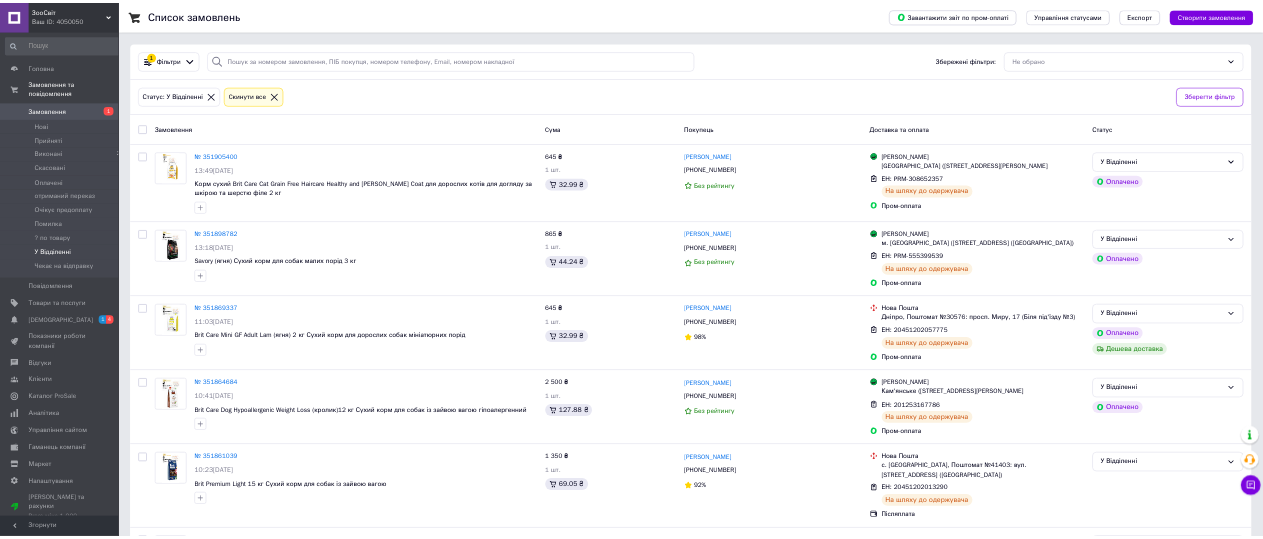 scroll, scrollTop: 0, scrollLeft: 0, axis: both 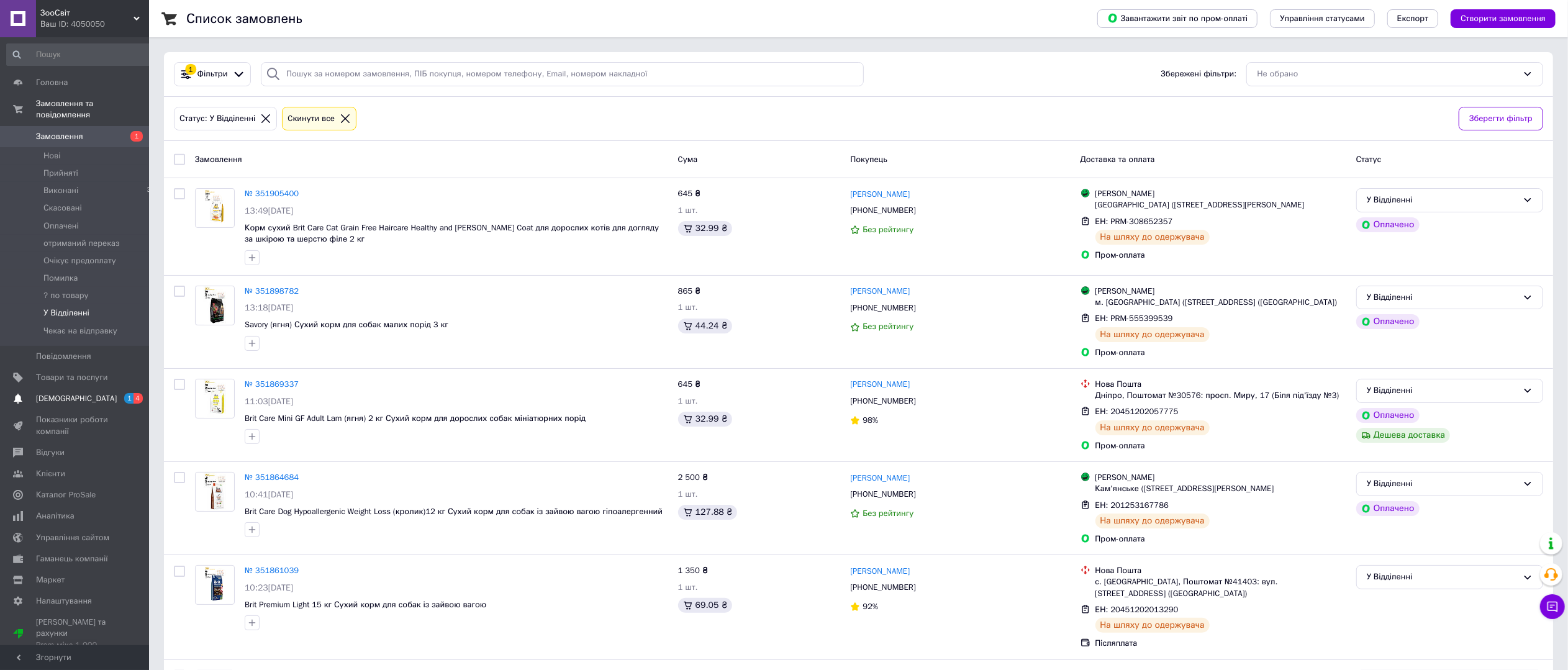 click on "[DEMOGRAPHIC_DATA]" at bounding box center (76, 399) 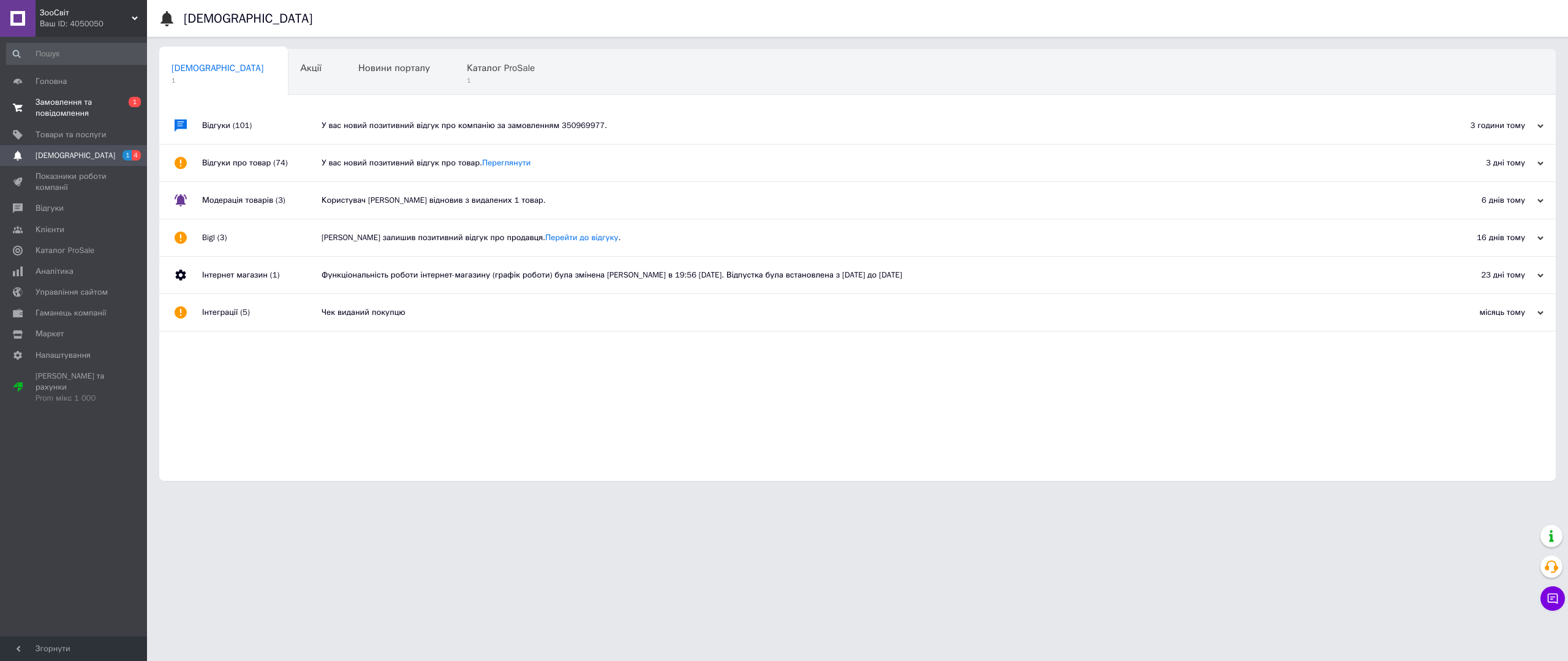 click on "Замовлення та повідомлення" at bounding box center [74, 108] 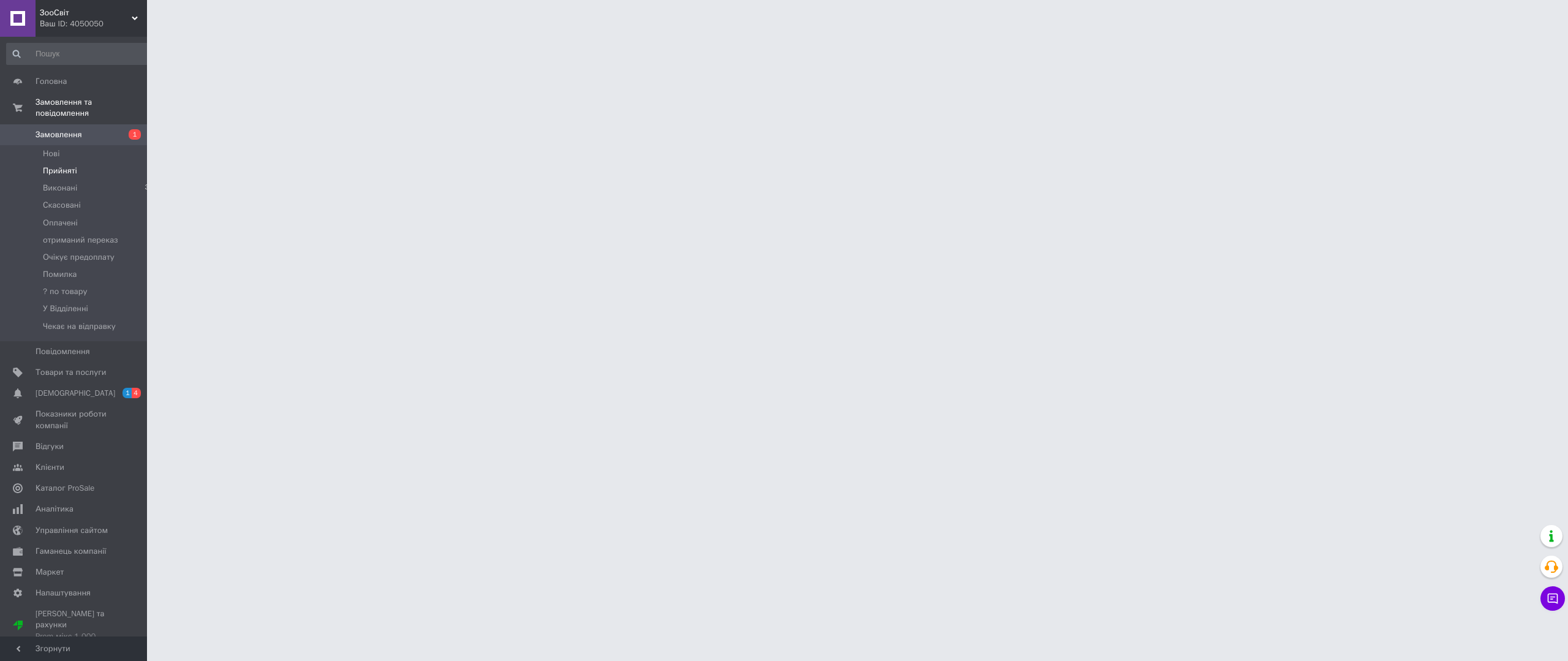 click on "Прийняті" at bounding box center [60, 171] 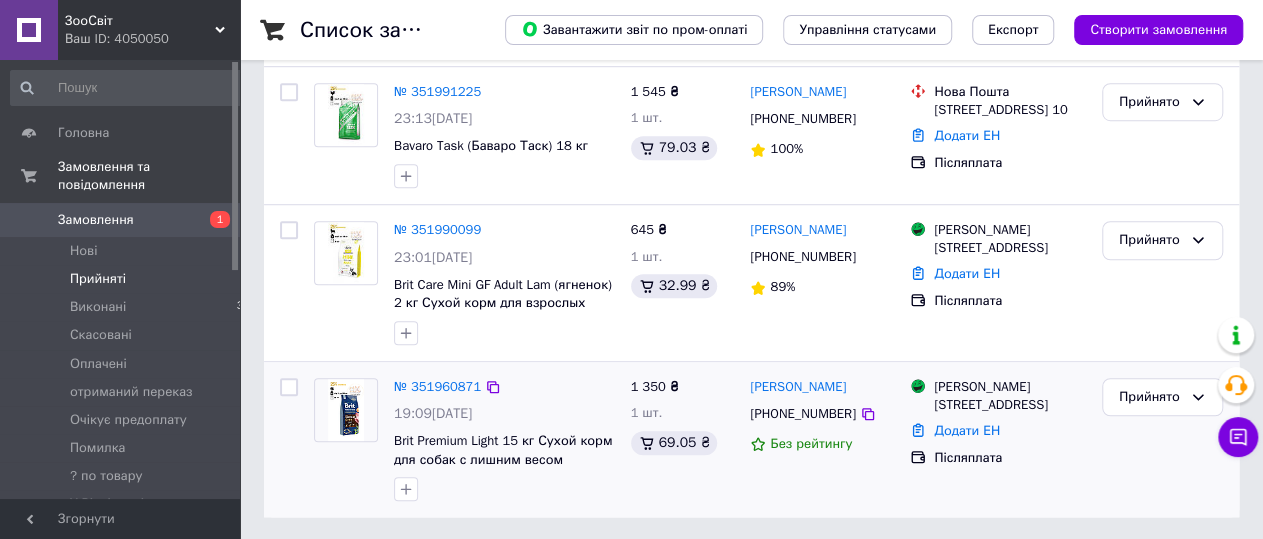 scroll, scrollTop: 625, scrollLeft: 0, axis: vertical 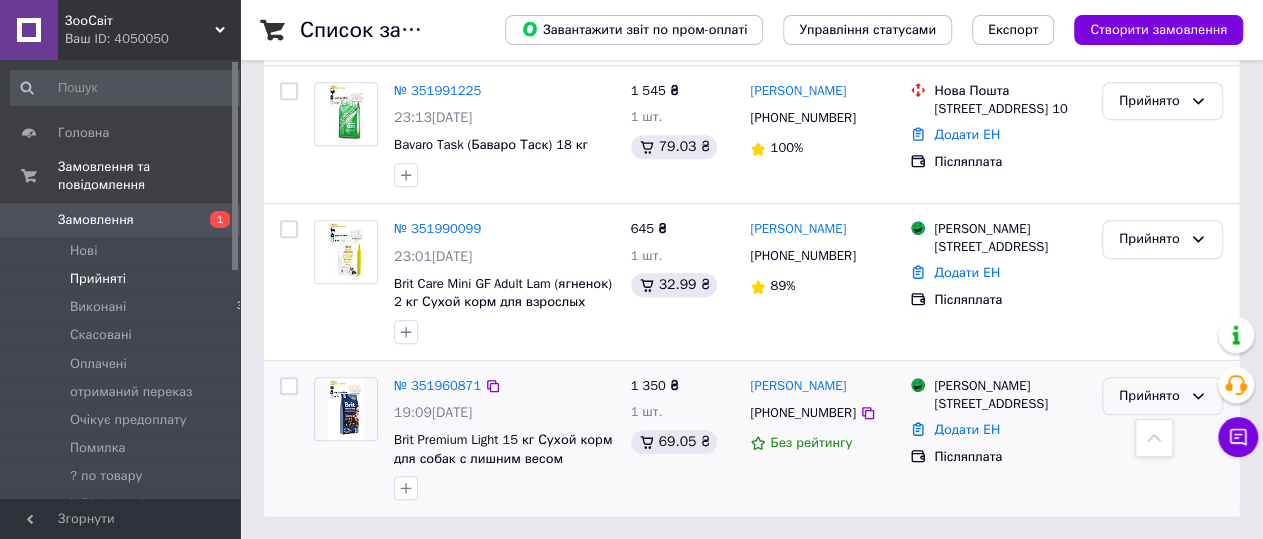 click 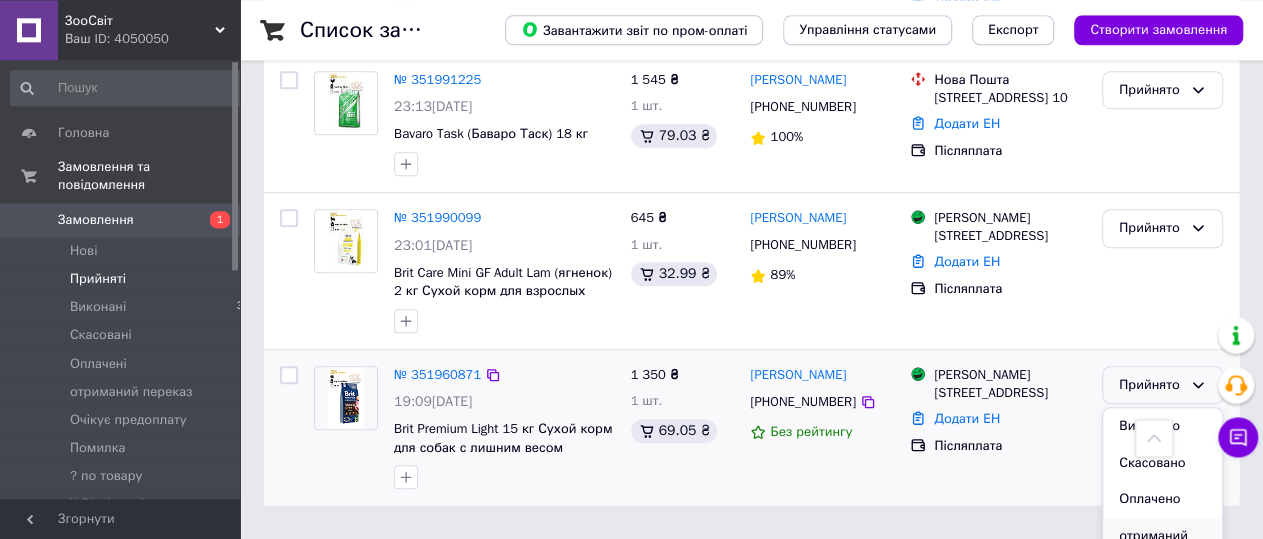 scroll, scrollTop: 669, scrollLeft: 0, axis: vertical 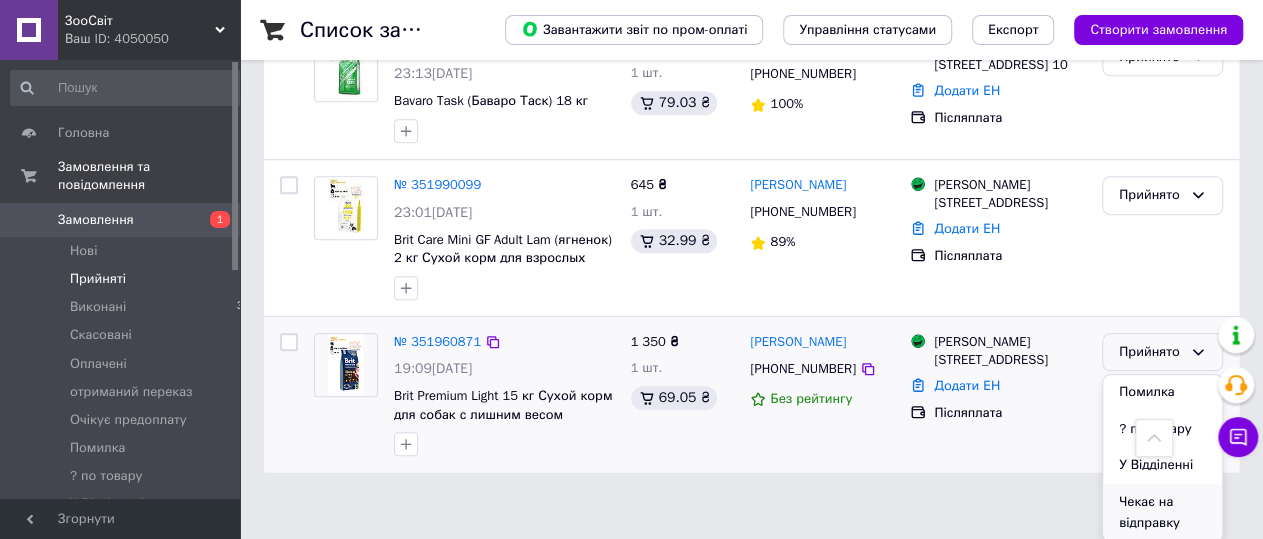 click on "Чекає на відправку" at bounding box center [1162, 512] 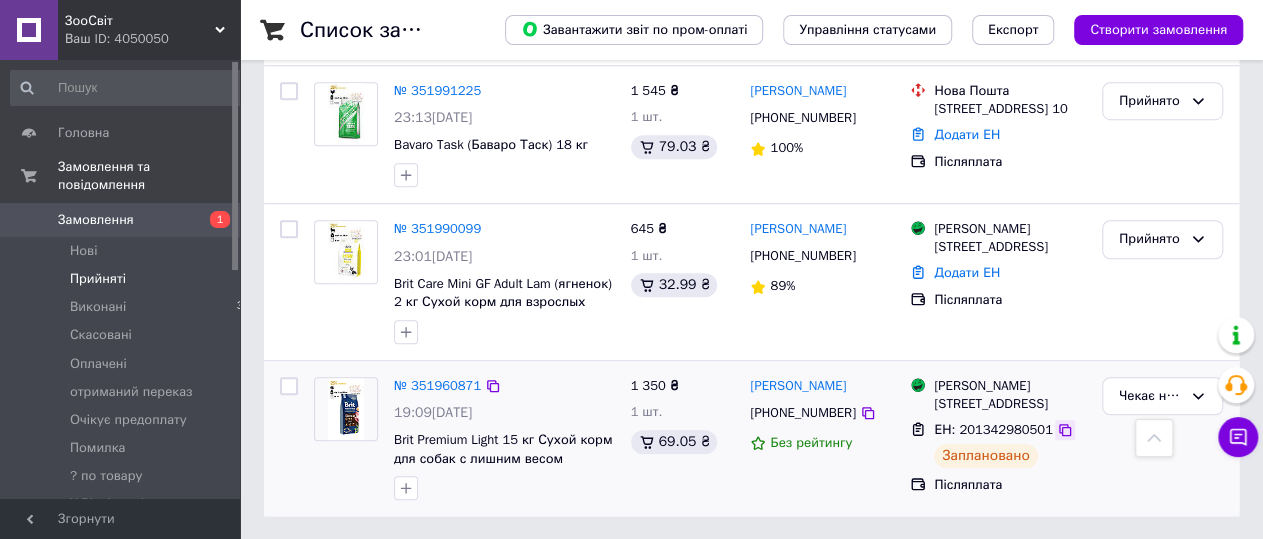 click 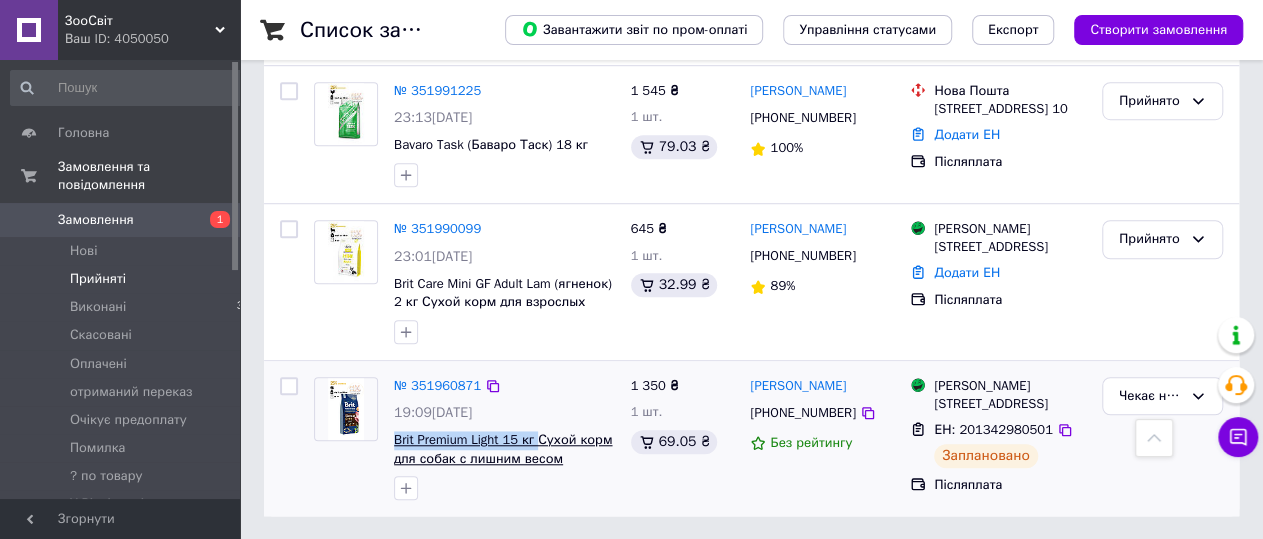 drag, startPoint x: 390, startPoint y: 438, endPoint x: 541, endPoint y: 433, distance: 151.08276 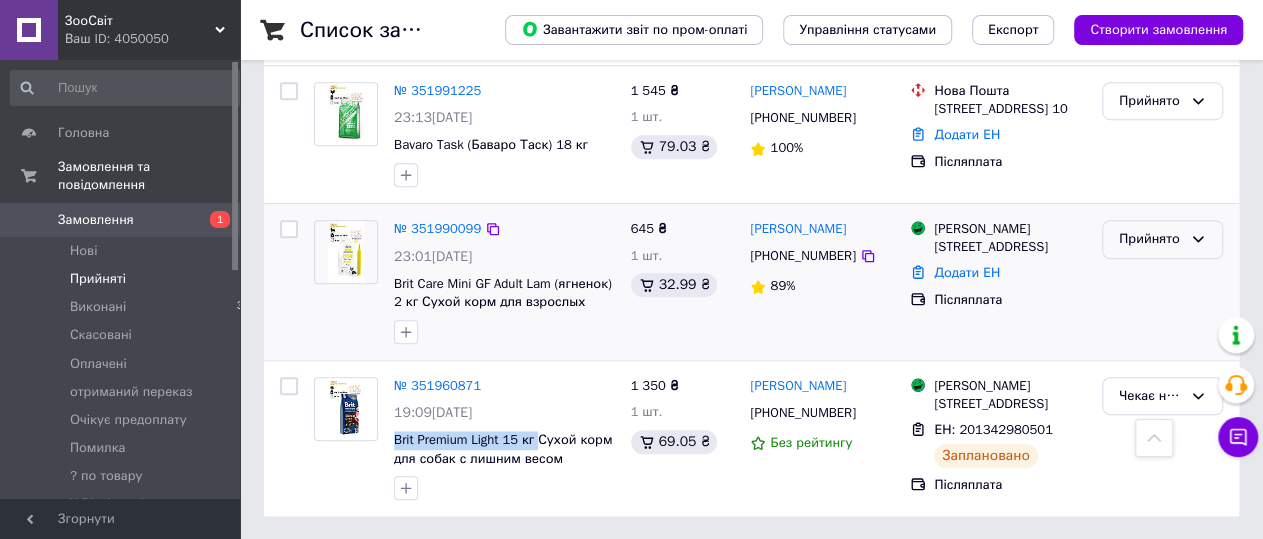 click on "Прийнято" at bounding box center [1150, 239] 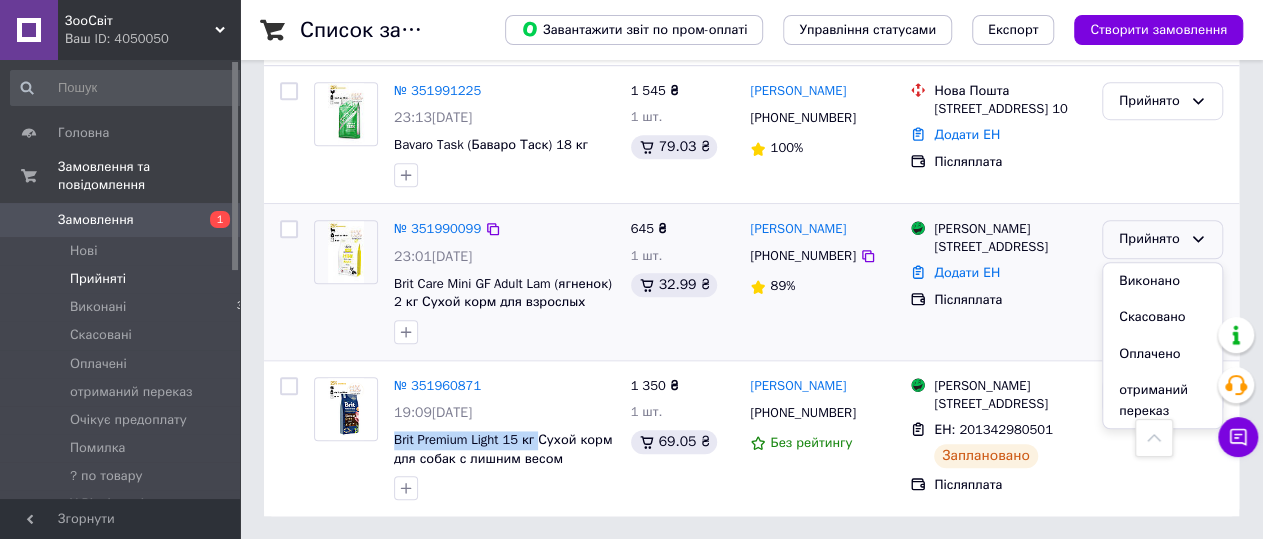 scroll, scrollTop: 225, scrollLeft: 0, axis: vertical 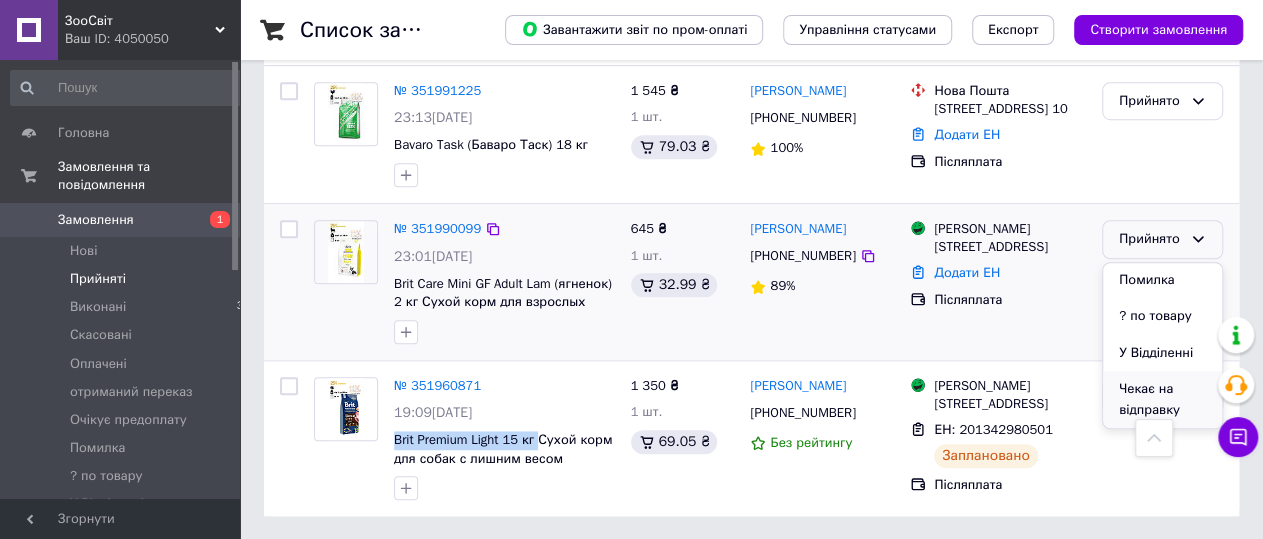 drag, startPoint x: 1159, startPoint y: 395, endPoint x: 1092, endPoint y: 373, distance: 70.5195 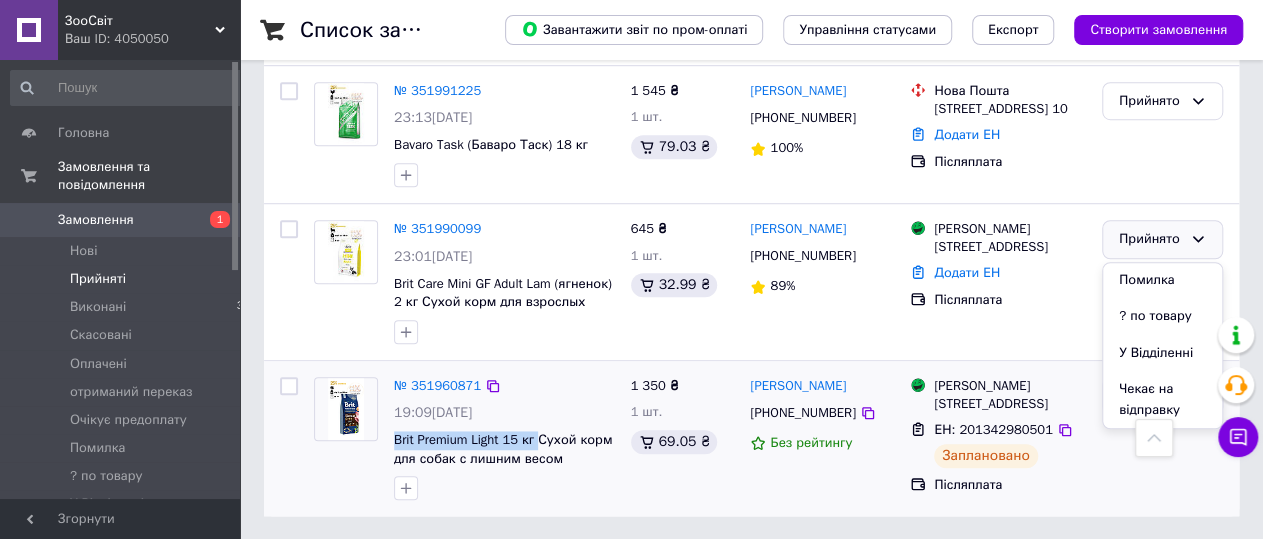 click on "Чекає на відправку" at bounding box center [1162, 399] 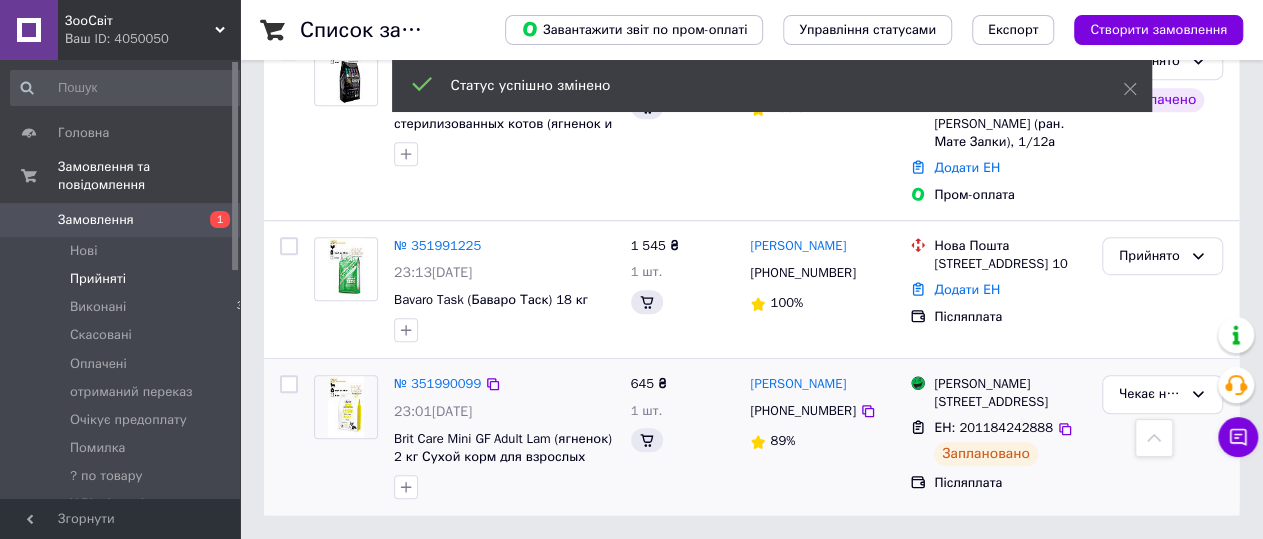 scroll, scrollTop: 480, scrollLeft: 0, axis: vertical 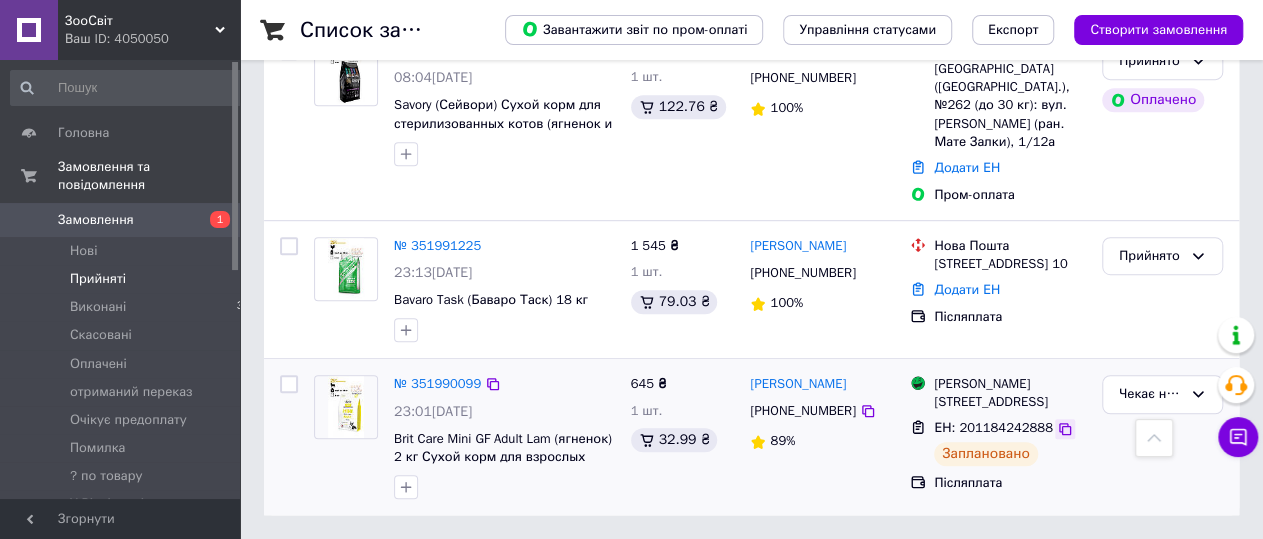 click 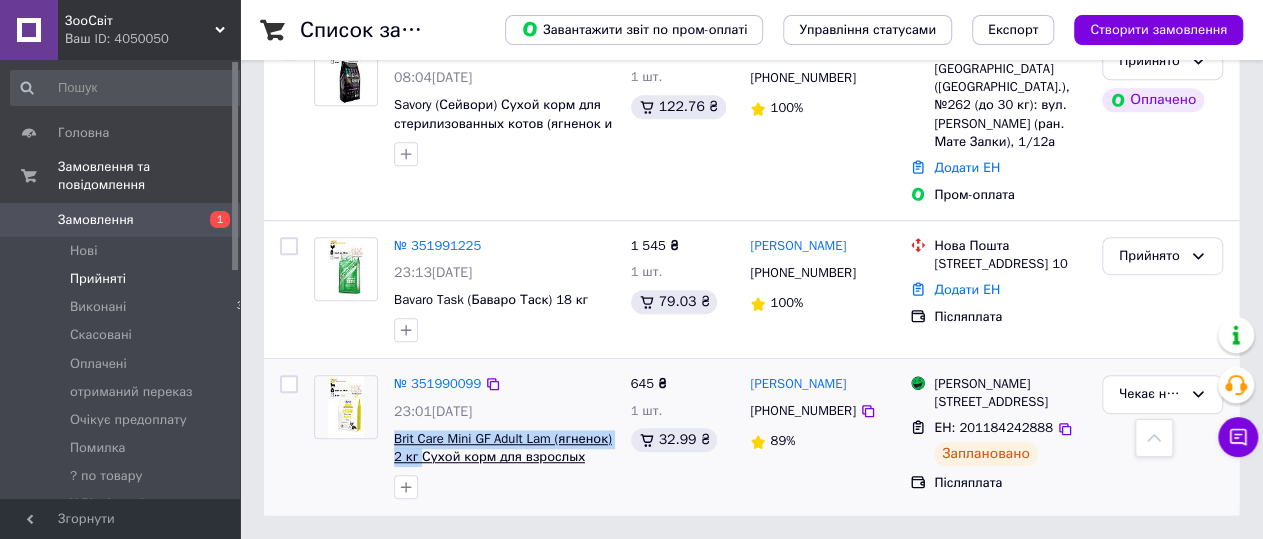 drag, startPoint x: 389, startPoint y: 425, endPoint x: 418, endPoint y: 449, distance: 37.64306 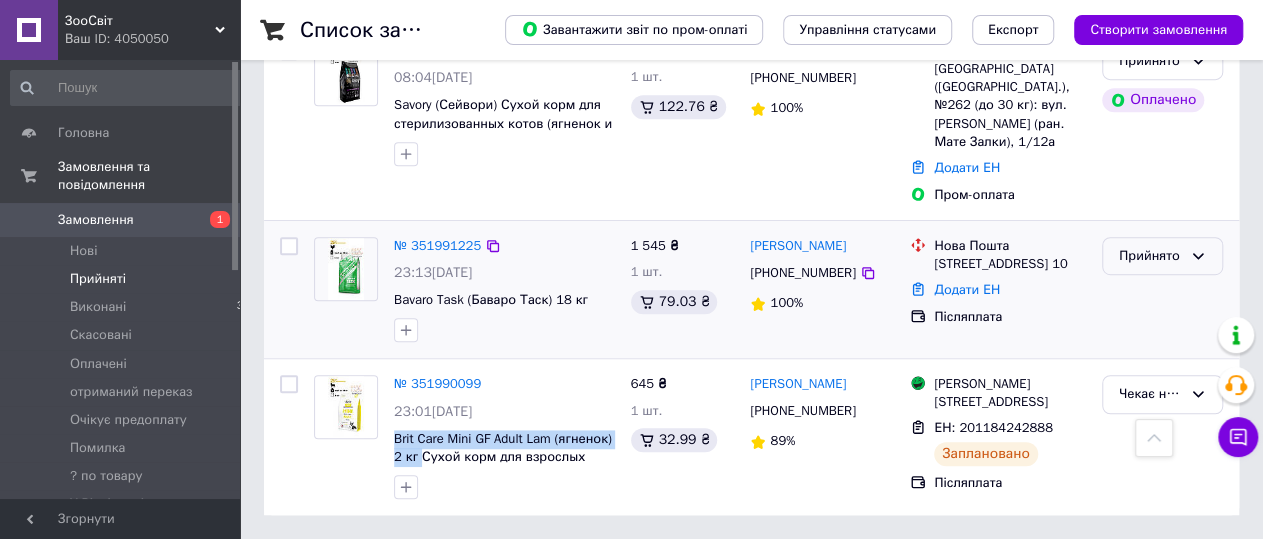 click 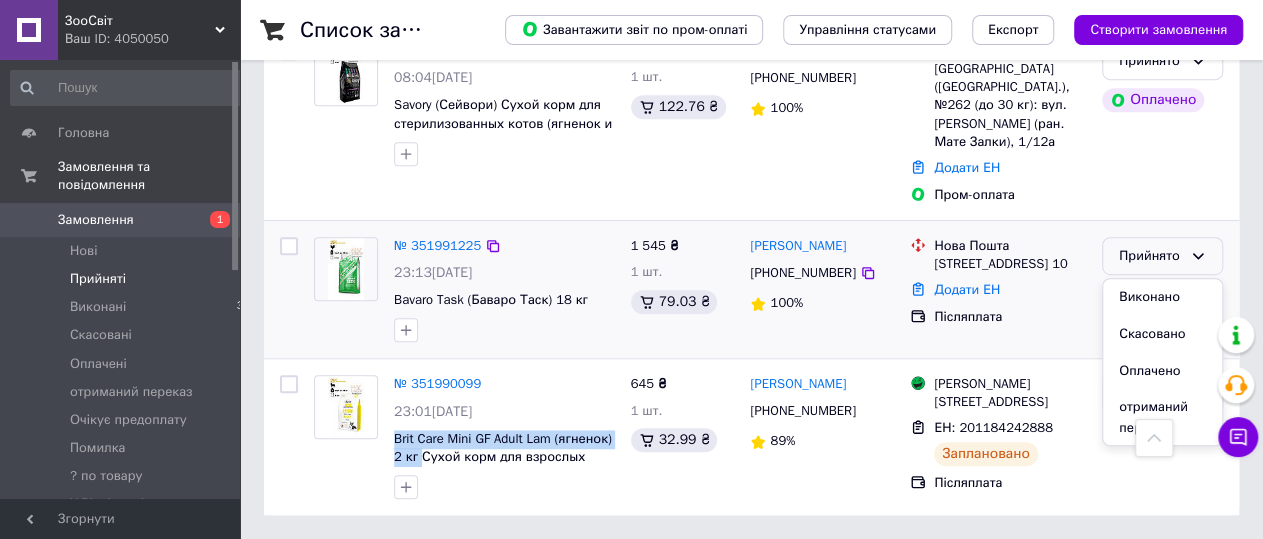 scroll, scrollTop: 225, scrollLeft: 0, axis: vertical 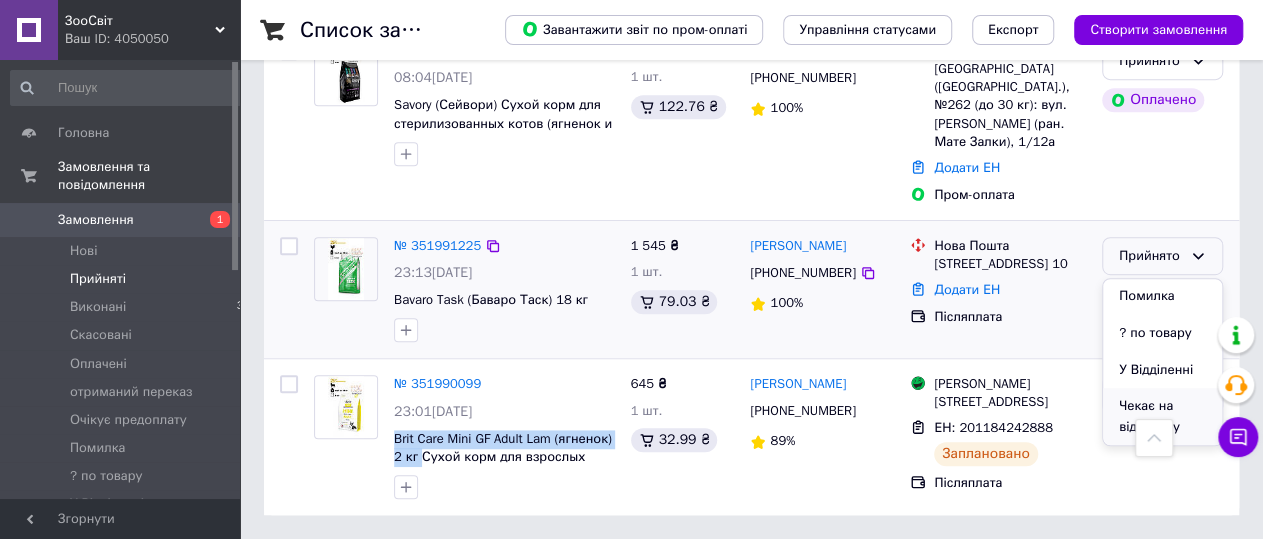 click on "Чекає на відправку" at bounding box center [1162, 416] 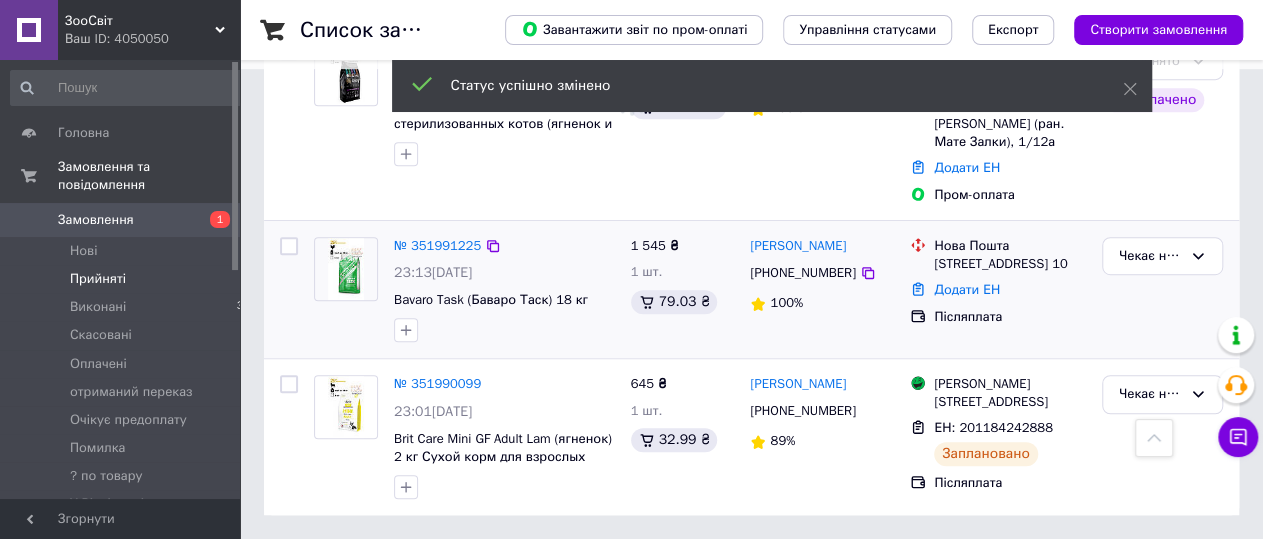 scroll, scrollTop: 340, scrollLeft: 0, axis: vertical 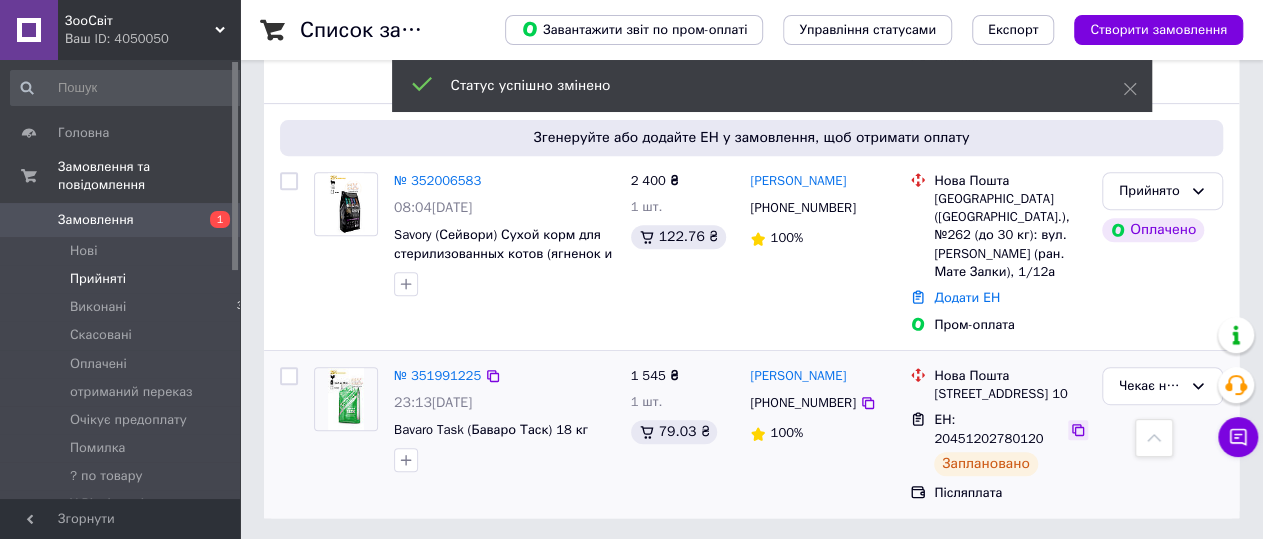 click 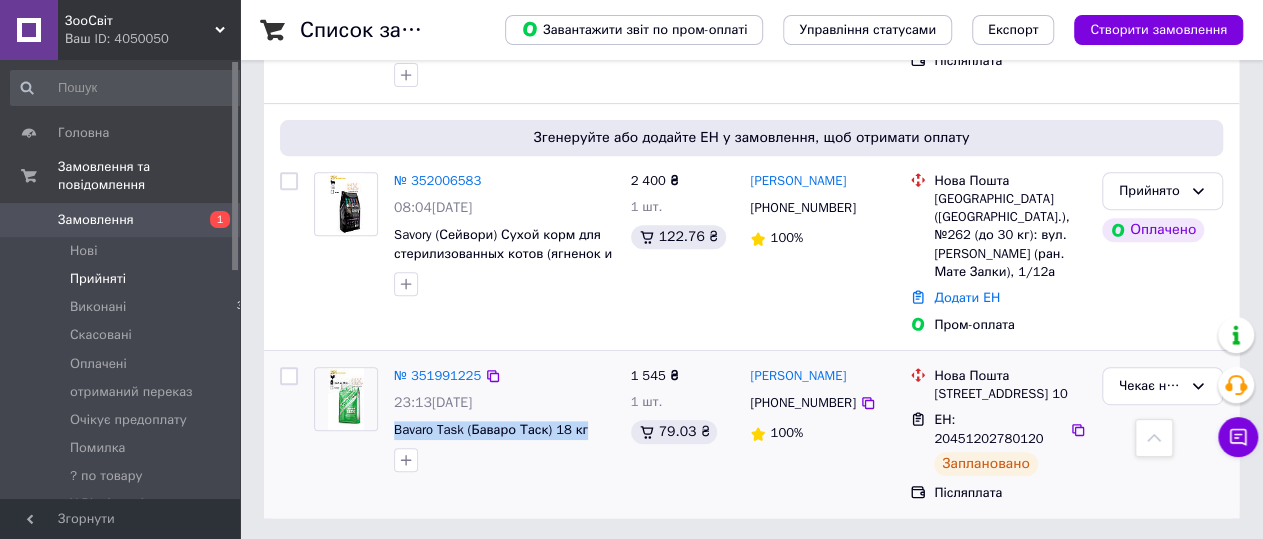 drag, startPoint x: 388, startPoint y: 408, endPoint x: 589, endPoint y: 409, distance: 201.00249 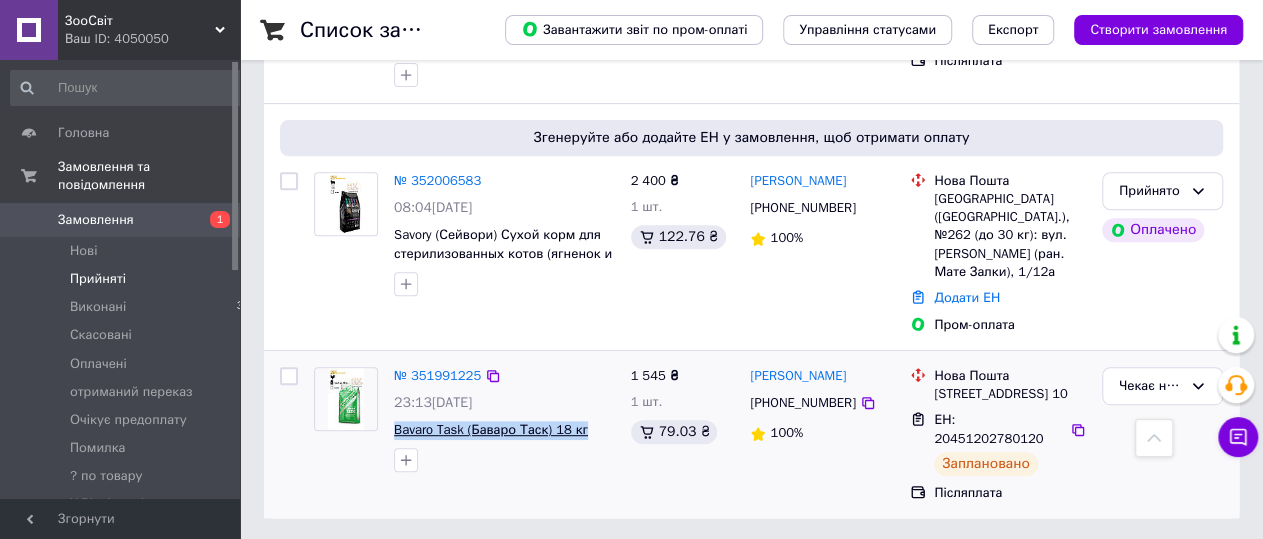 copy on "Bavaro Task (Баваро Таск) 18 кг" 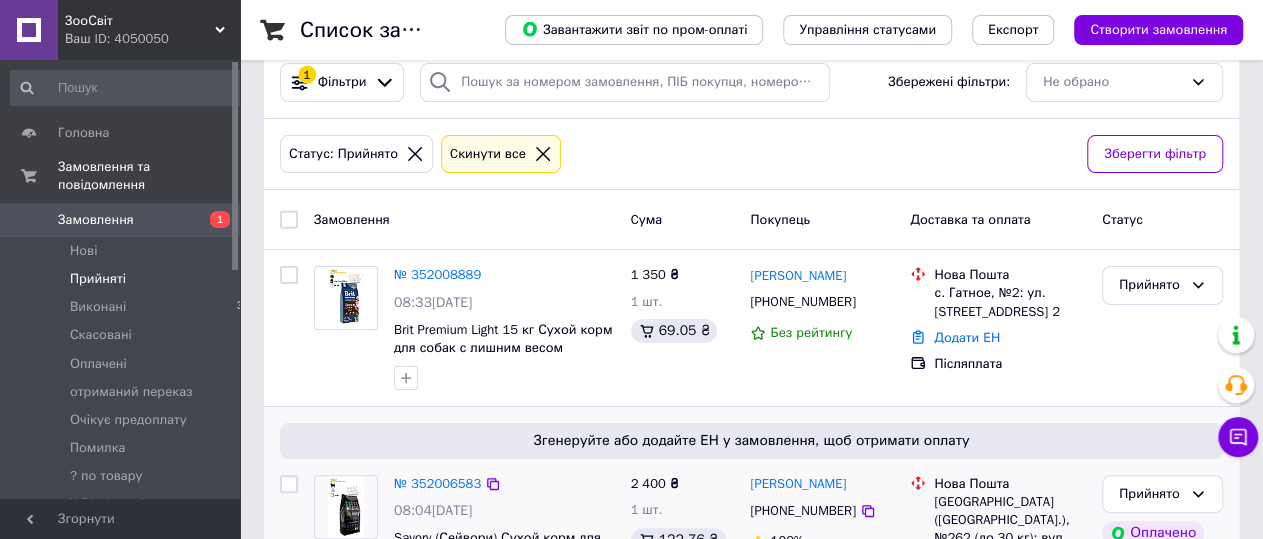scroll, scrollTop: 236, scrollLeft: 0, axis: vertical 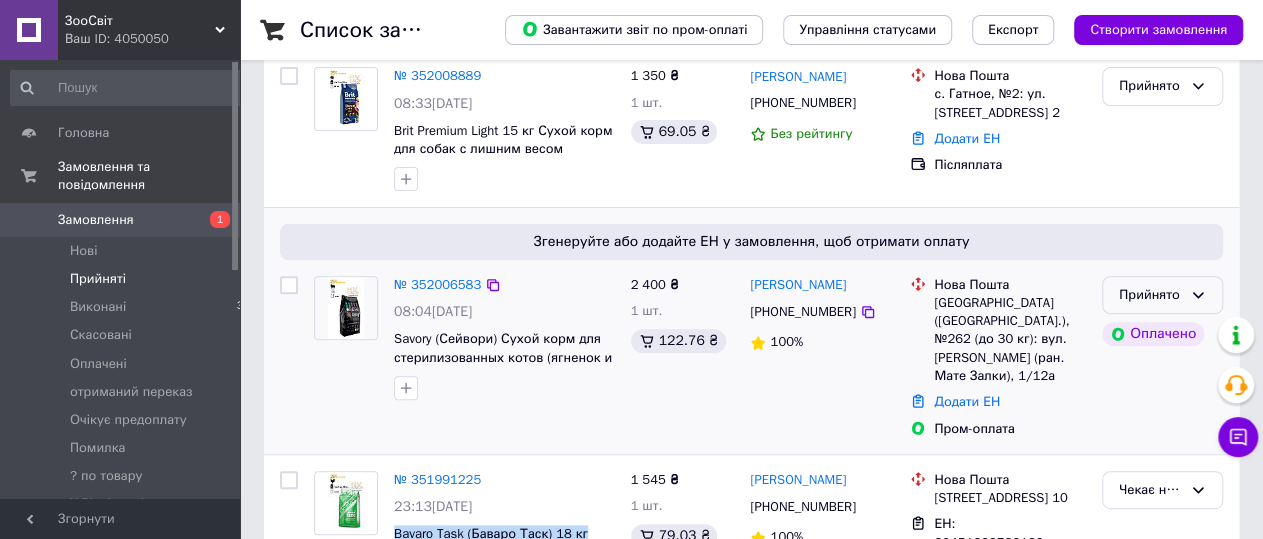 click on "Прийнято" at bounding box center [1150, 295] 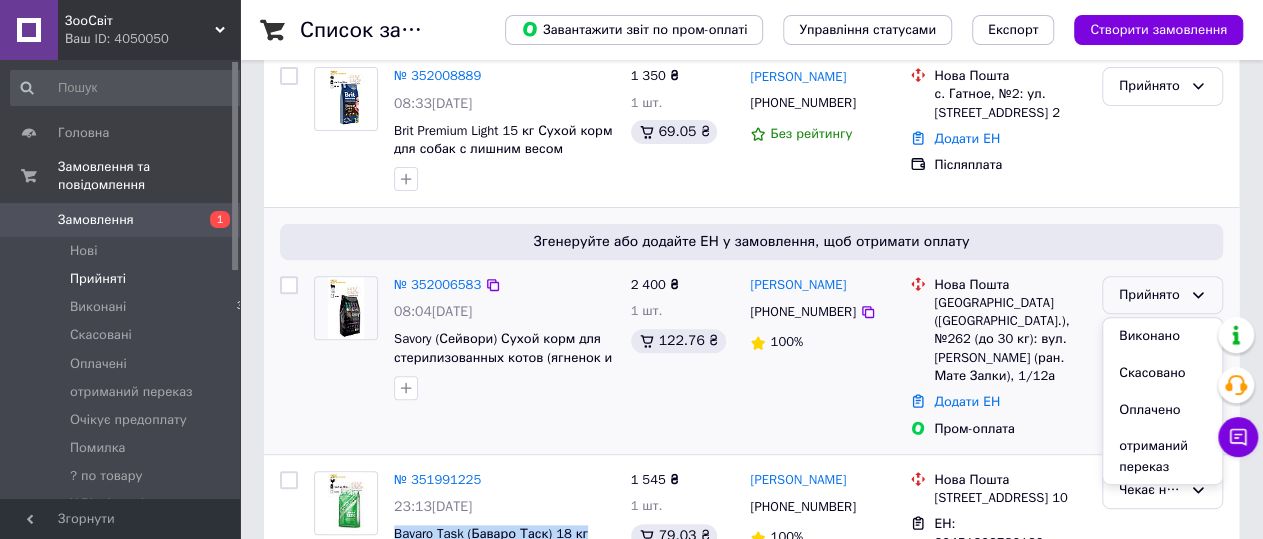 scroll, scrollTop: 225, scrollLeft: 0, axis: vertical 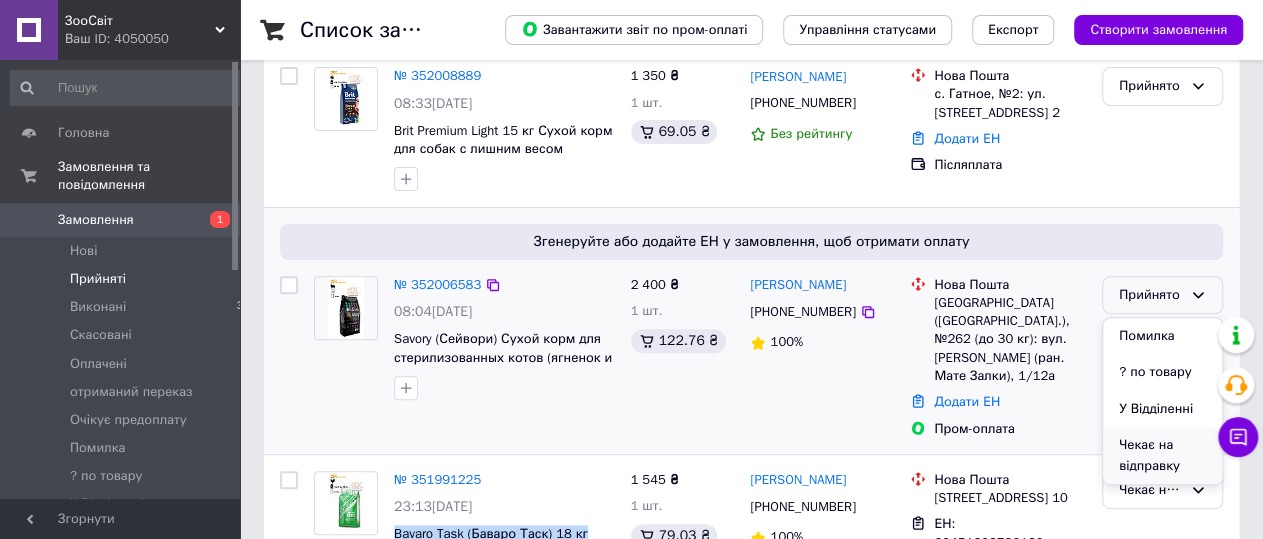 click on "Чекає на відправку" at bounding box center [1162, 455] 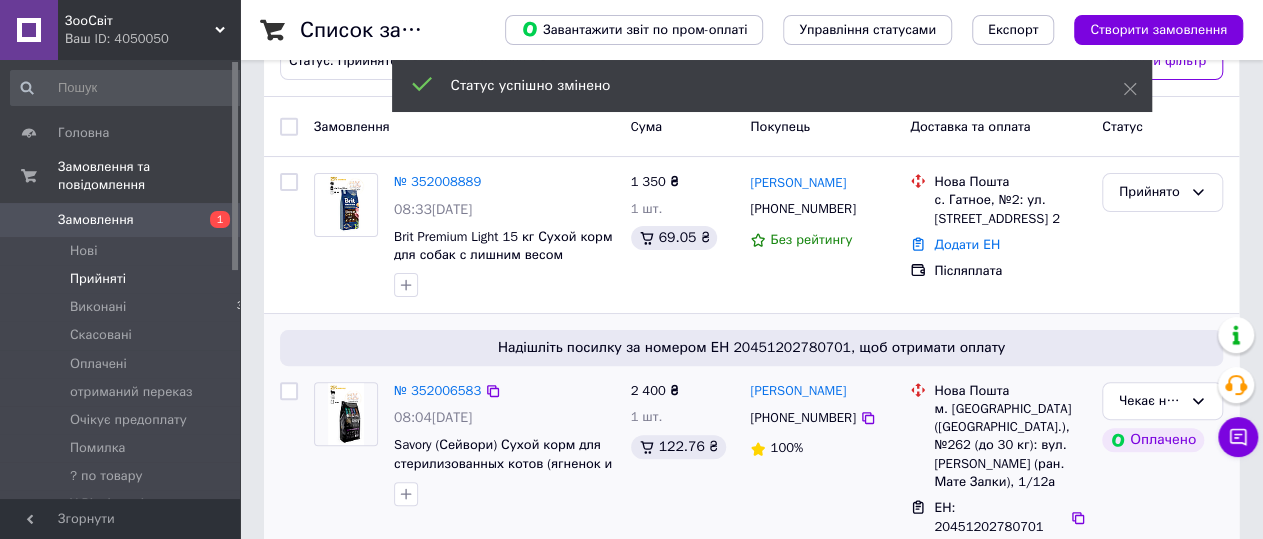 scroll, scrollTop: 182, scrollLeft: 0, axis: vertical 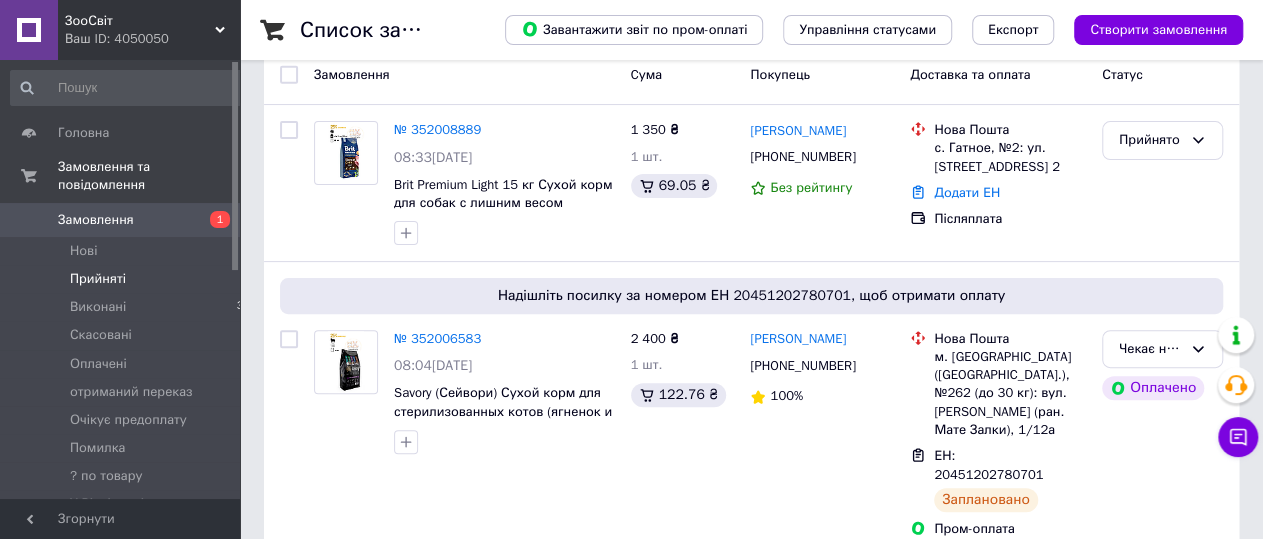 click 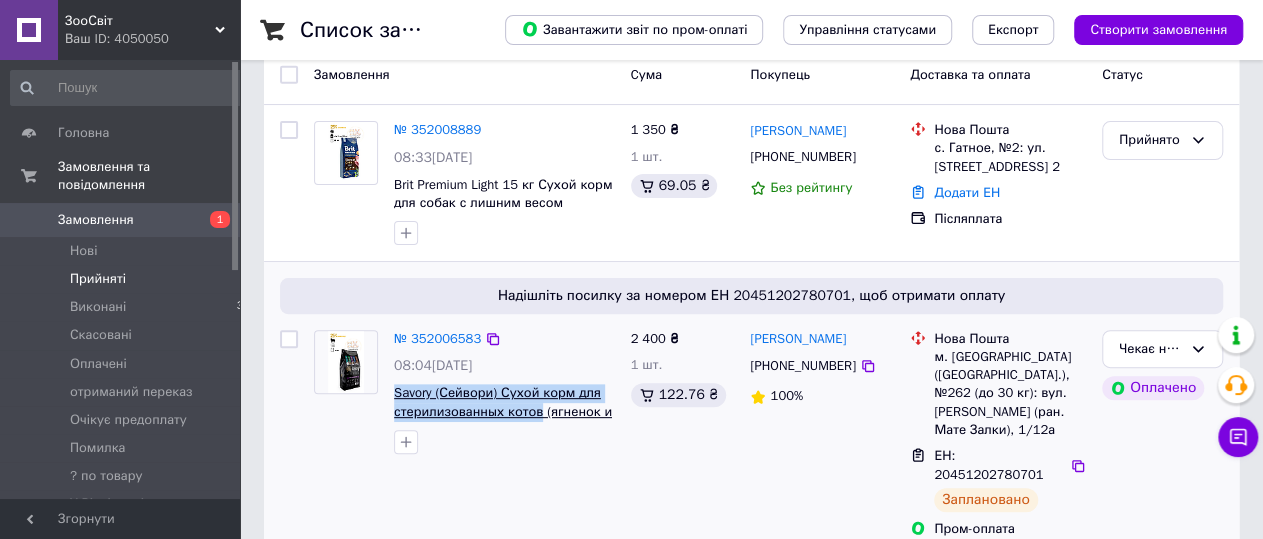 drag, startPoint x: 390, startPoint y: 385, endPoint x: 537, endPoint y: 407, distance: 148.63715 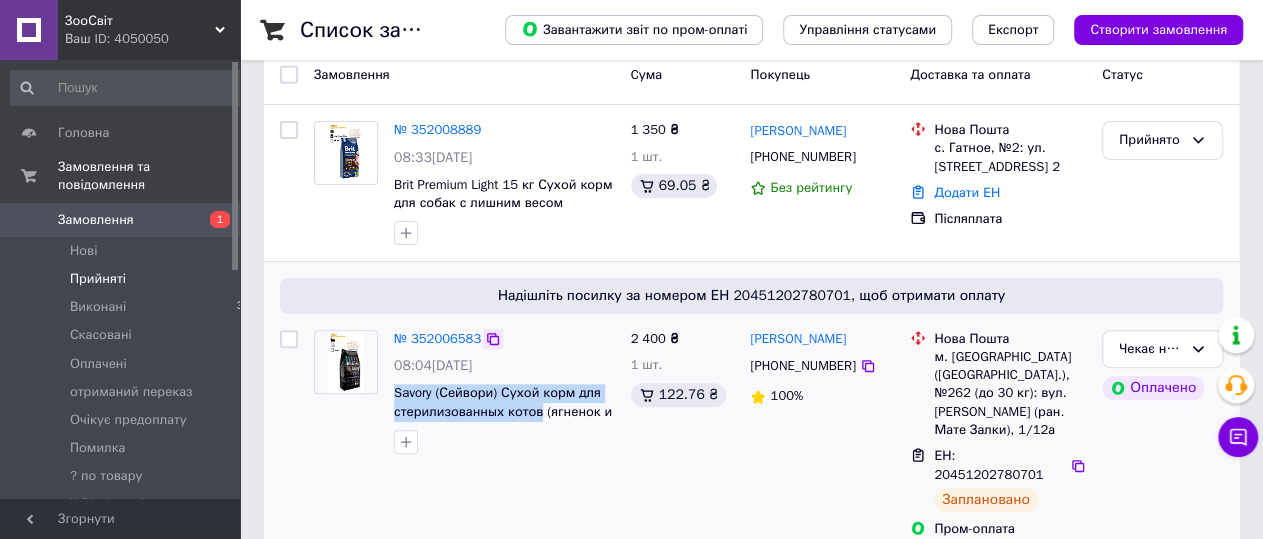 copy on "Savory (Сейвори) Сухой корм для стерилизованных котов" 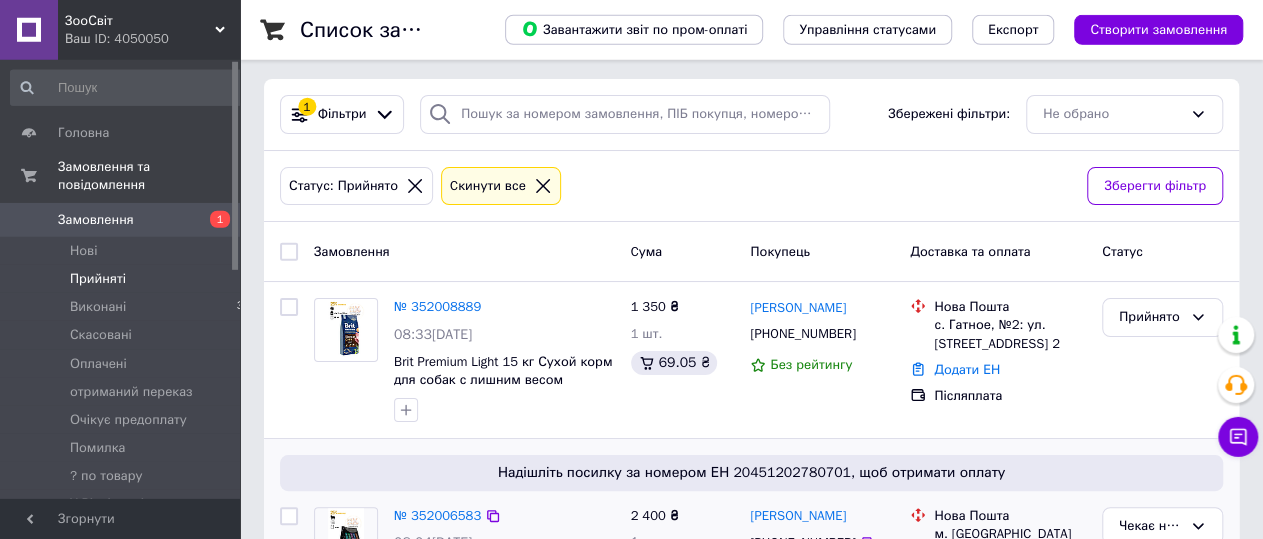 scroll, scrollTop: 0, scrollLeft: 0, axis: both 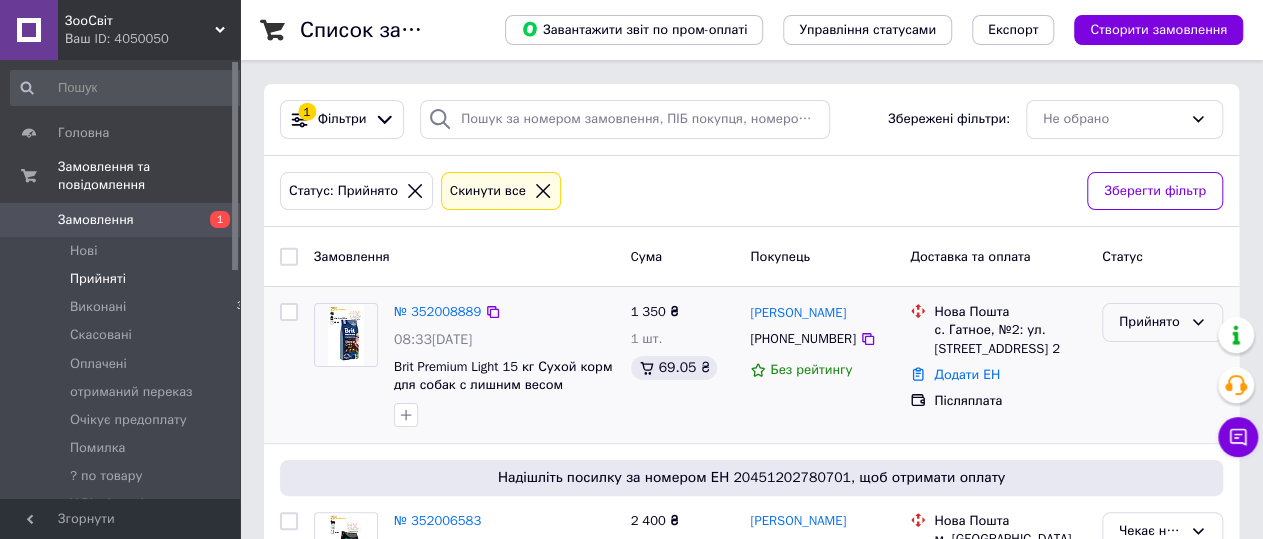 click on "Прийнято" at bounding box center [1150, 322] 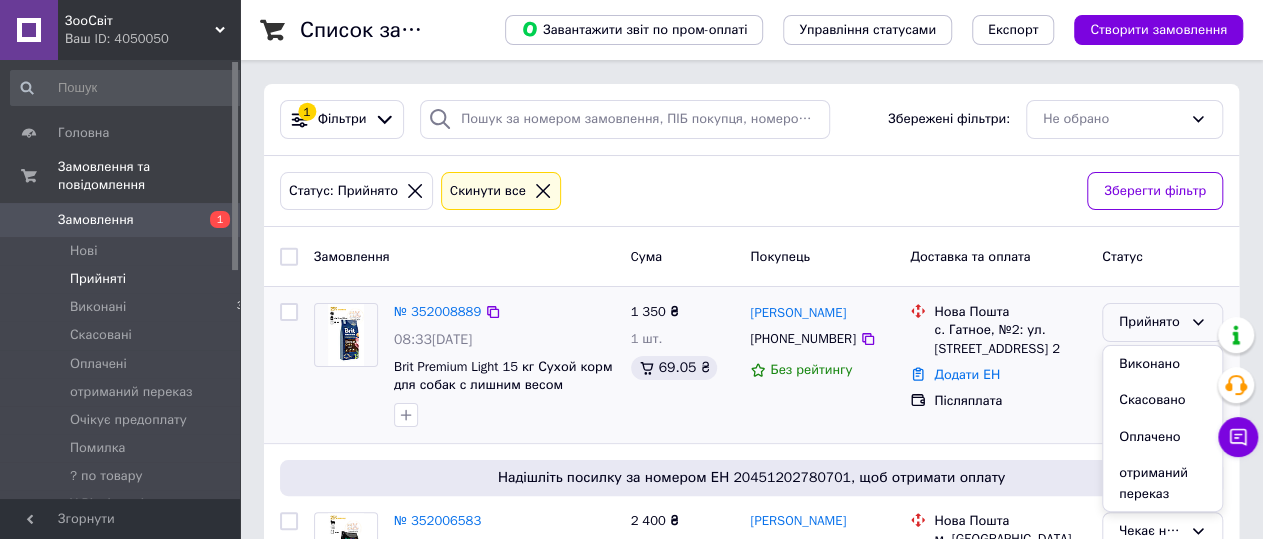 scroll, scrollTop: 225, scrollLeft: 0, axis: vertical 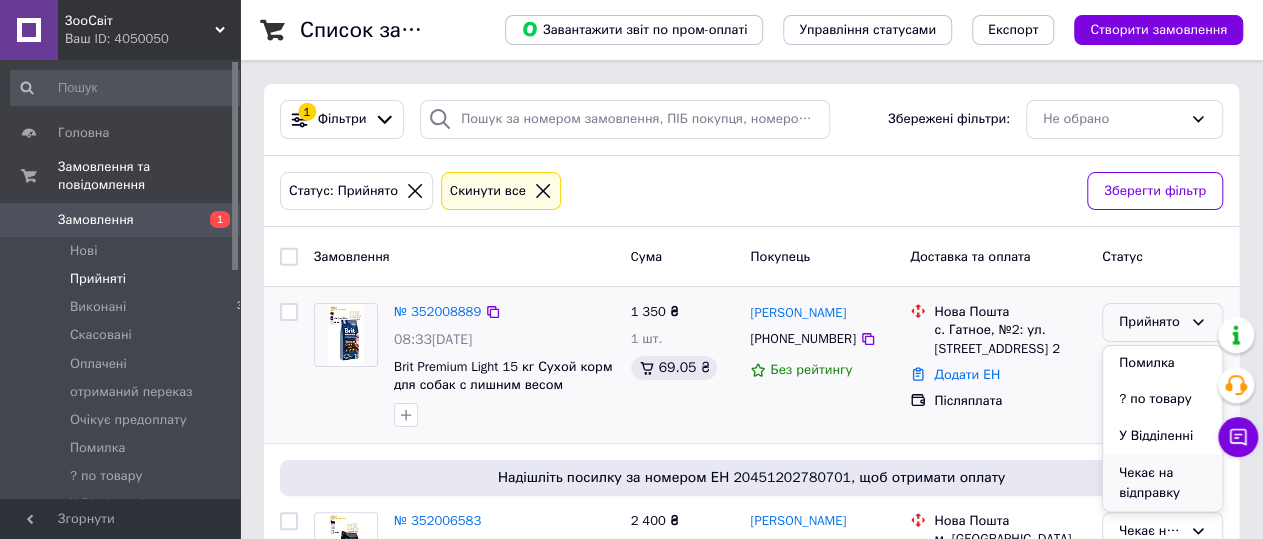 click on "Чекає на відправку" at bounding box center [1162, 483] 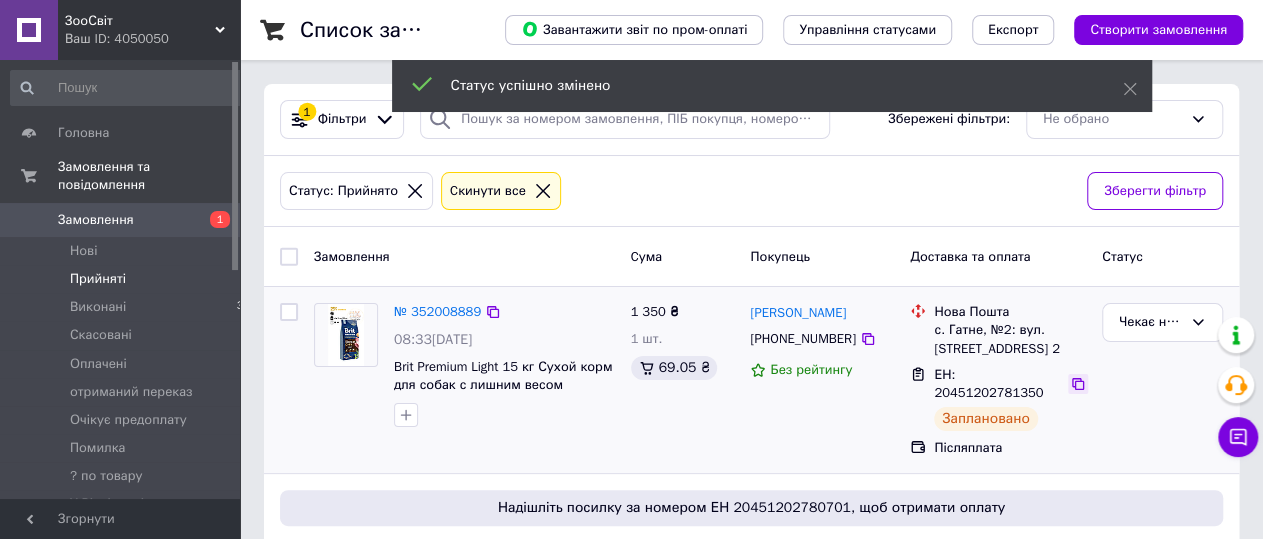 click 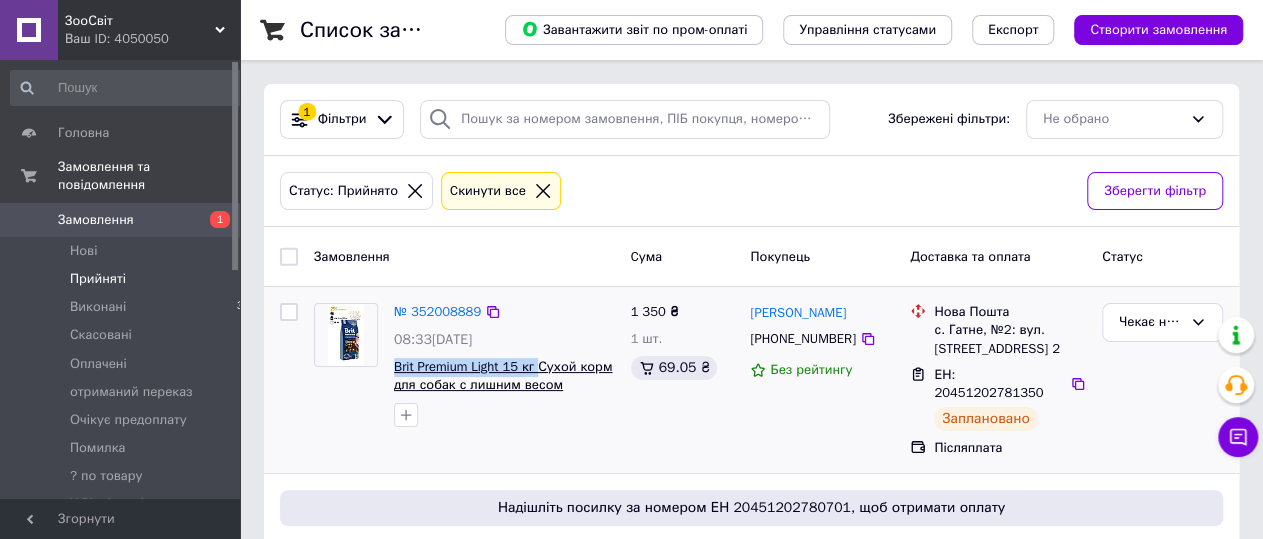 drag, startPoint x: 390, startPoint y: 361, endPoint x: 538, endPoint y: 367, distance: 148.12157 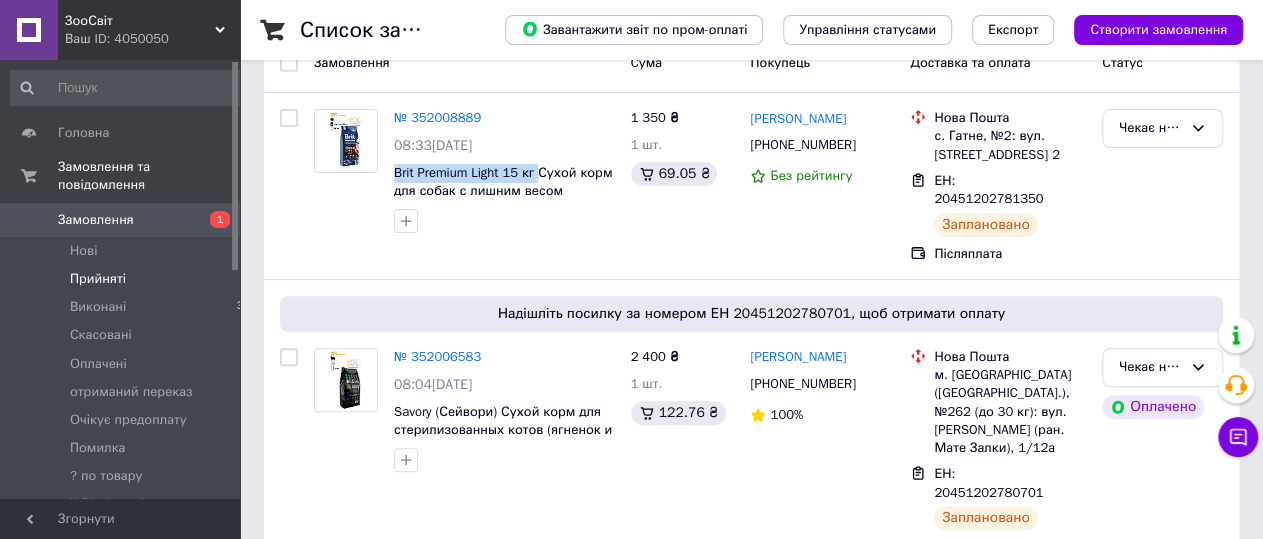 scroll, scrollTop: 0, scrollLeft: 0, axis: both 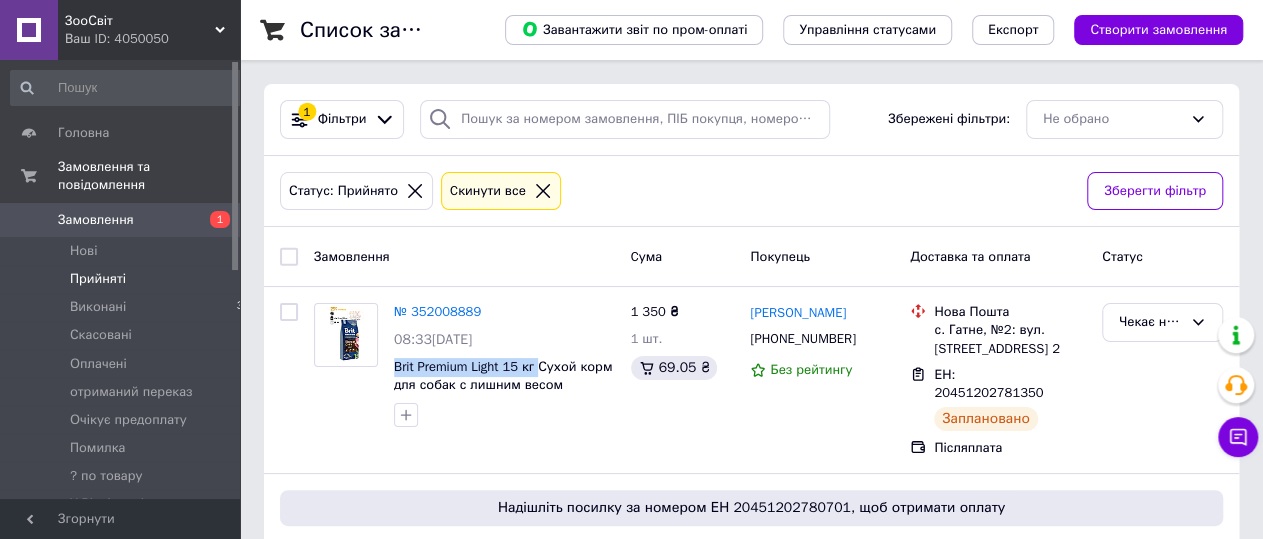click on "Замовлення" at bounding box center [96, 220] 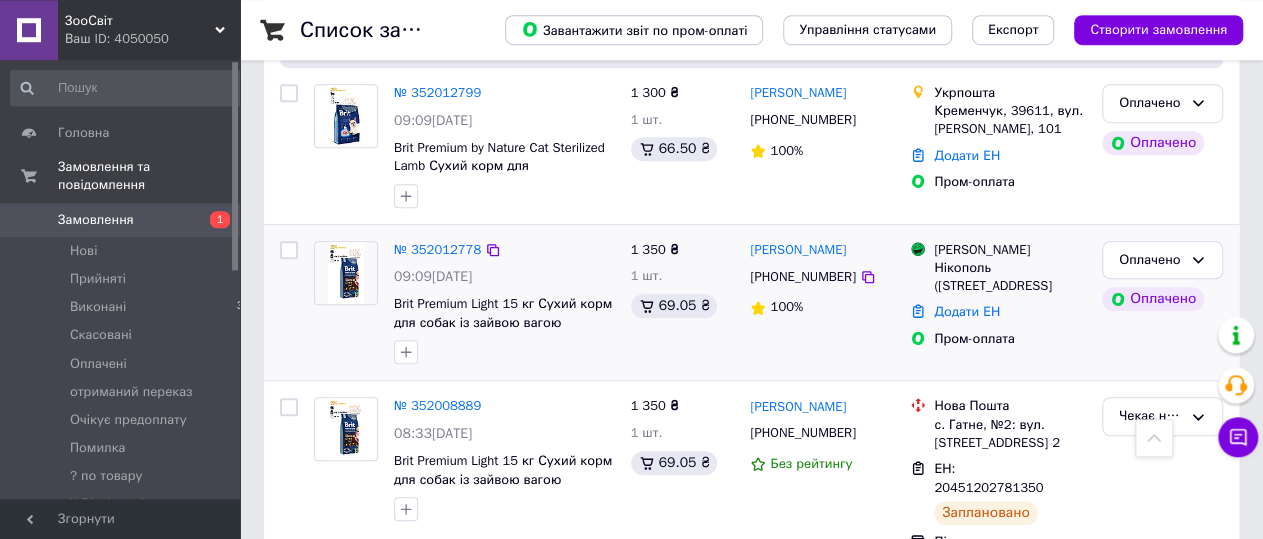 scroll, scrollTop: 624, scrollLeft: 0, axis: vertical 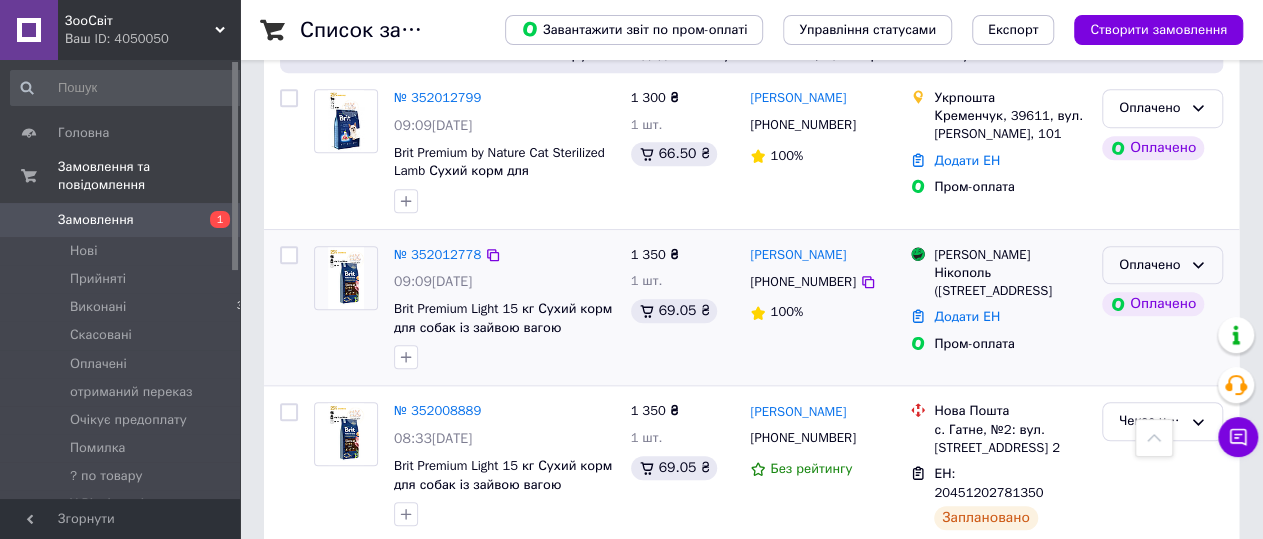 click 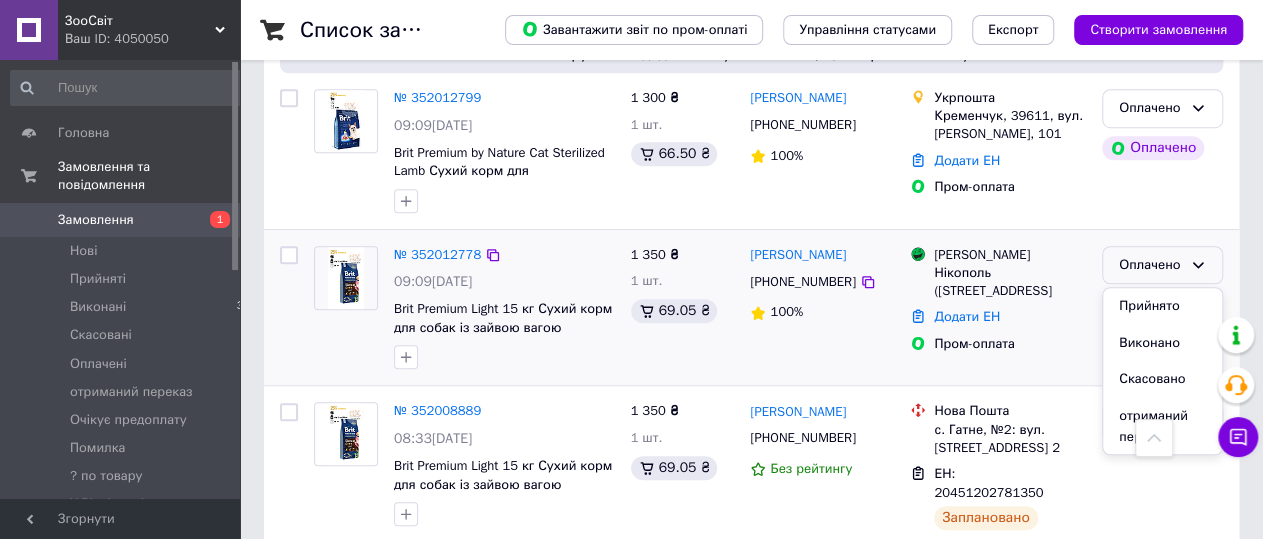 scroll, scrollTop: 225, scrollLeft: 0, axis: vertical 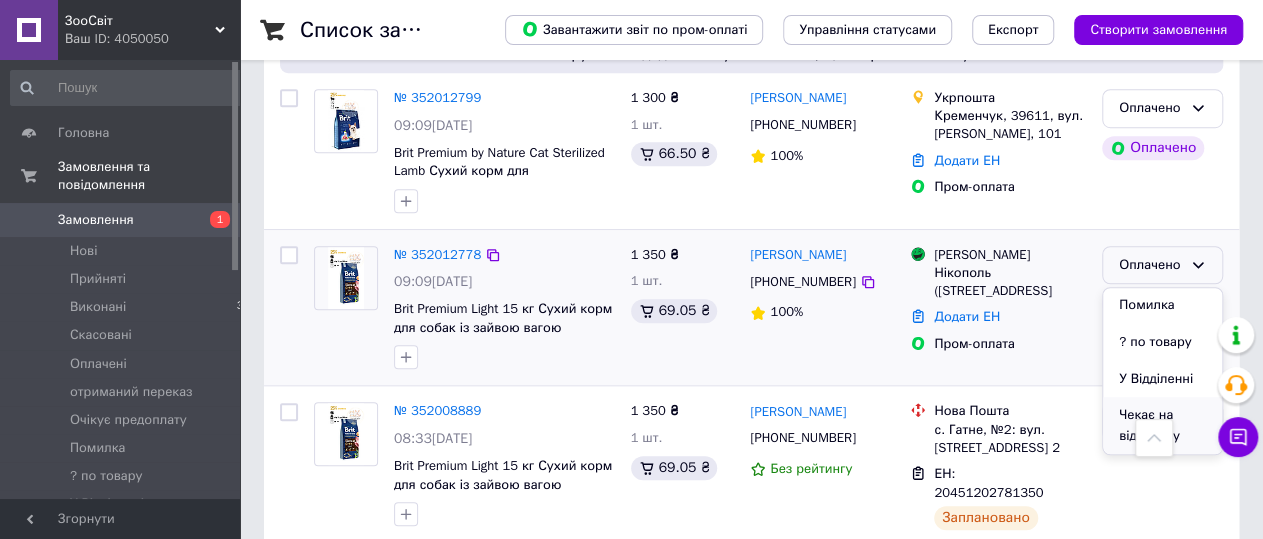 click on "Чекає на відправку" at bounding box center [1162, 425] 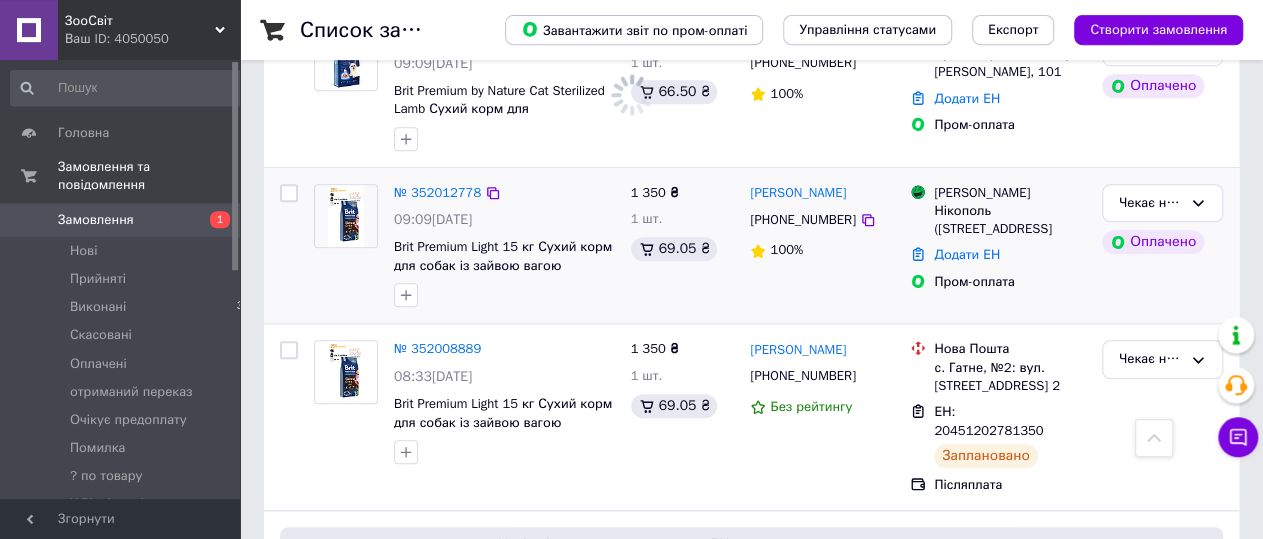 scroll, scrollTop: 728, scrollLeft: 0, axis: vertical 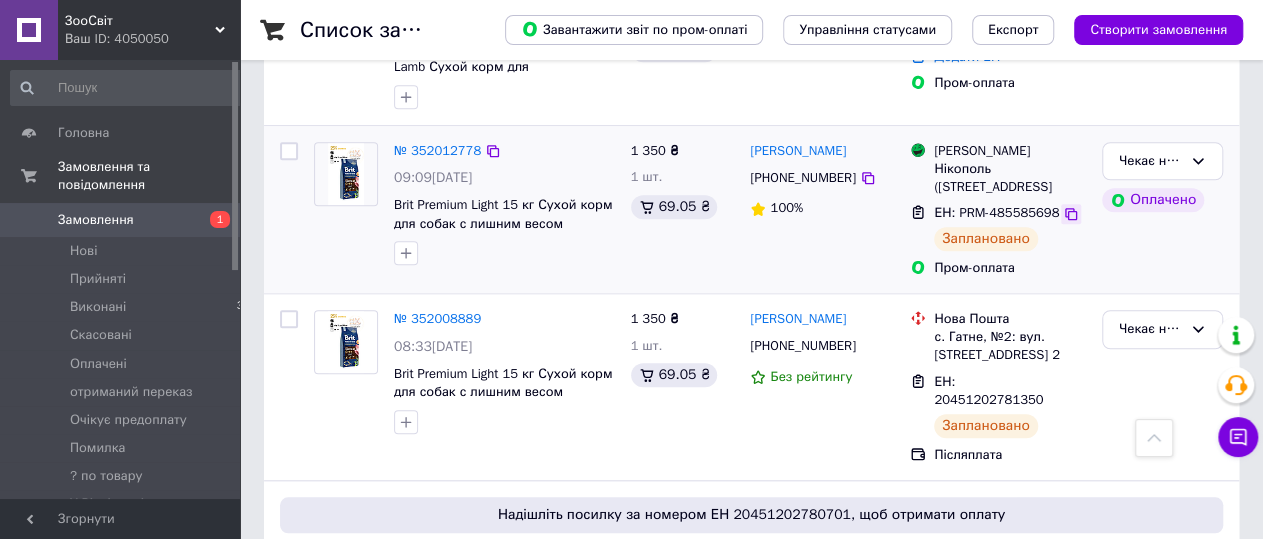 click 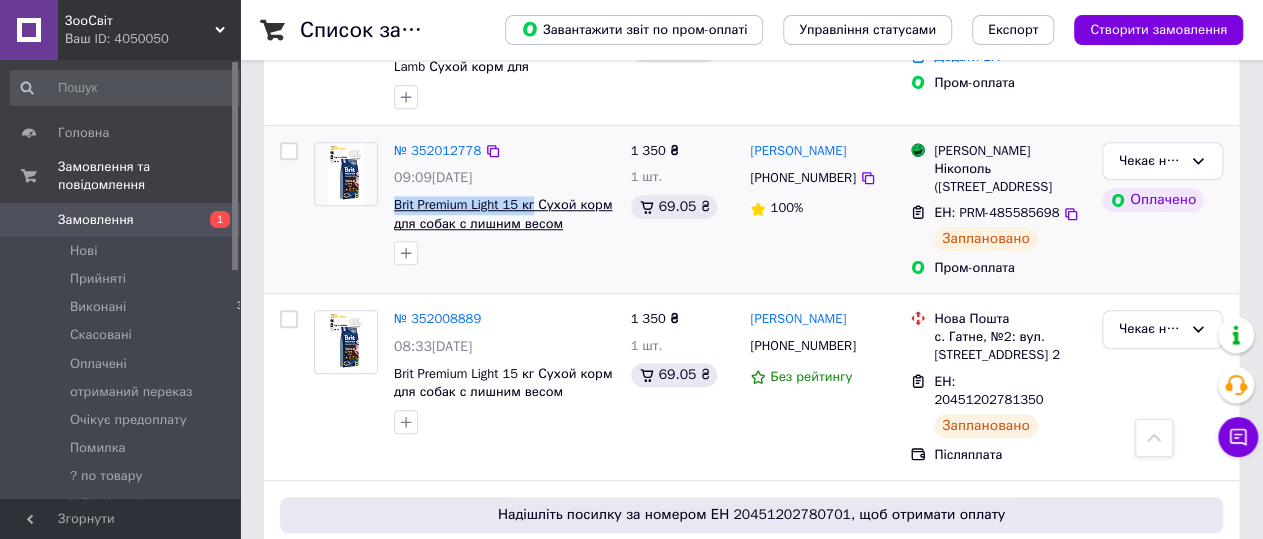 drag, startPoint x: 390, startPoint y: 199, endPoint x: 533, endPoint y: 205, distance: 143.12582 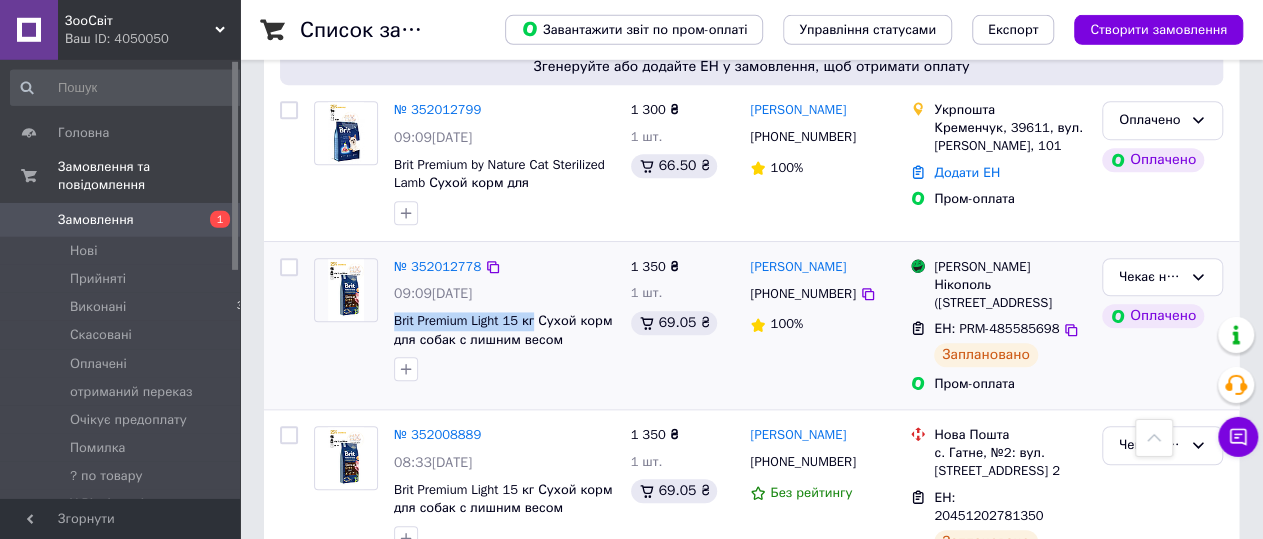 scroll, scrollTop: 520, scrollLeft: 0, axis: vertical 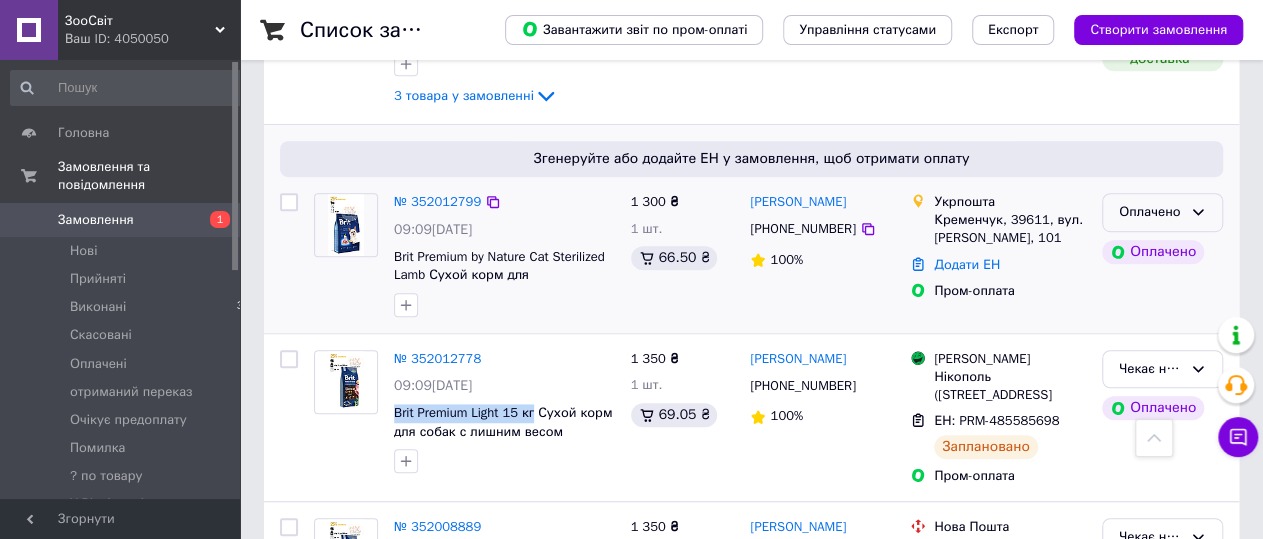 click 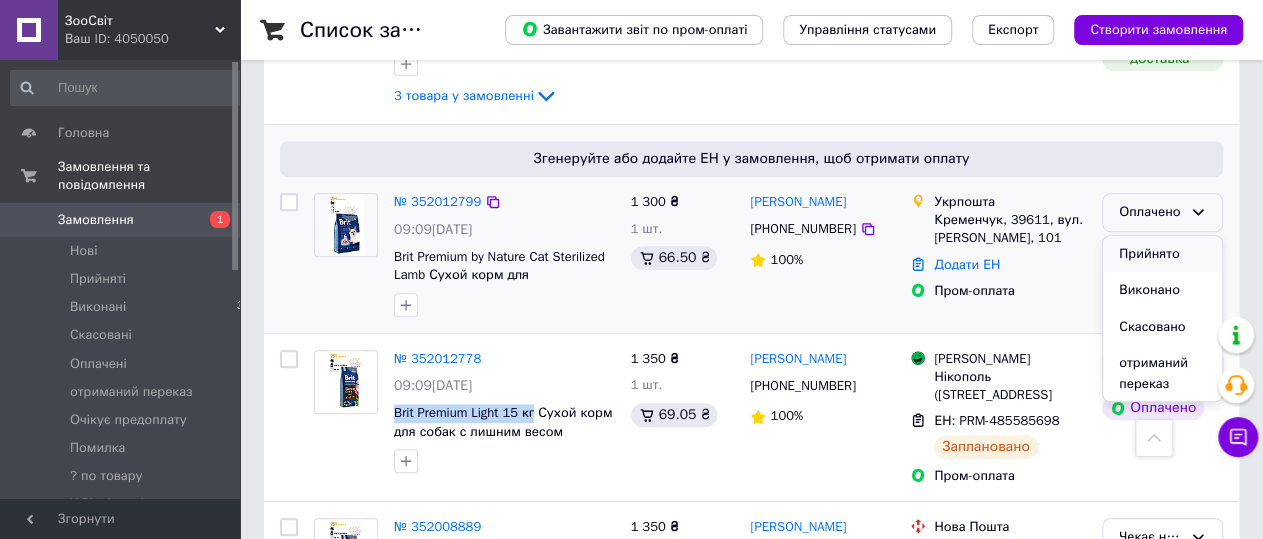 click on "Прийнято" at bounding box center [1162, 254] 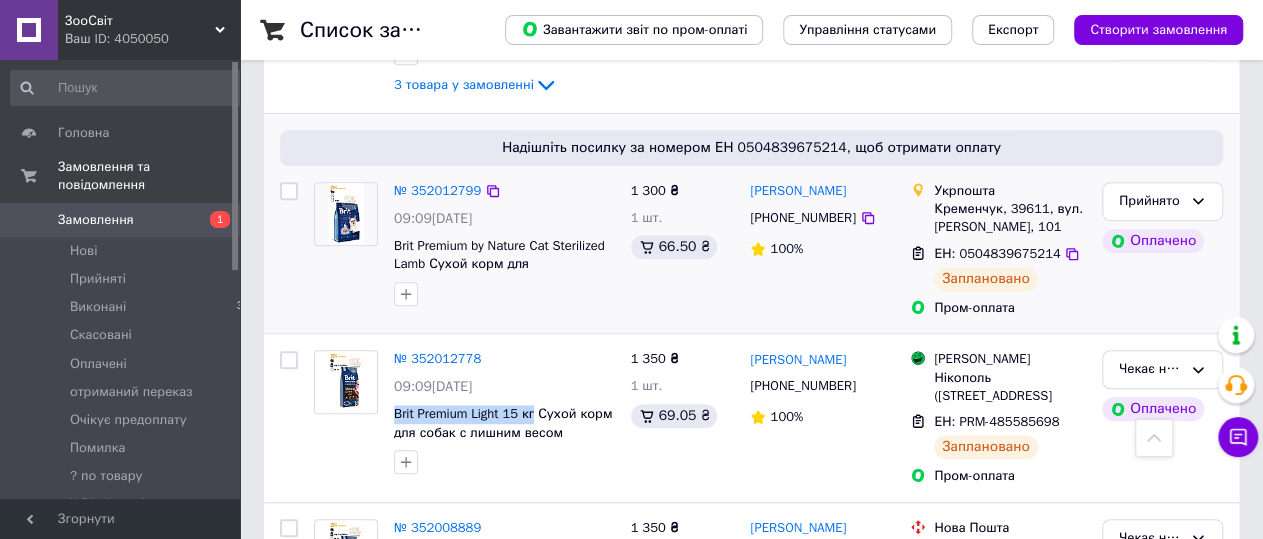 scroll, scrollTop: 520, scrollLeft: 0, axis: vertical 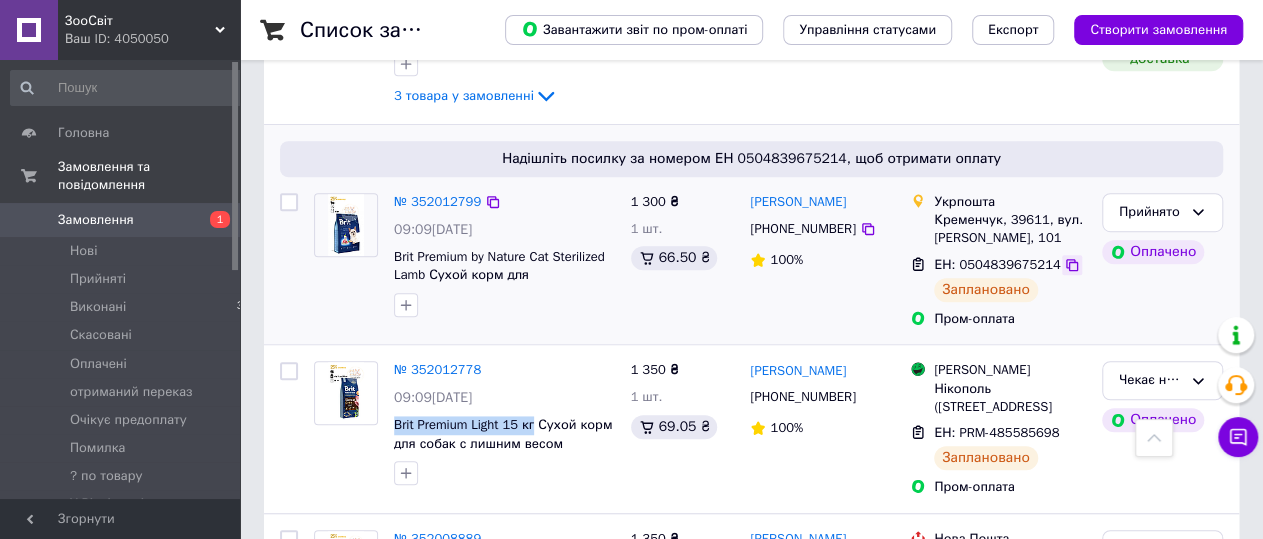 click 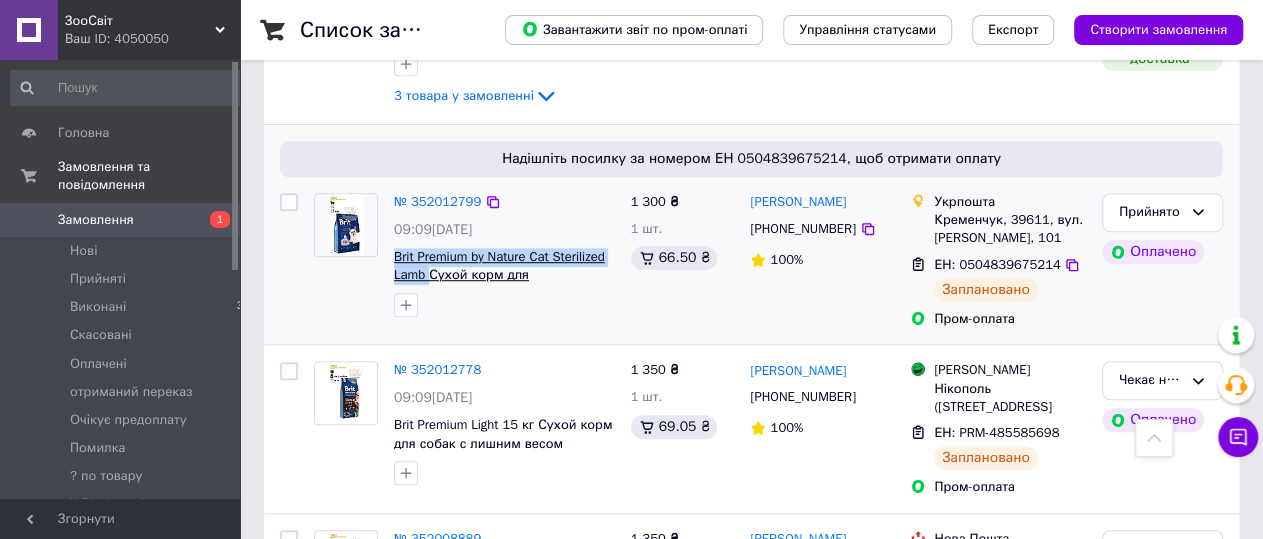 drag, startPoint x: 393, startPoint y: 250, endPoint x: 432, endPoint y: 277, distance: 47.434166 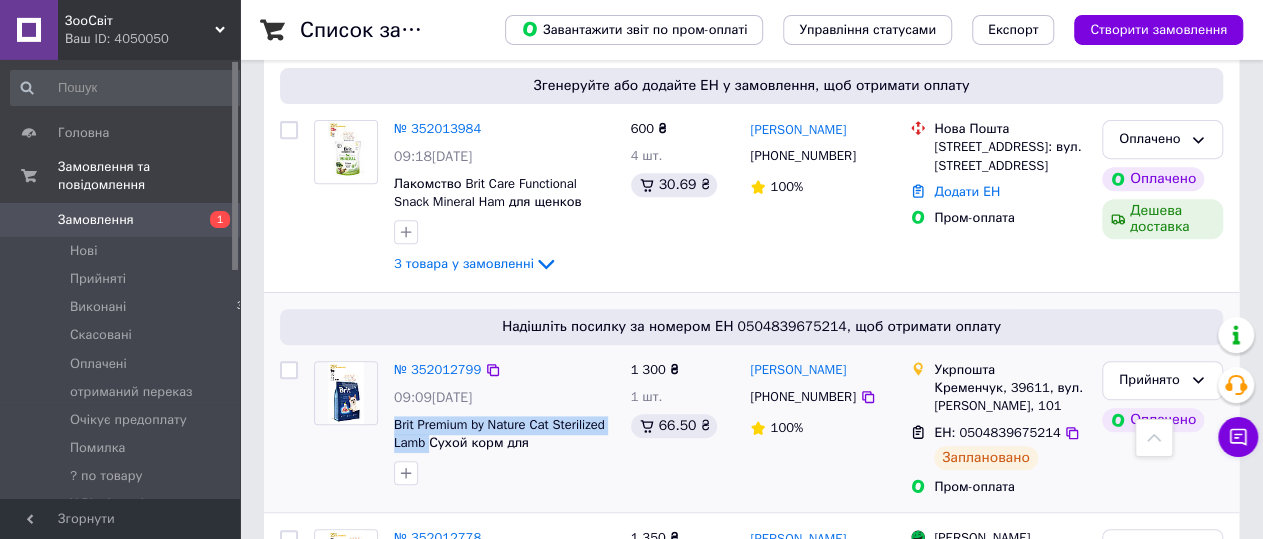 scroll, scrollTop: 208, scrollLeft: 0, axis: vertical 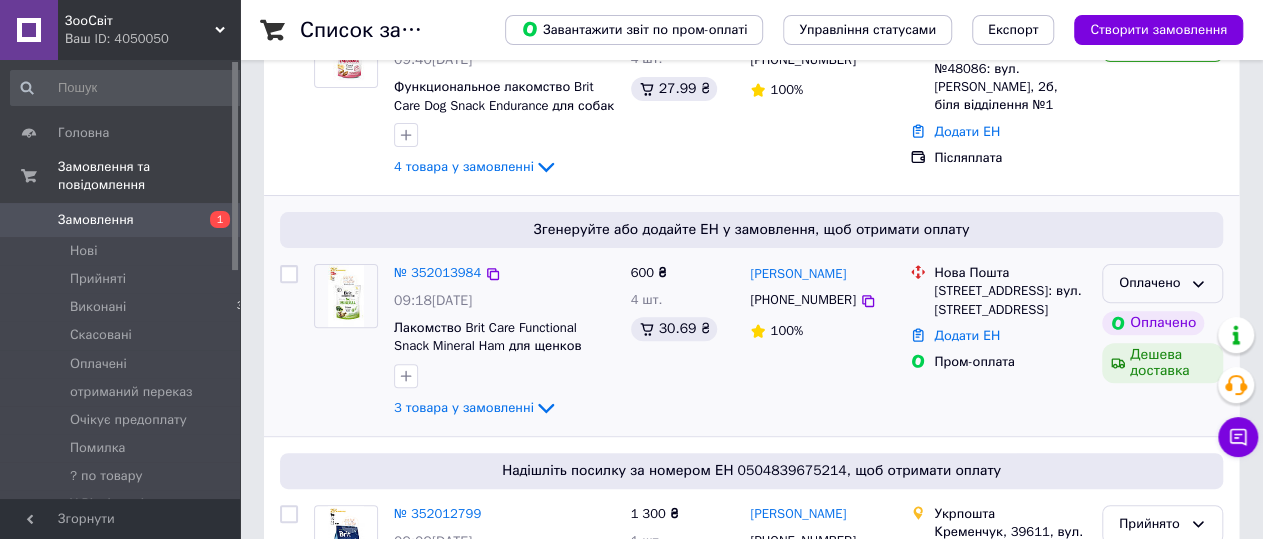click on "Оплачено" at bounding box center (1162, 283) 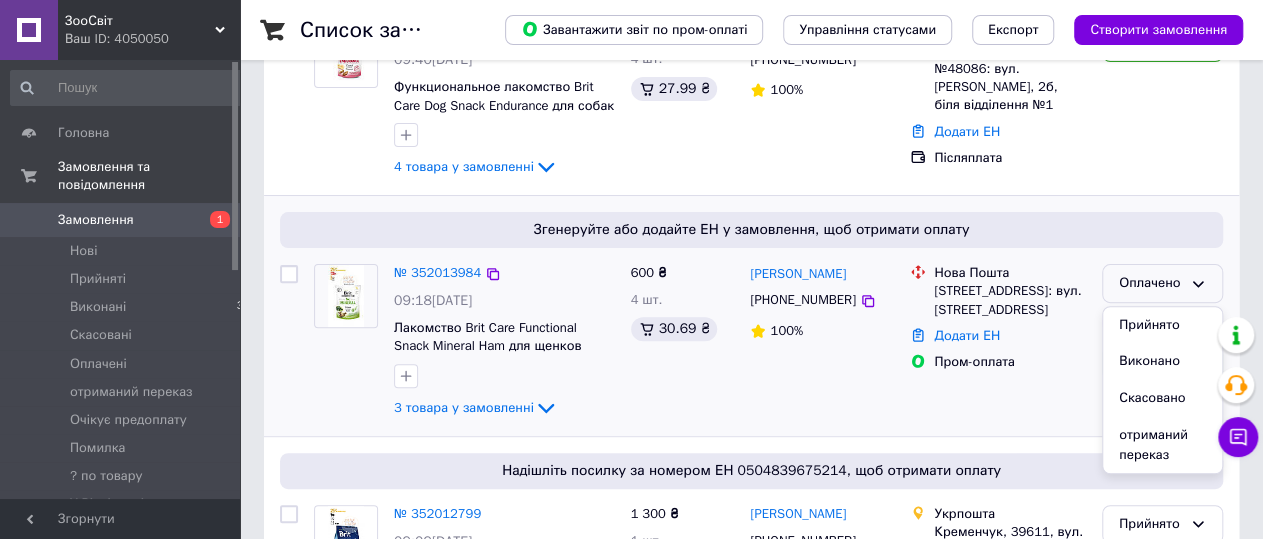 drag, startPoint x: 735, startPoint y: 417, endPoint x: 615, endPoint y: 376, distance: 126.81088 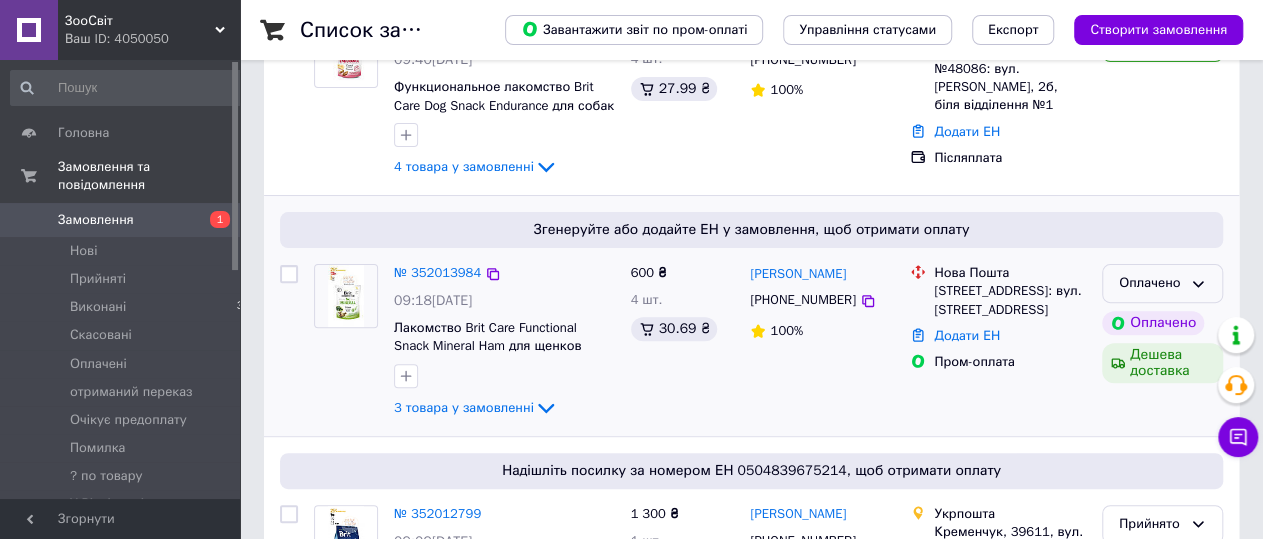 click on "Оплачено" at bounding box center (1162, 283) 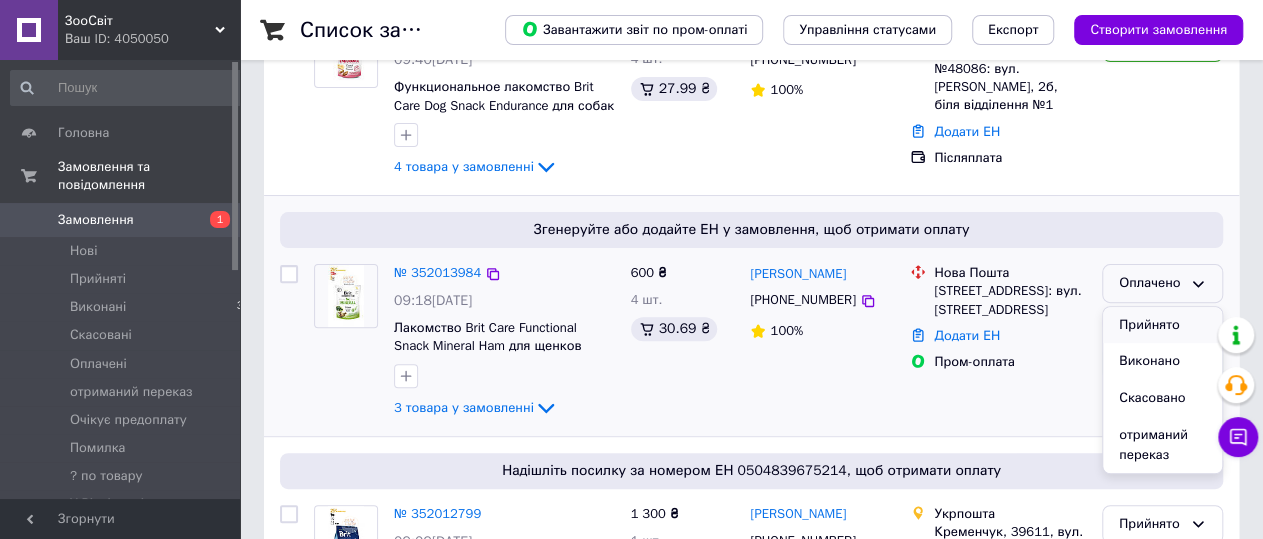 click on "Прийнято" at bounding box center (1162, 325) 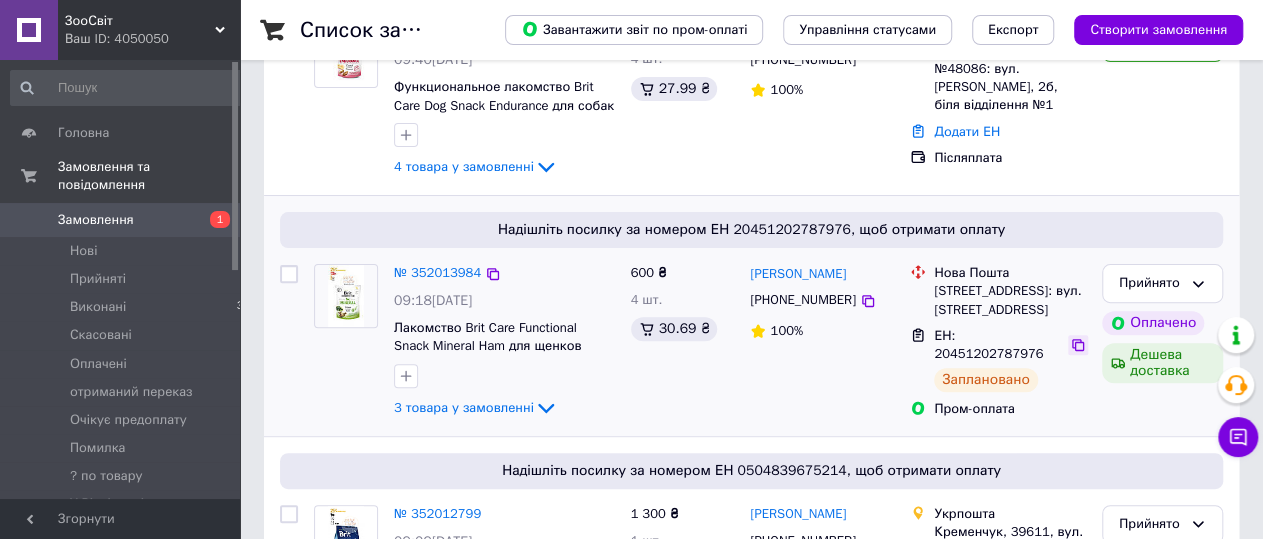 click 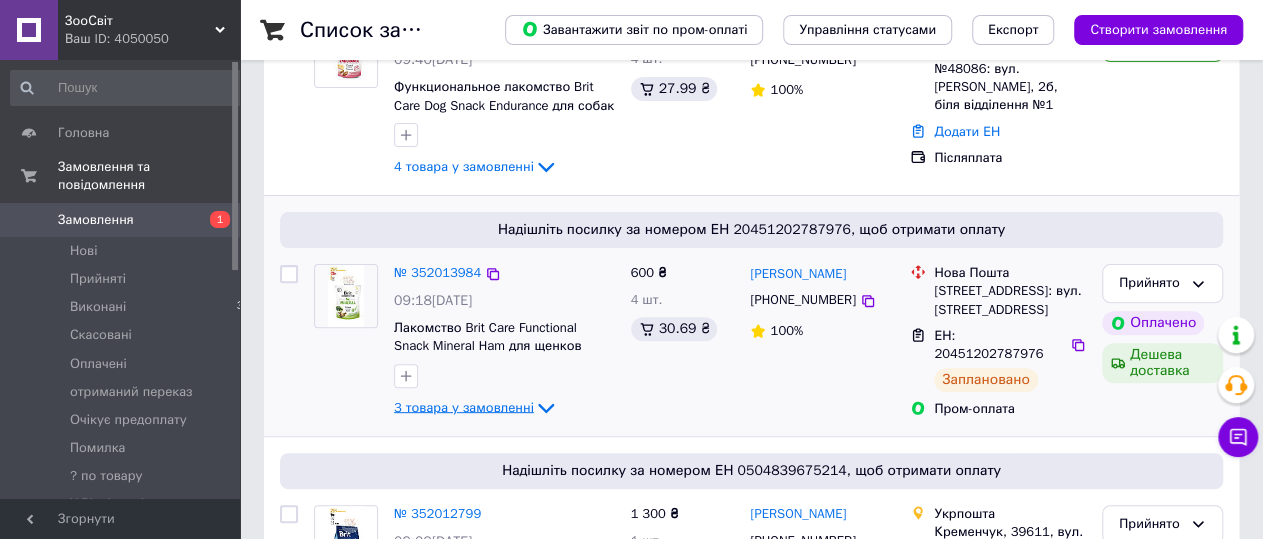 click 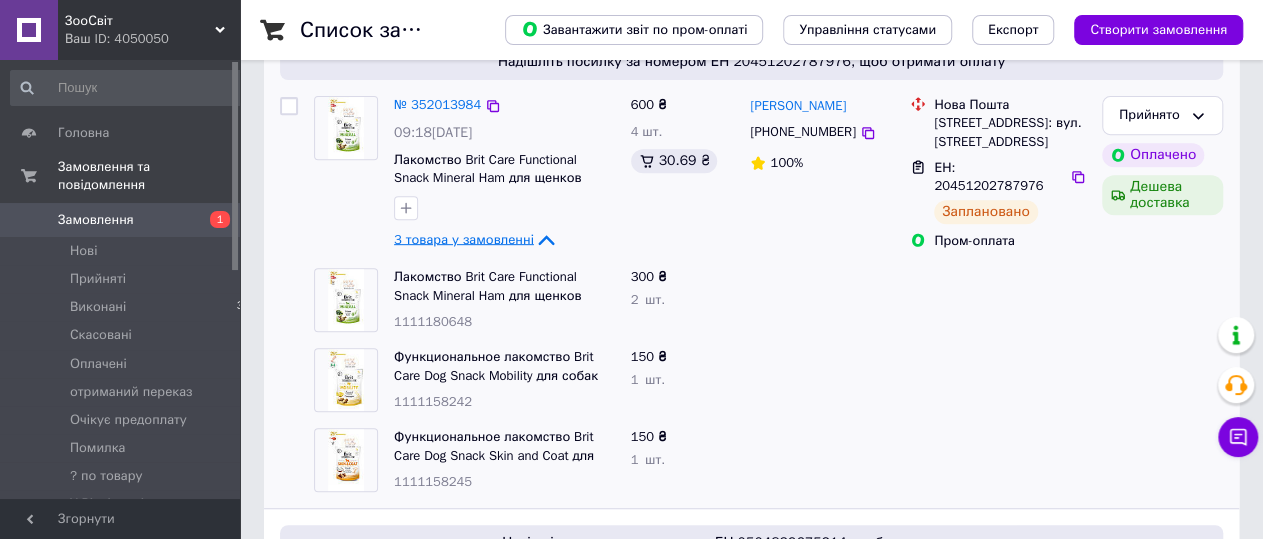 scroll, scrollTop: 416, scrollLeft: 0, axis: vertical 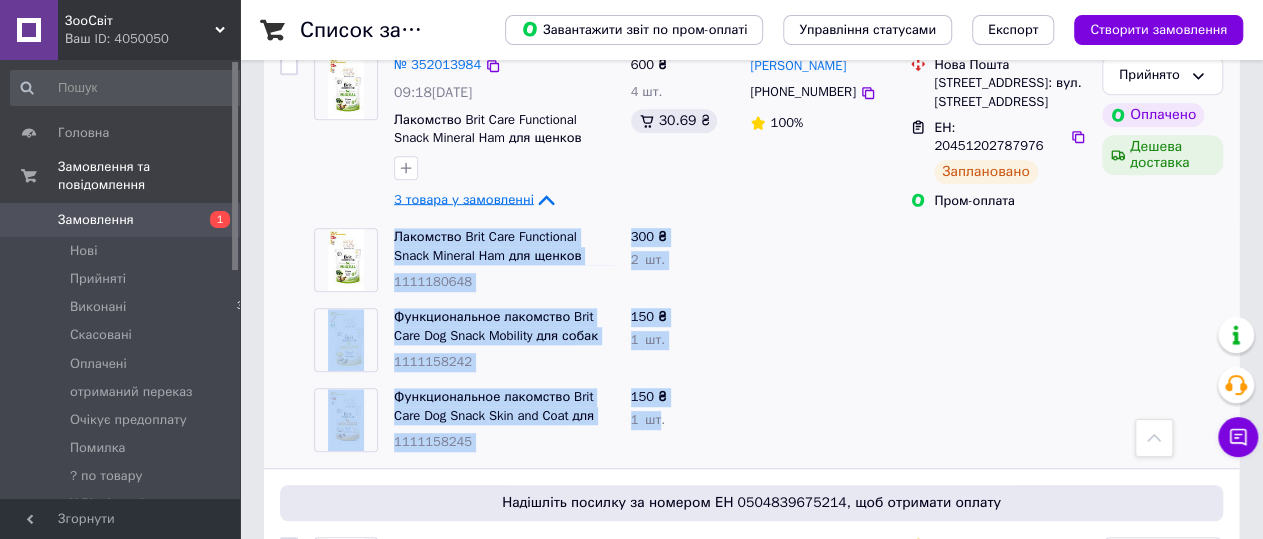 drag, startPoint x: 388, startPoint y: 231, endPoint x: 661, endPoint y: 415, distance: 329.21878 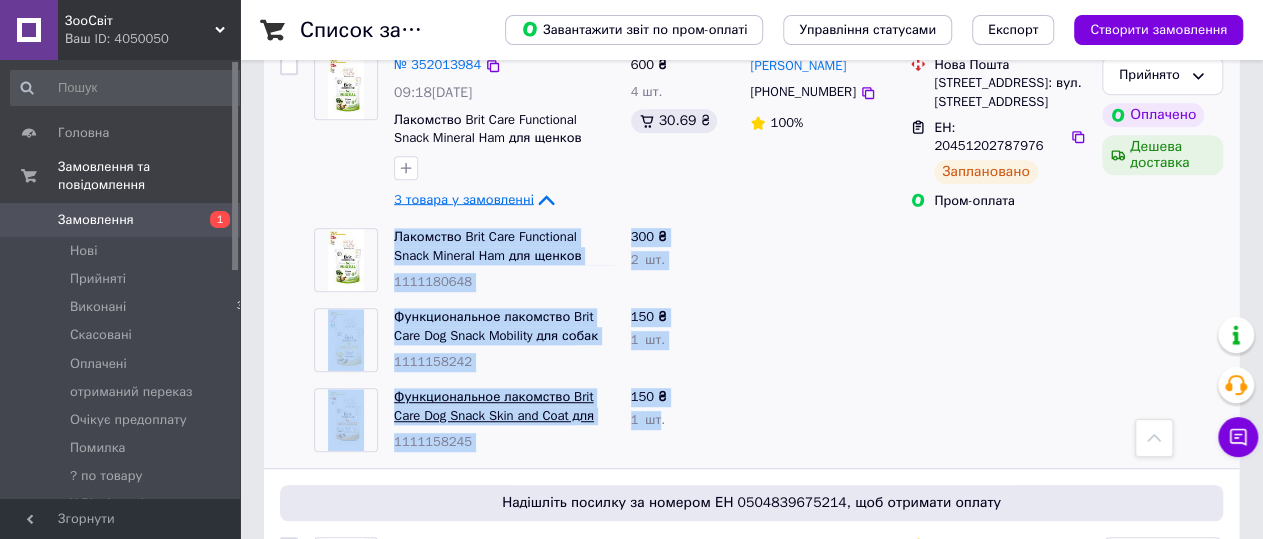copy on "Лакомство Brit Care Functional Snack Mineral Ham для щенков полувлажные минералы и ветчина 1111180648 300 ₴ 2   шт. Функциональное лакомство Brit Care Dog Snack Mobility для собак для поддержания суставов с кальмаром и ананас 1111158242 150 ₴ 1   шт. Функциональное лакомство Brit Care Dog Snack Skin and Coat для собак для здоровой кожи и шерсти с крилем и кок 1111158245 150 ₴ 1   шт" 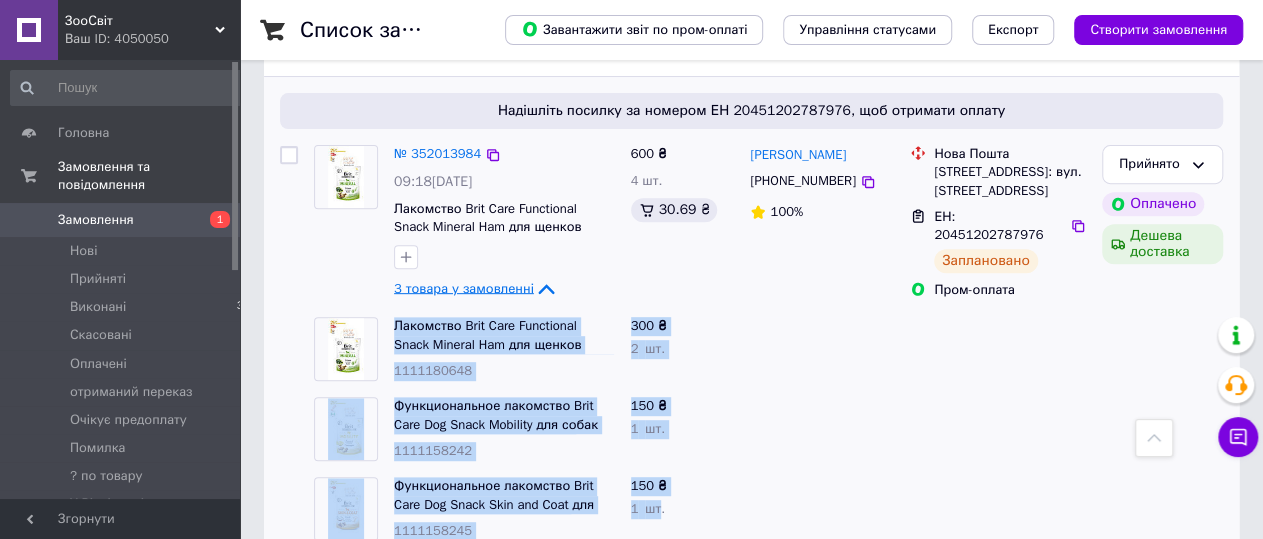 scroll, scrollTop: 208, scrollLeft: 0, axis: vertical 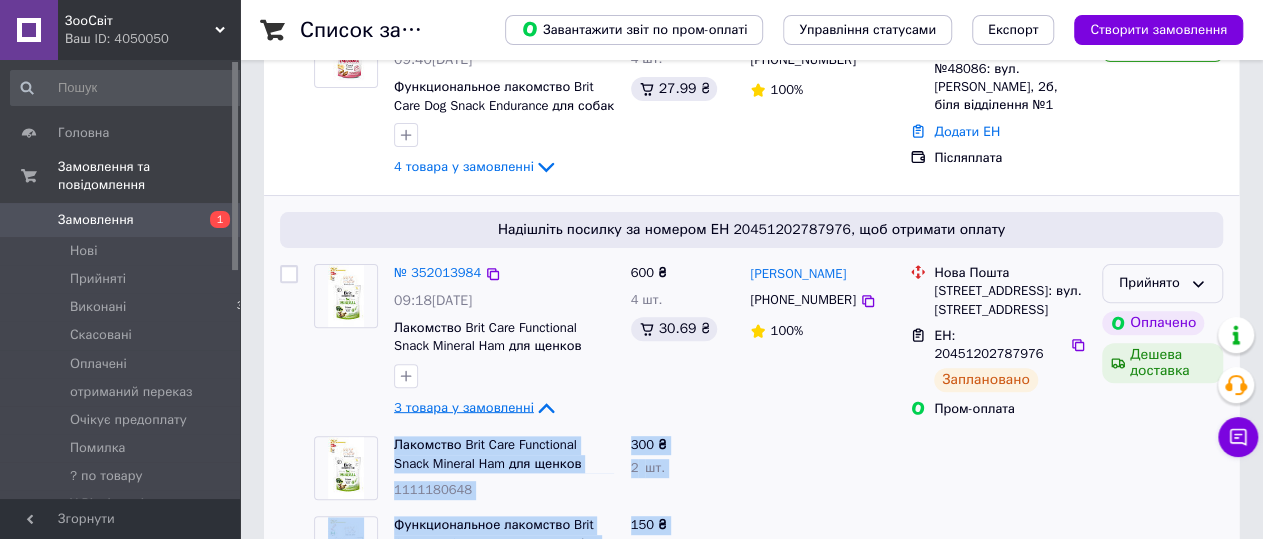 click 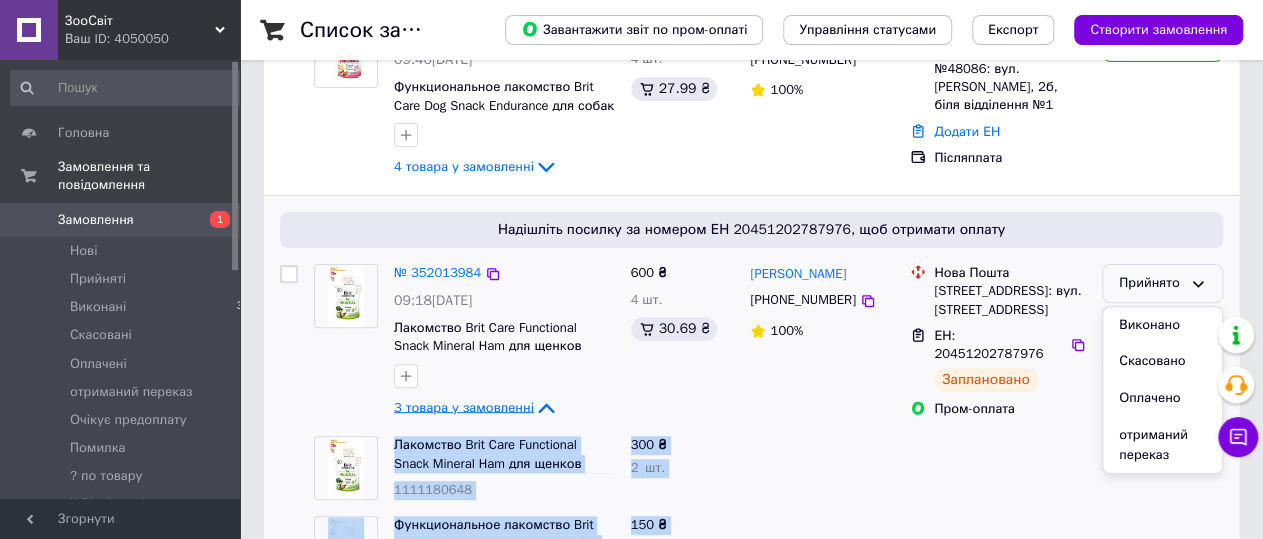 scroll, scrollTop: 225, scrollLeft: 0, axis: vertical 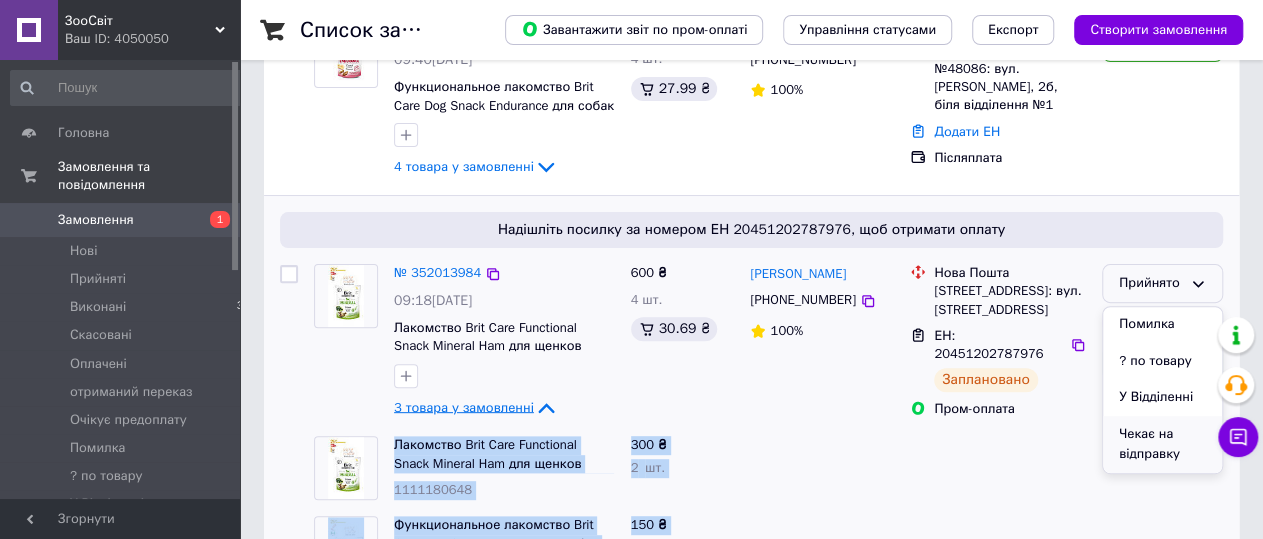 click on "Чекає на відправку" at bounding box center (1162, 444) 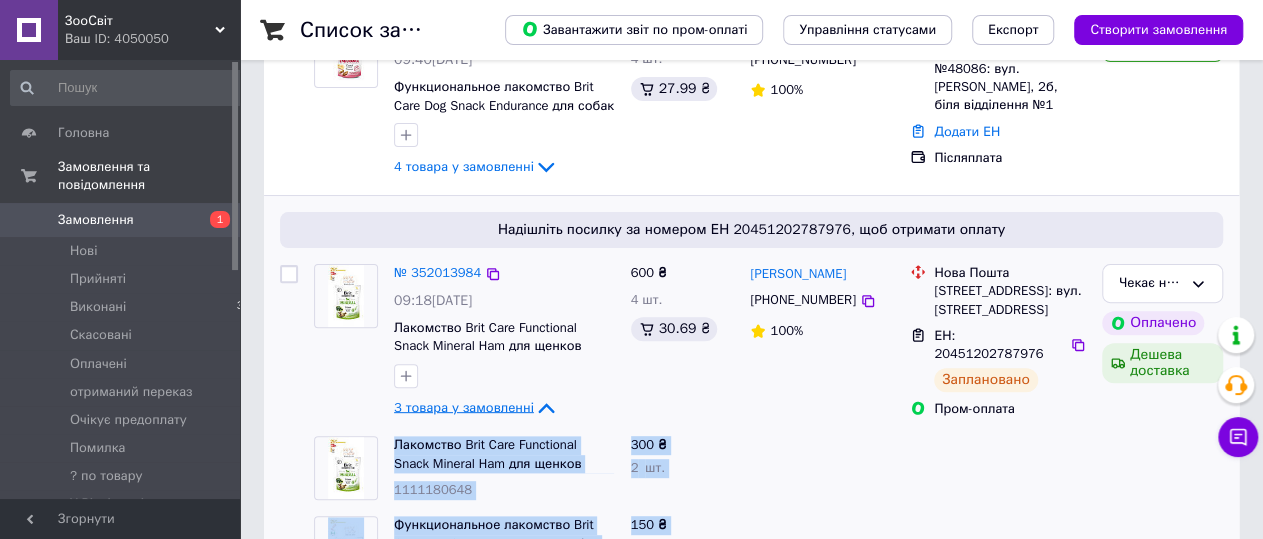 scroll, scrollTop: 0, scrollLeft: 0, axis: both 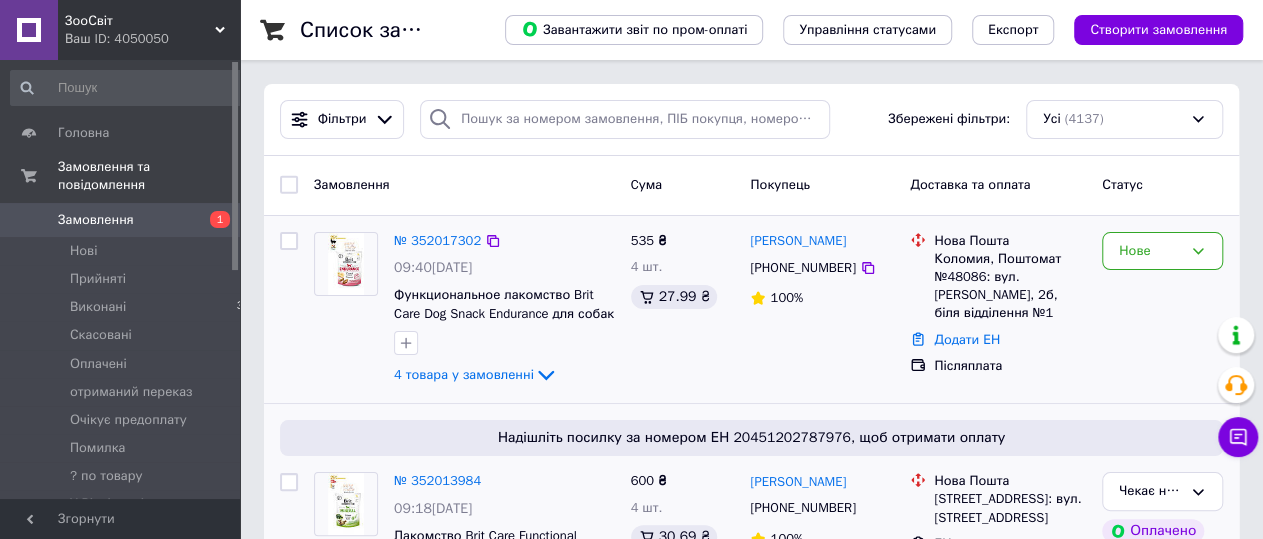 click on "Нове" at bounding box center (1162, 310) 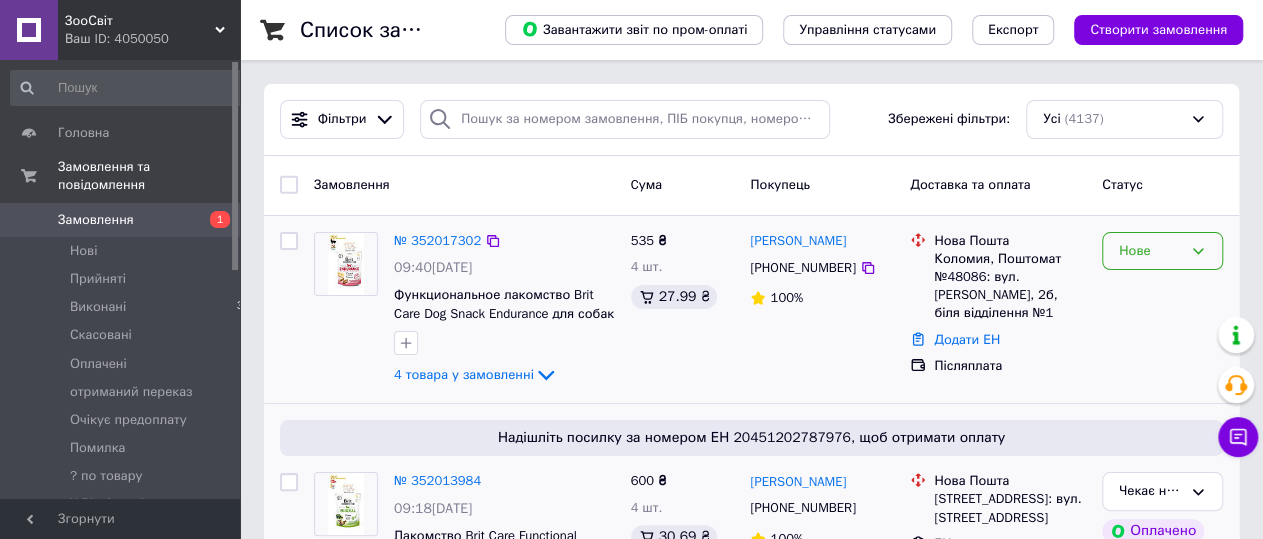 click 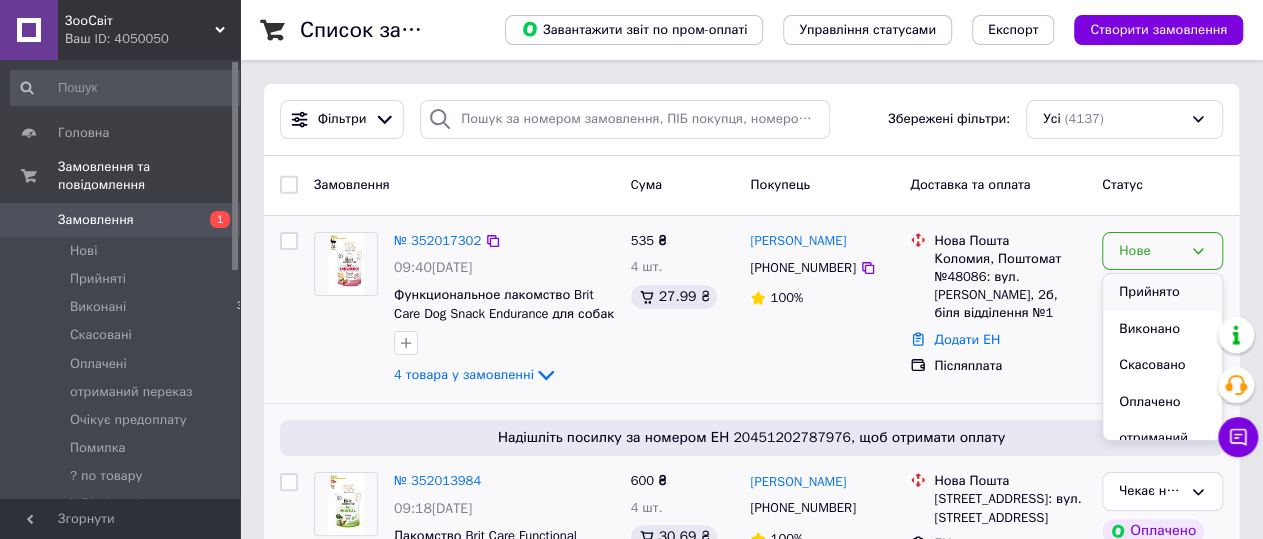 click on "Прийнято" at bounding box center (1162, 292) 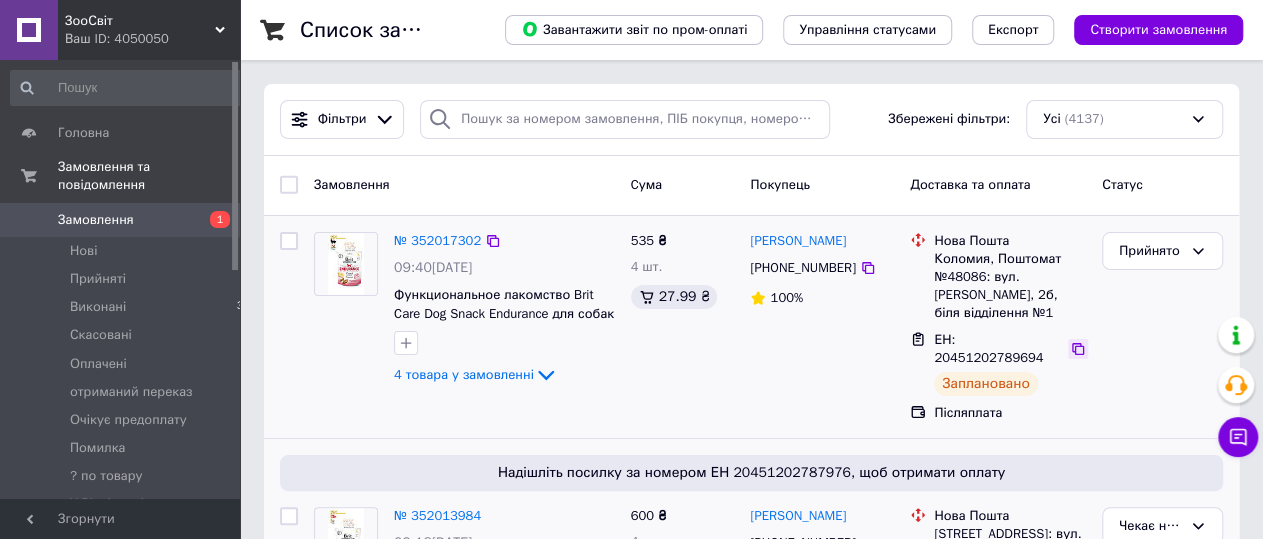 click 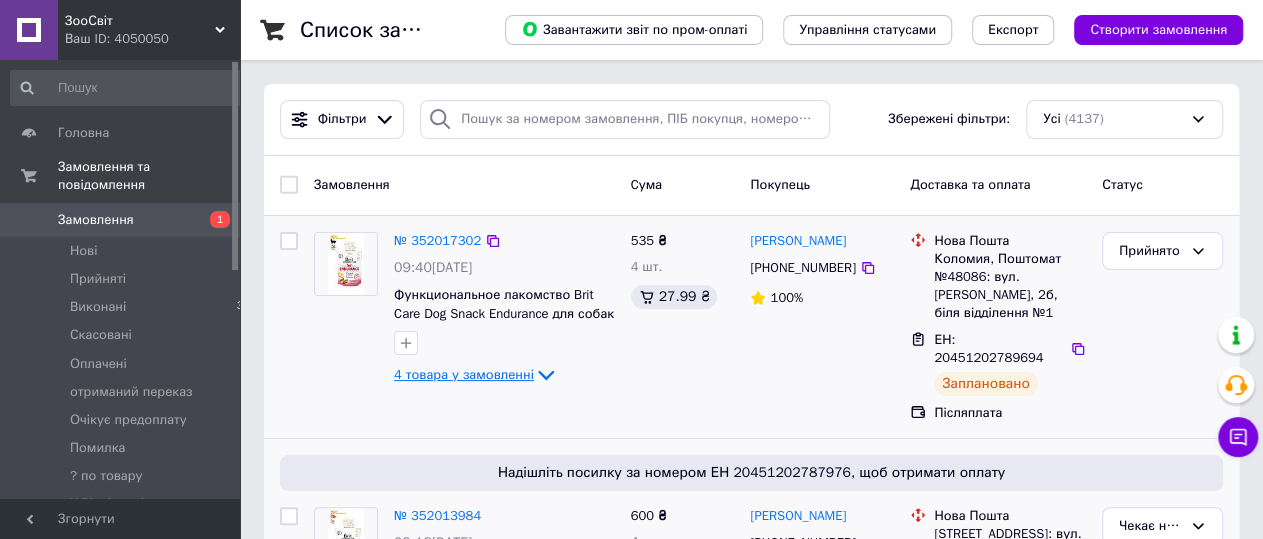 click on "4 товара у замовленні" at bounding box center [464, 374] 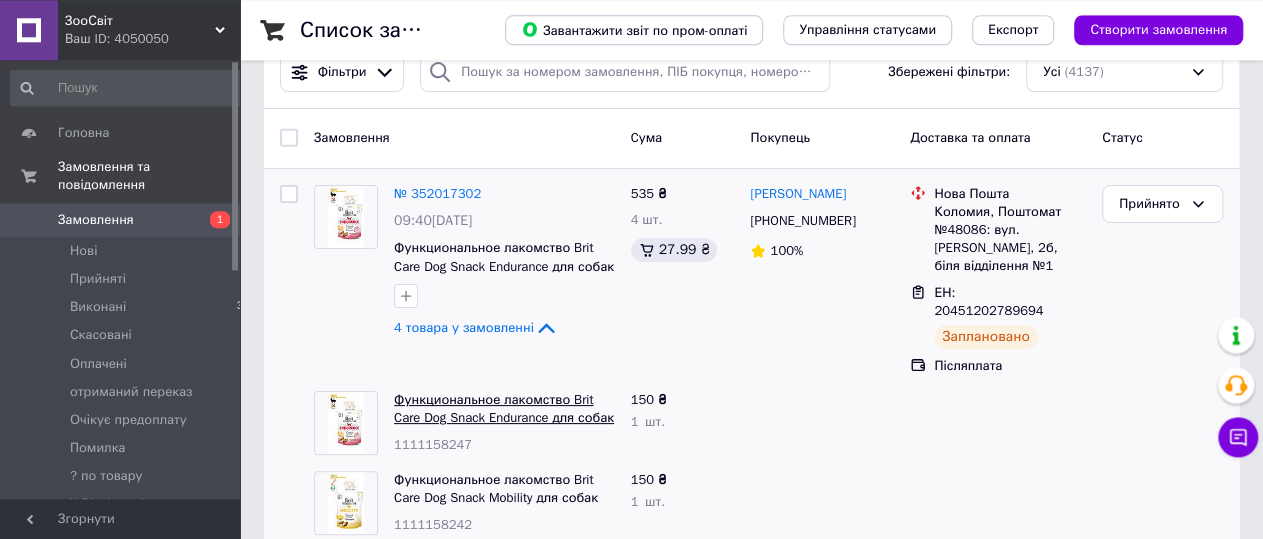scroll, scrollTop: 312, scrollLeft: 0, axis: vertical 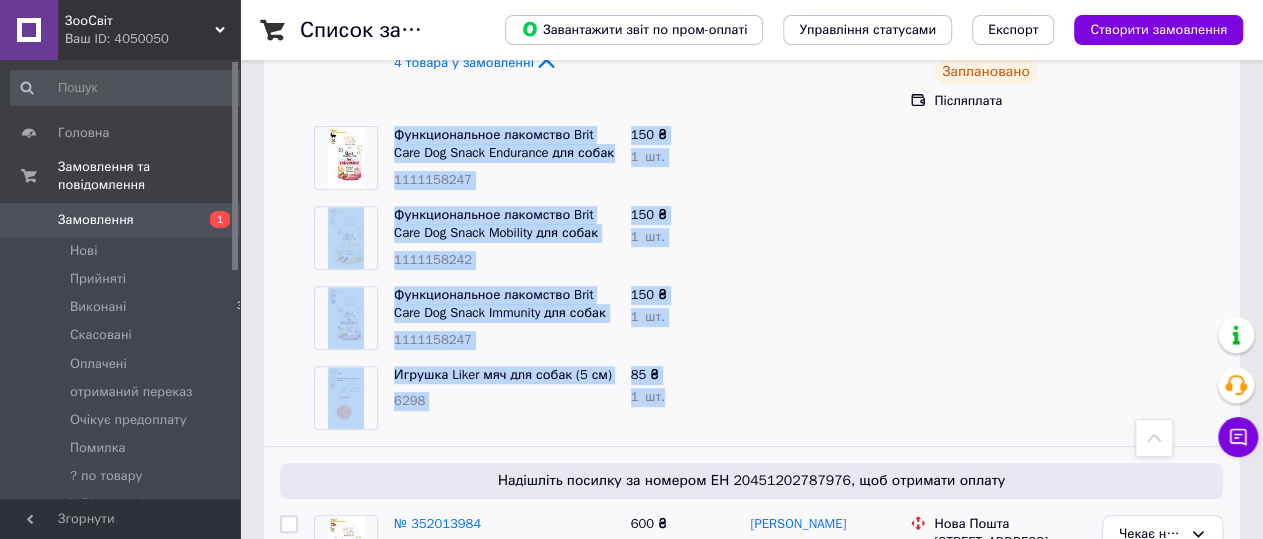 drag, startPoint x: 390, startPoint y: 110, endPoint x: 667, endPoint y: 376, distance: 384.03775 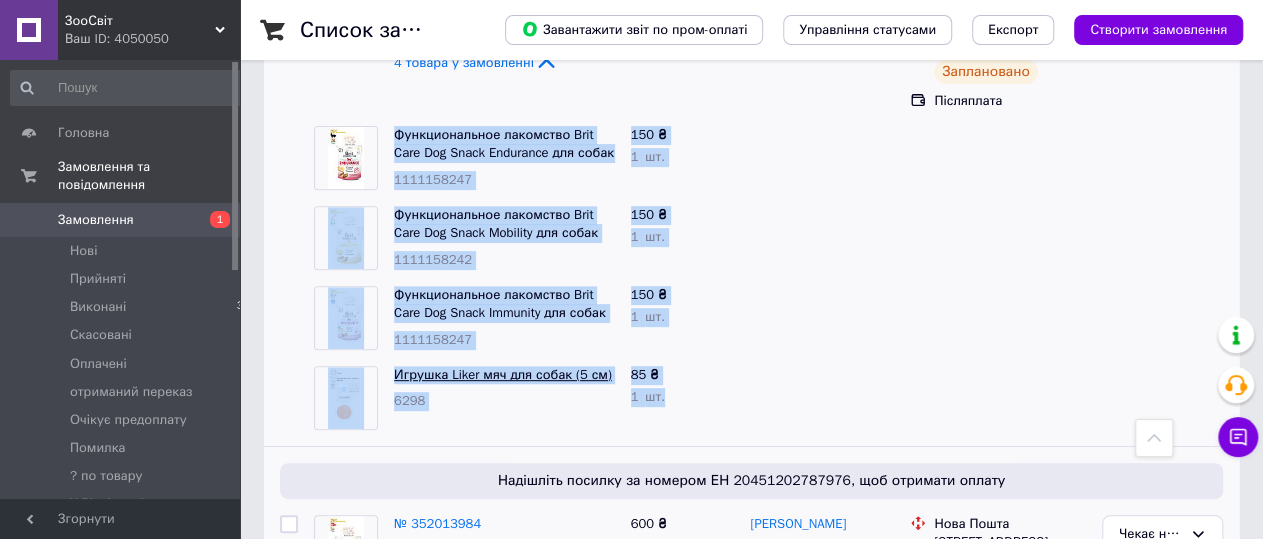 copy on "Функциональное лакомство Brit Care Dog Snack Endurance для собак с повышенной активностью с ягненком и бананом 1111158247 150 ₴ 1   шт. Функциональное лакомство Brit Care Dog Snack Mobility для собак для поддержания суставов с кальмаром и ананас 1111158242 150 ₴ 1   шт. Функциональное лакомство Brit Care Dog Snack Immunity для собак для поддержания иммун. с насекомыми и имбирем 1111158247 150 ₴ 1   шт. Игрушка Liker мяч для собак (5 см) 6298 85 ₴ 1   шт." 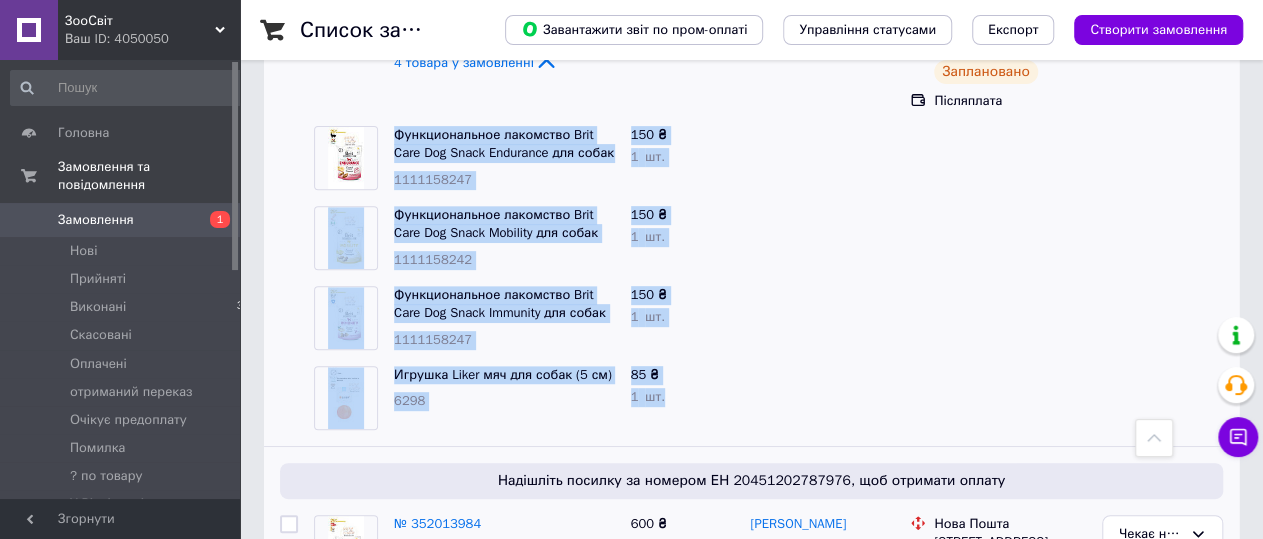 click at bounding box center [998, 318] 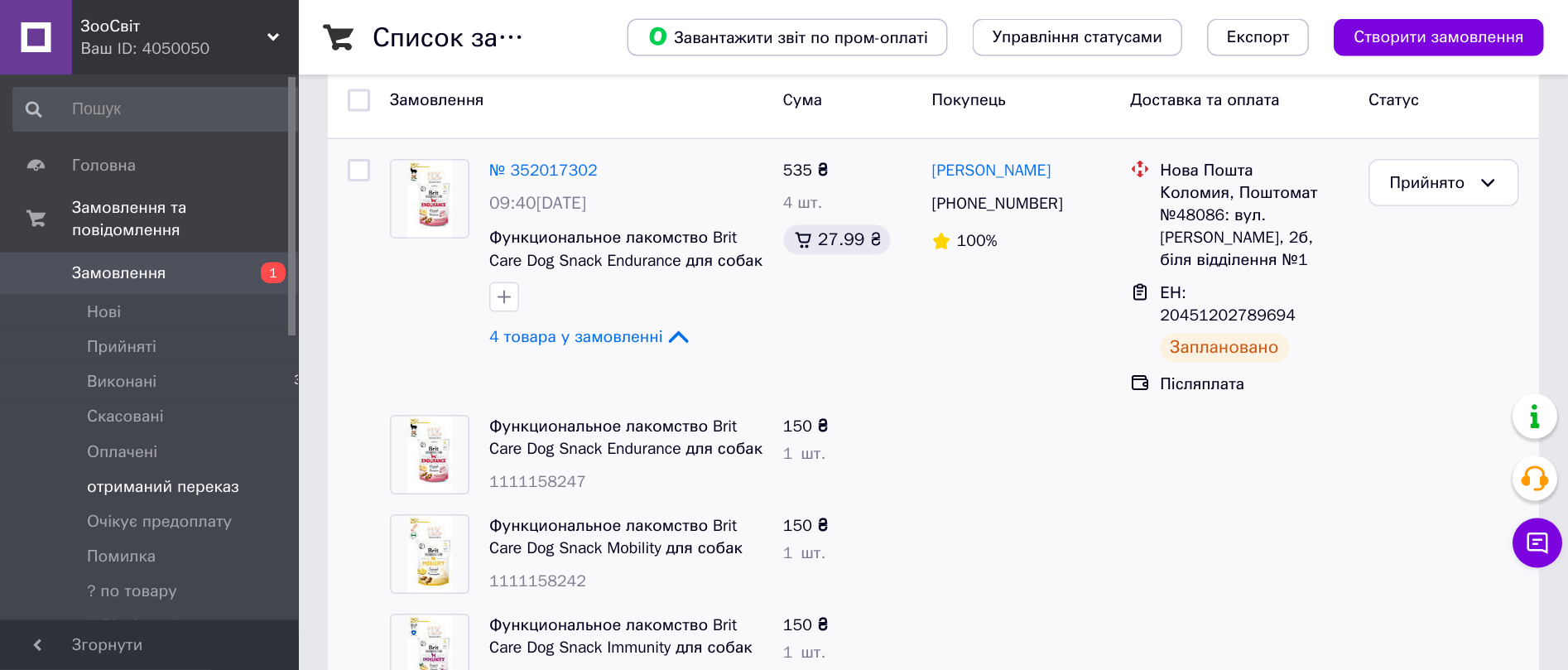scroll, scrollTop: 0, scrollLeft: 0, axis: both 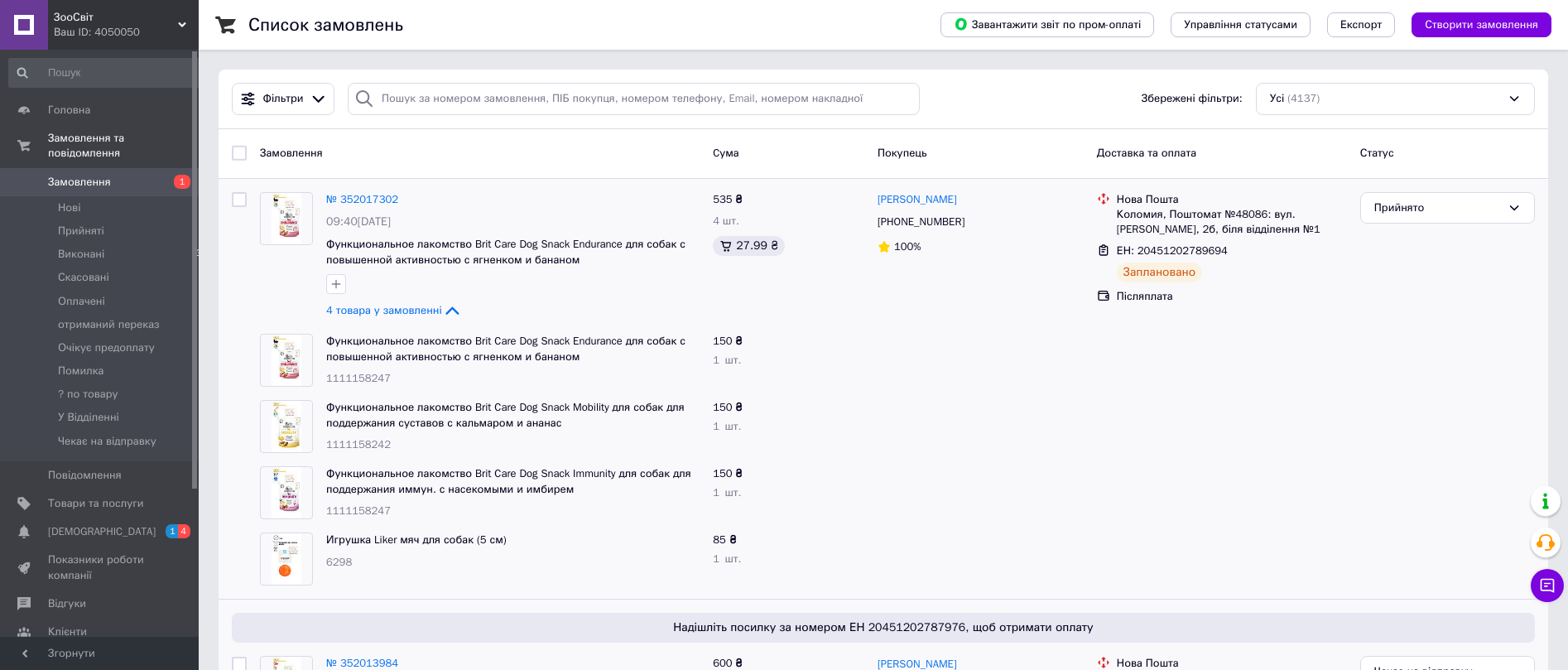 click at bounding box center [1222, 427] 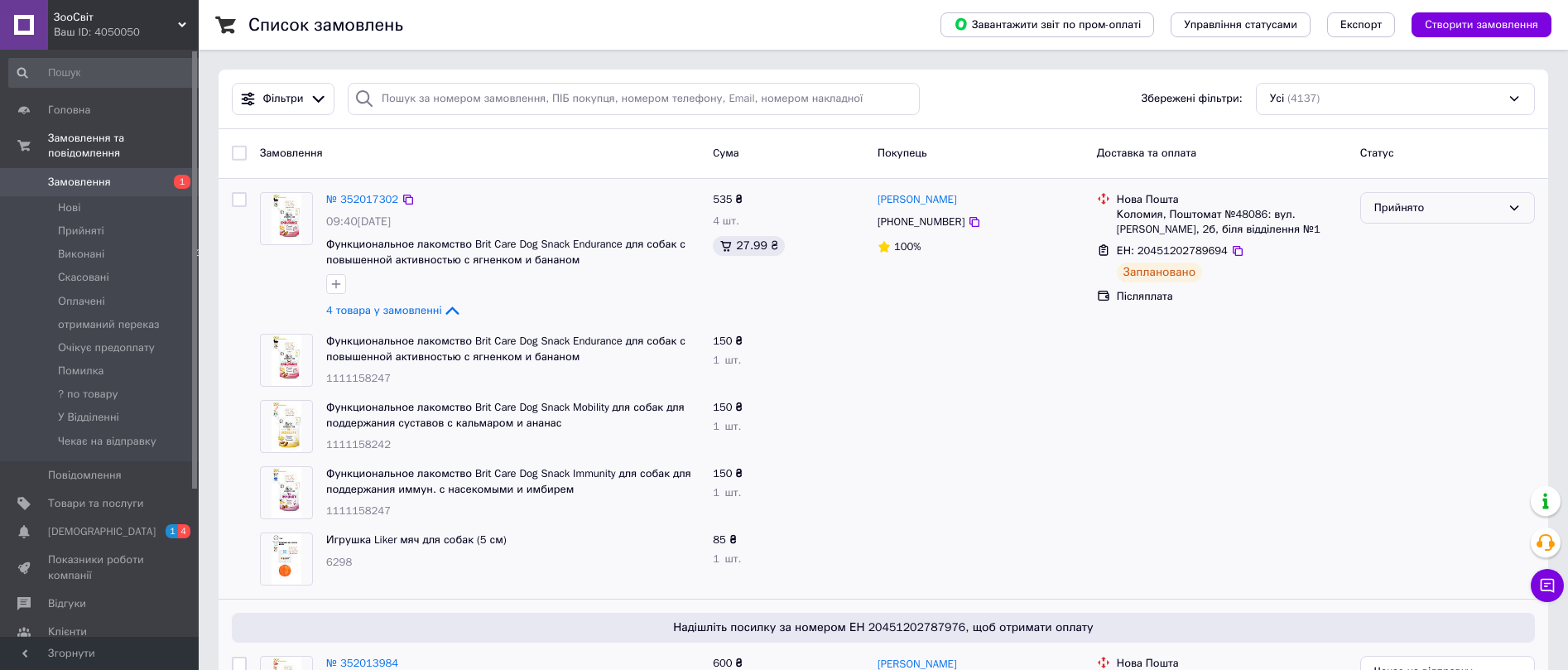 click on "Прийнято" at bounding box center [1437, 208] 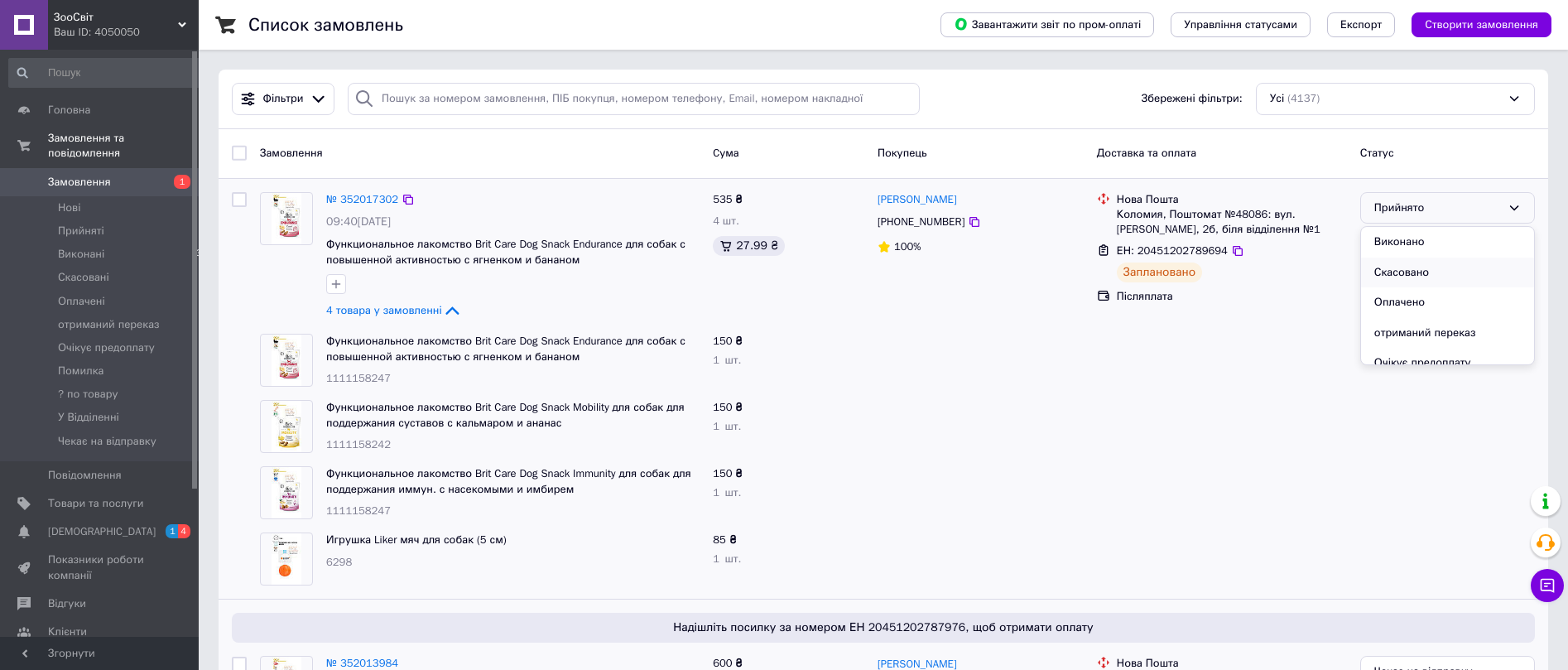 scroll, scrollTop: 135, scrollLeft: 0, axis: vertical 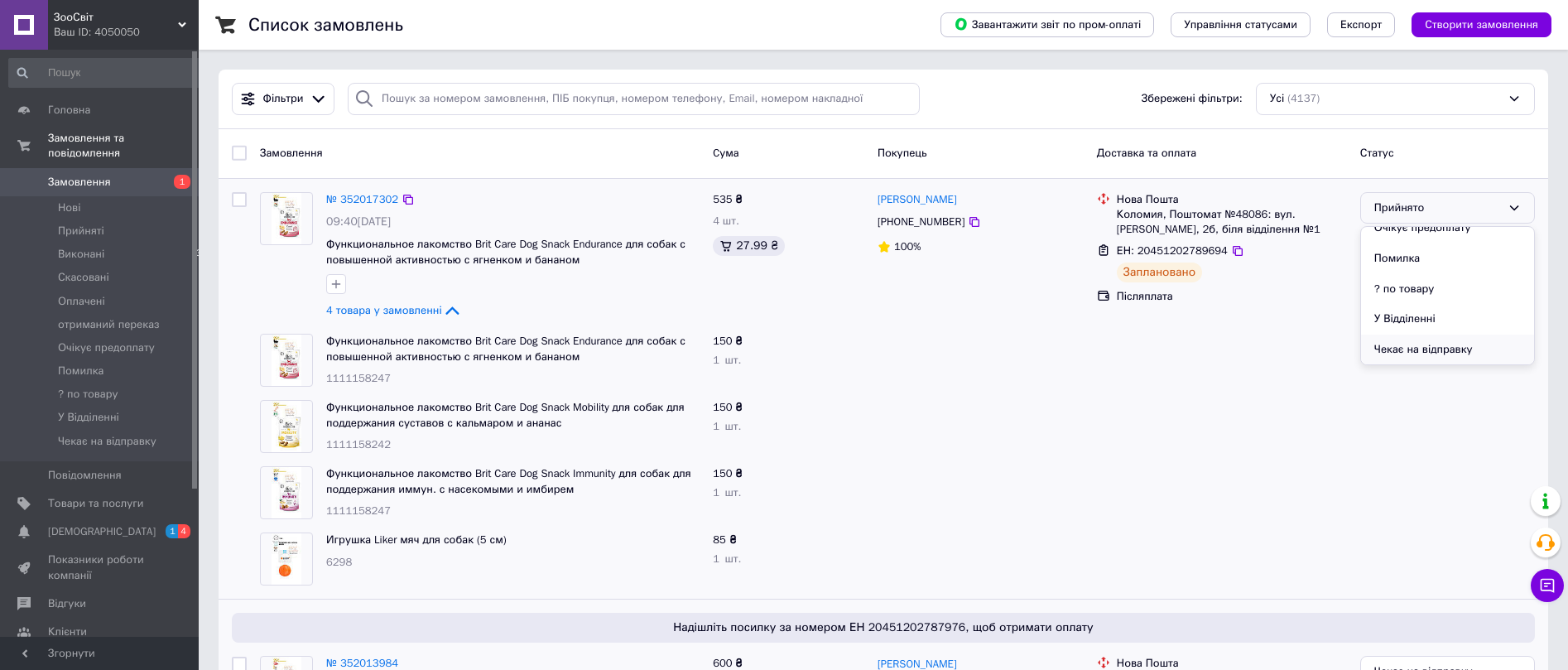 click on "Чекає на відправку" at bounding box center (1447, 349) 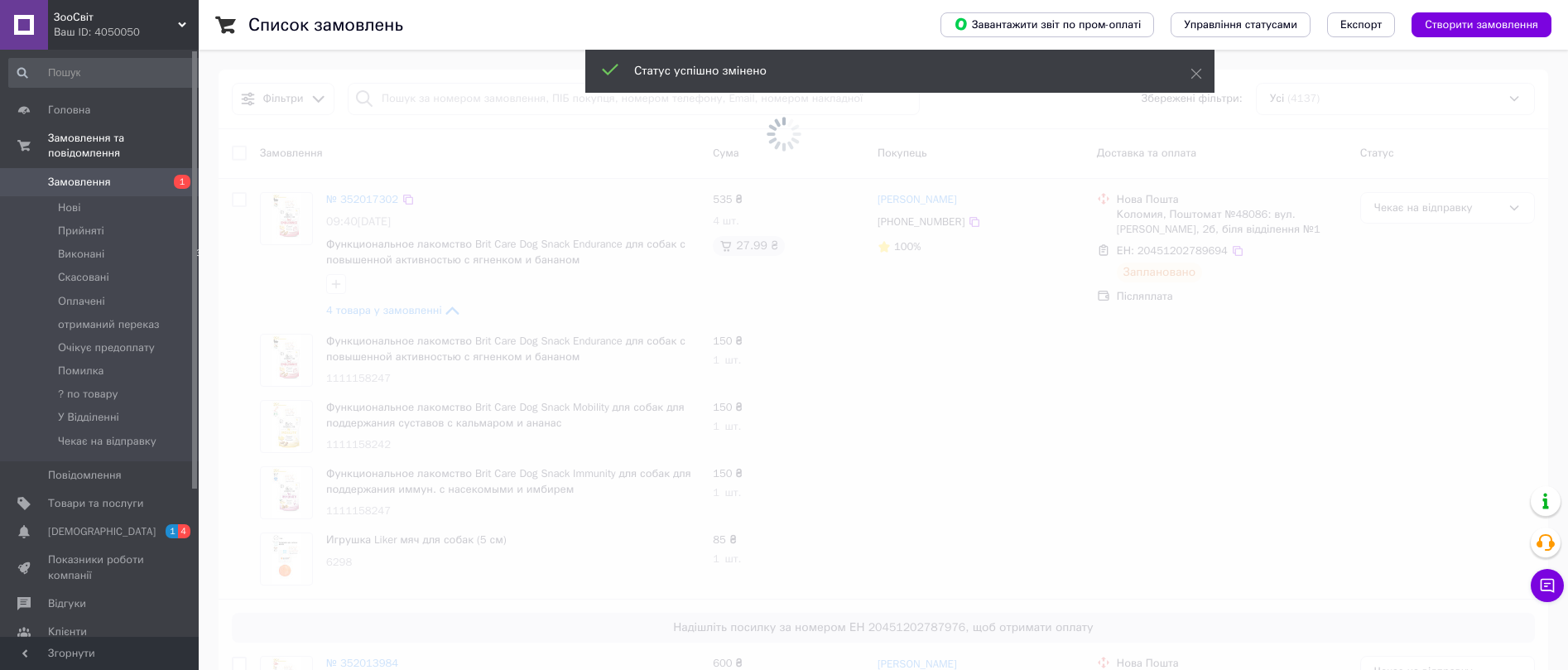 click on "Згорнути" at bounding box center [99, 653] 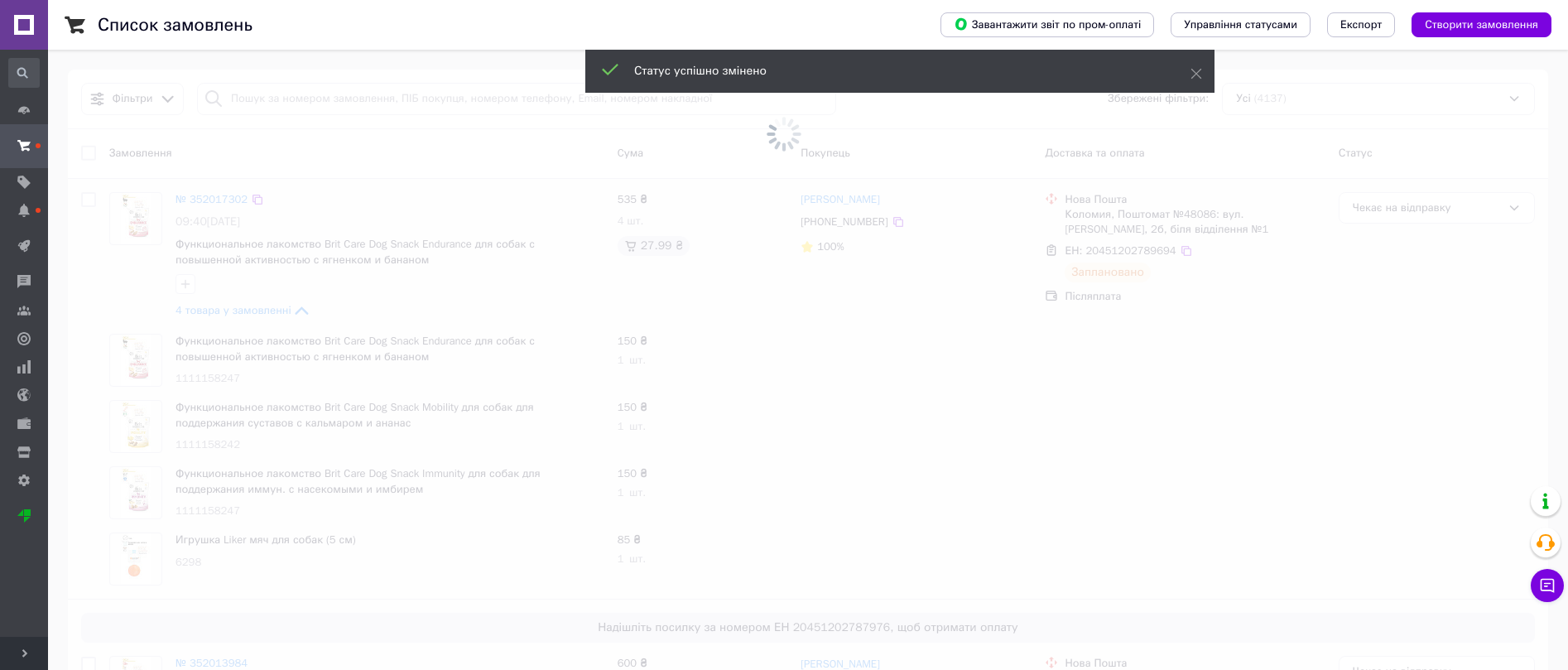 click 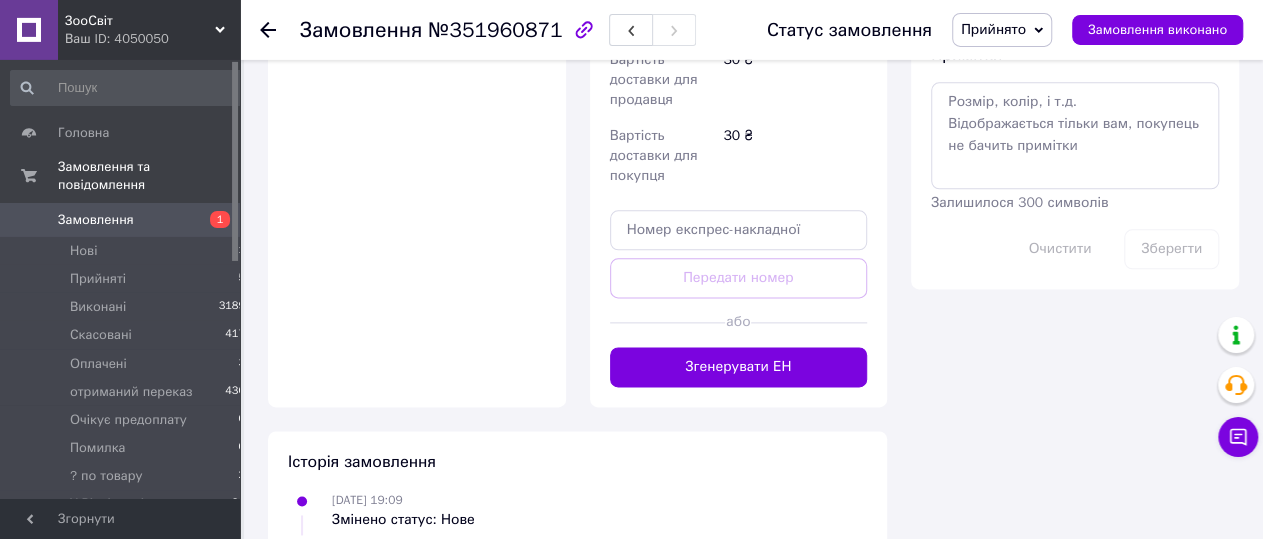 scroll, scrollTop: 1248, scrollLeft: 0, axis: vertical 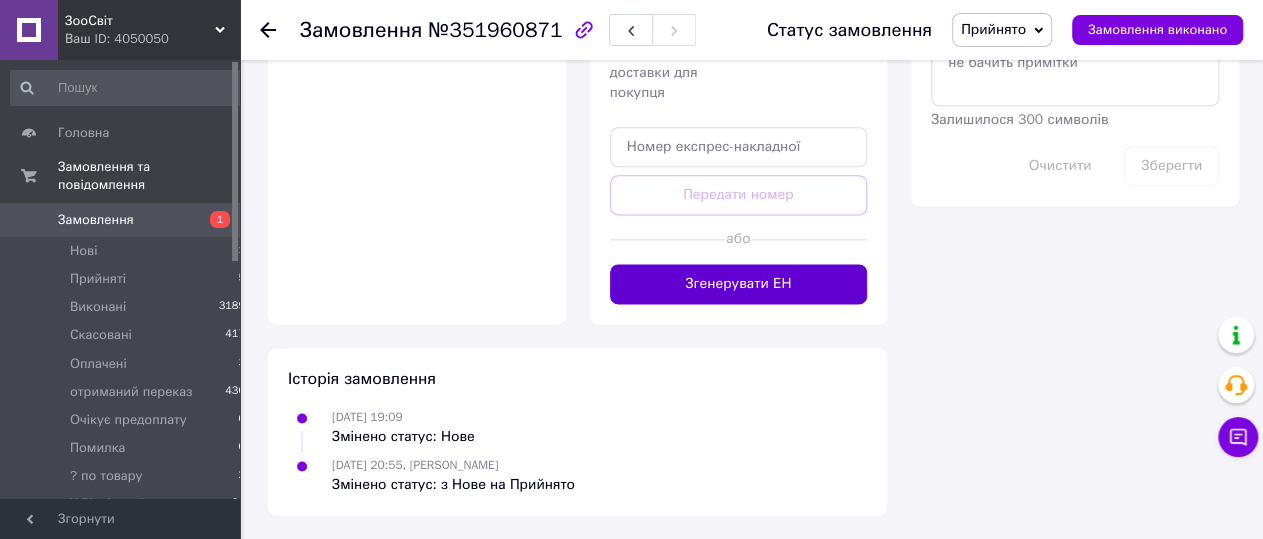 click on "Згенерувати ЕН" at bounding box center [739, 284] 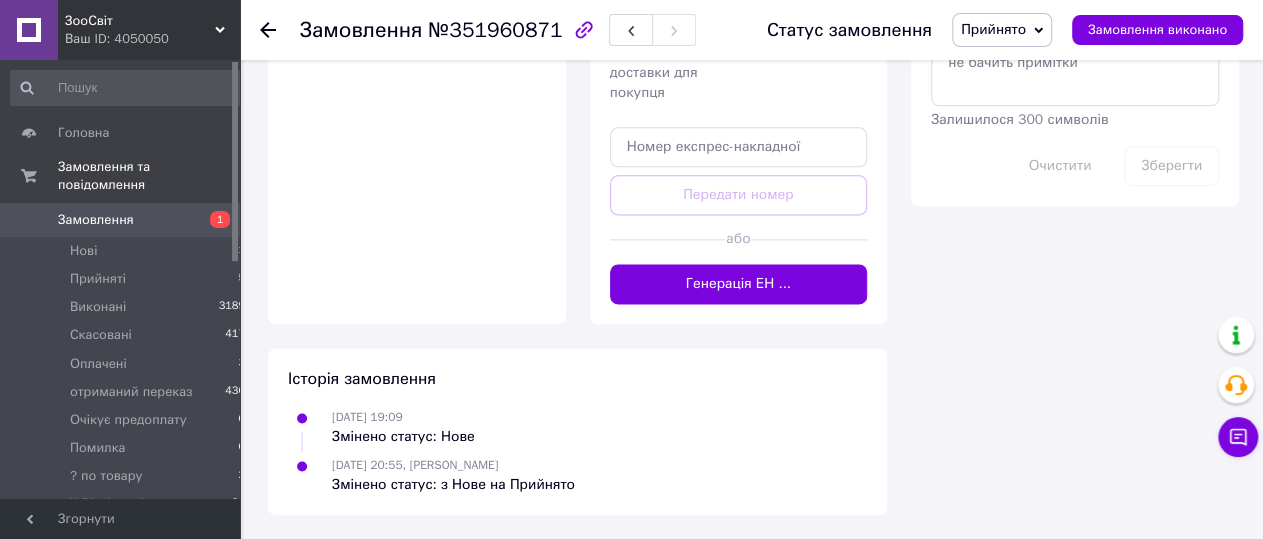 scroll, scrollTop: 1114, scrollLeft: 0, axis: vertical 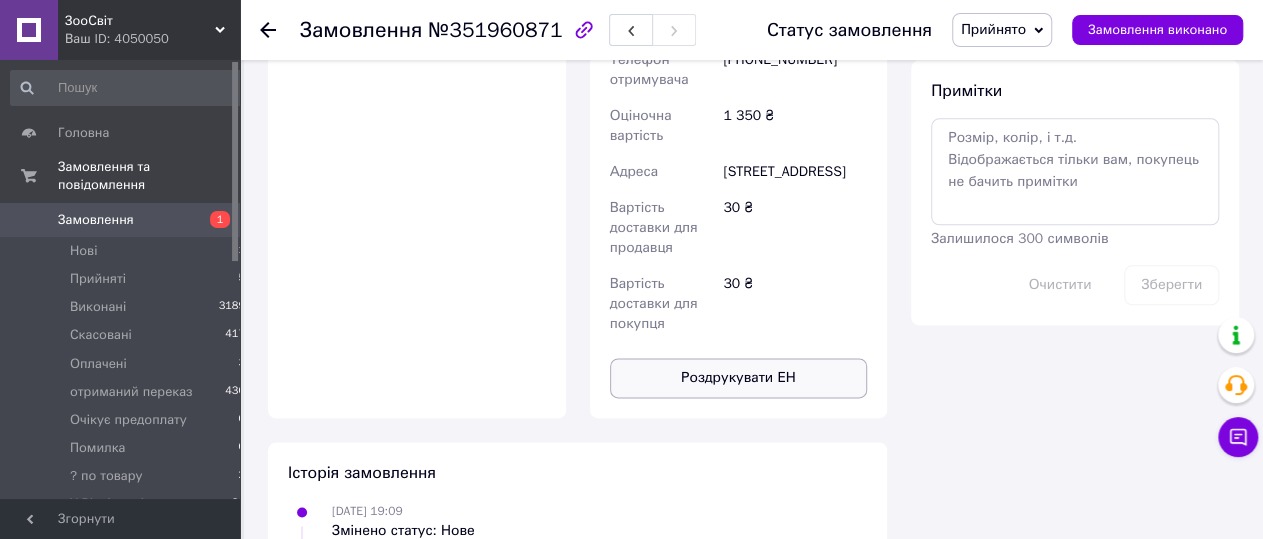 click on "Роздрукувати ЕН" at bounding box center (739, 378) 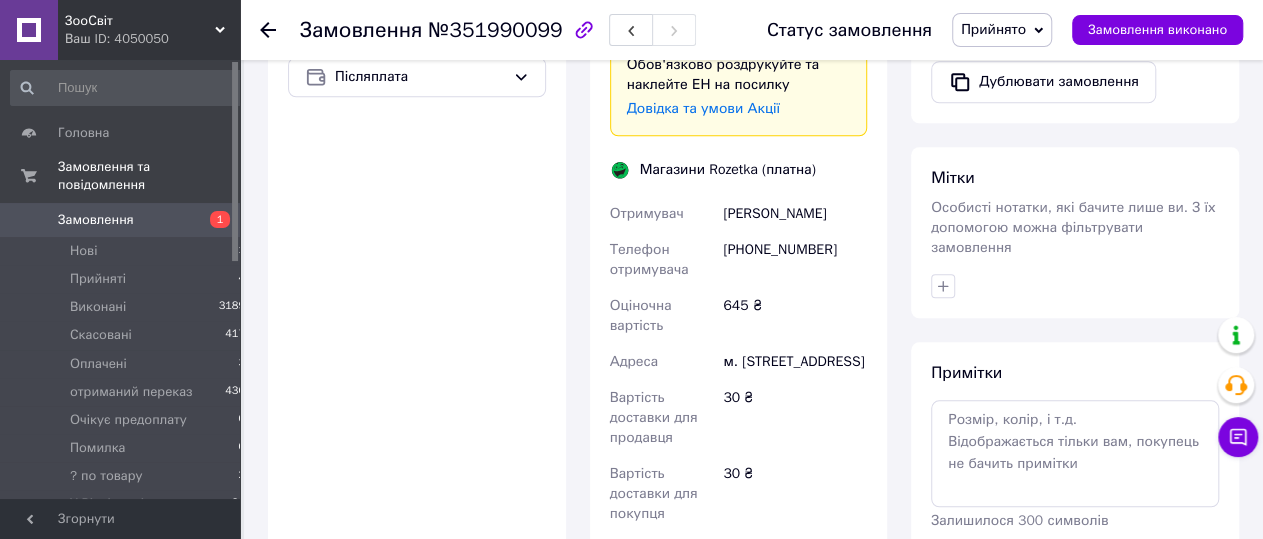 scroll, scrollTop: 1144, scrollLeft: 0, axis: vertical 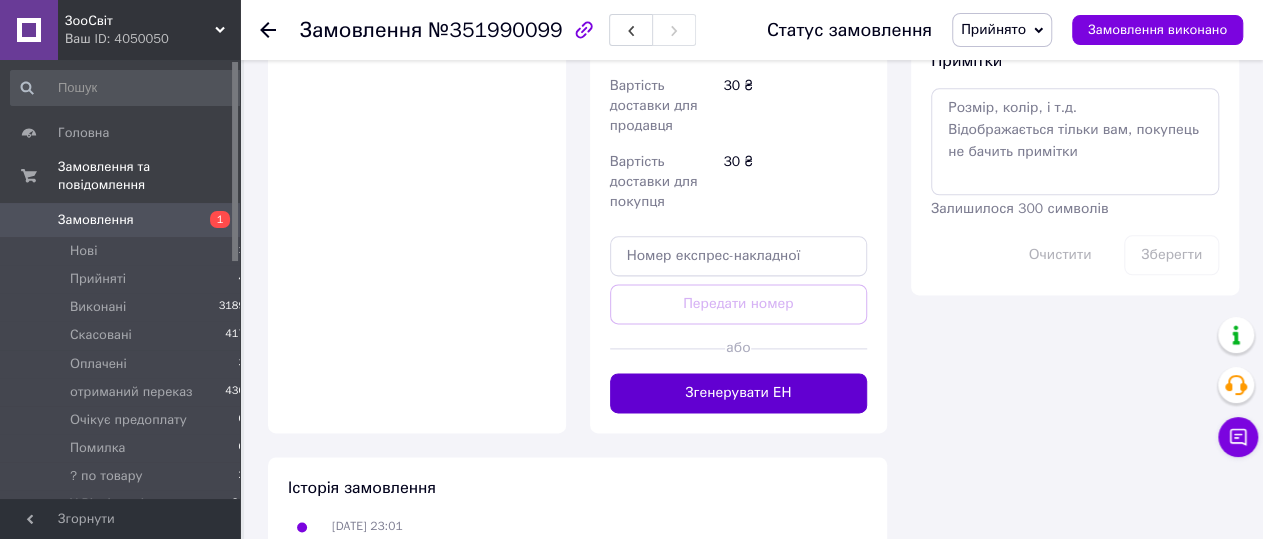 click on "Згенерувати ЕН" at bounding box center (739, 393) 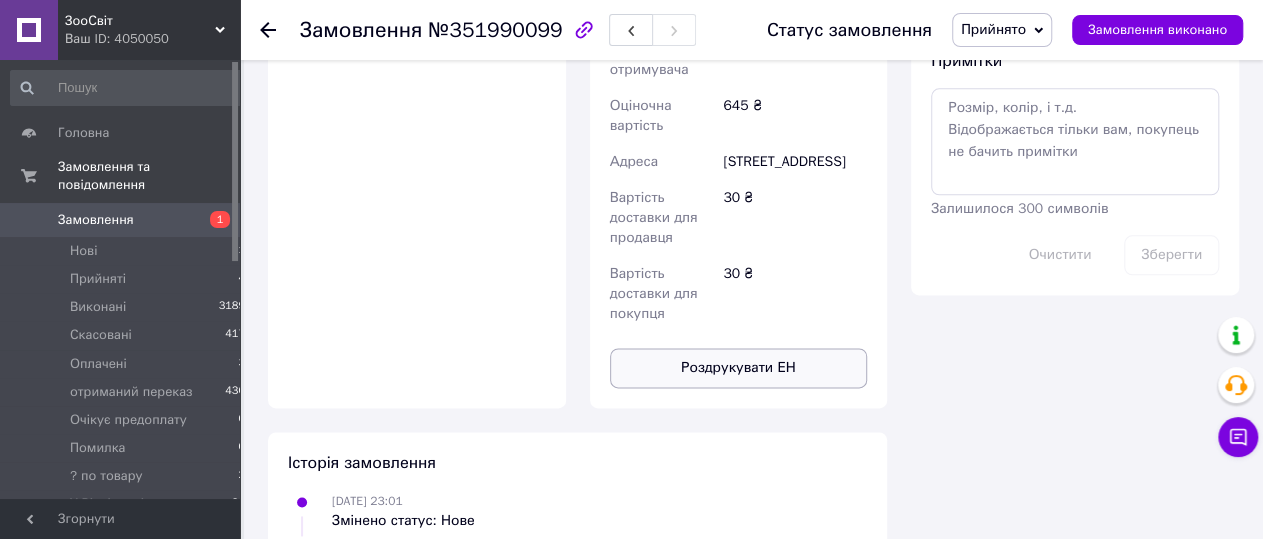click on "Роздрукувати ЕН" at bounding box center [739, 368] 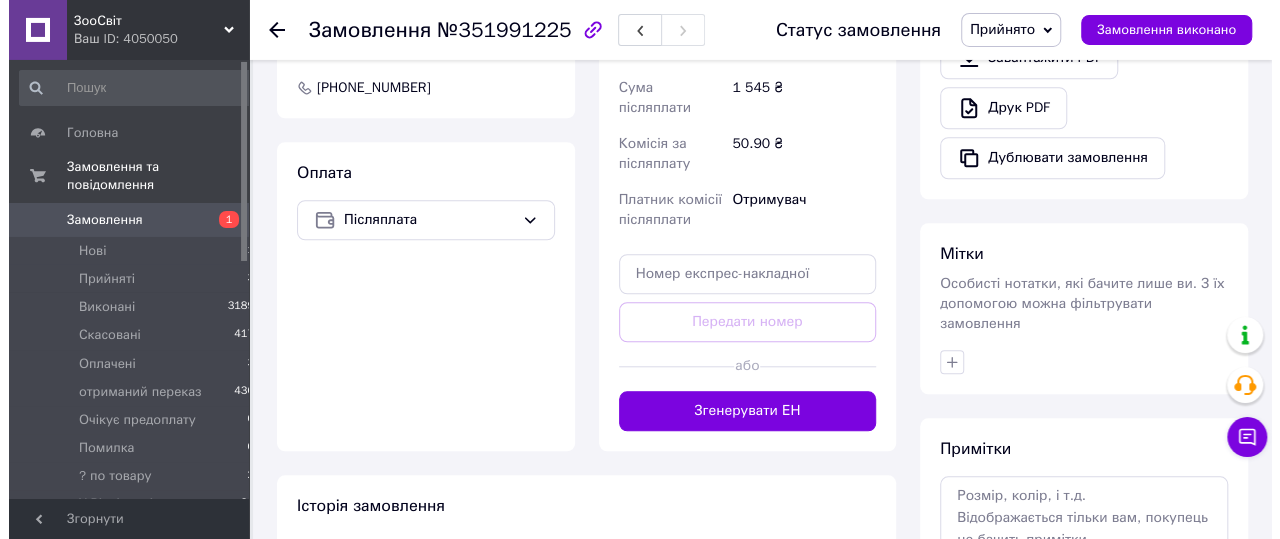 scroll, scrollTop: 832, scrollLeft: 0, axis: vertical 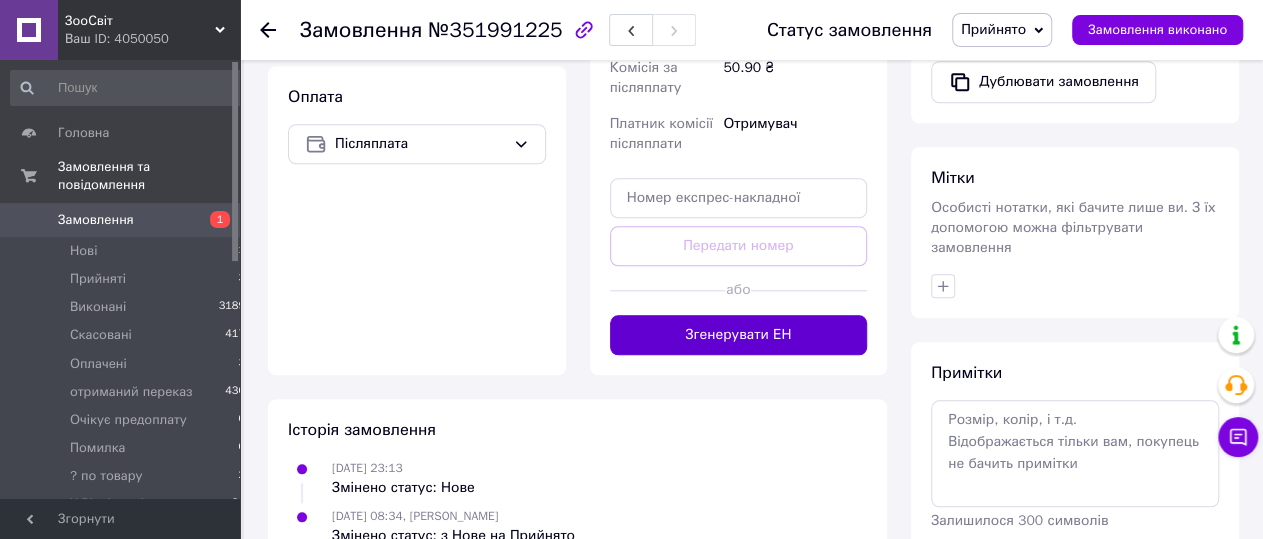 click on "Згенерувати ЕН" at bounding box center (739, 335) 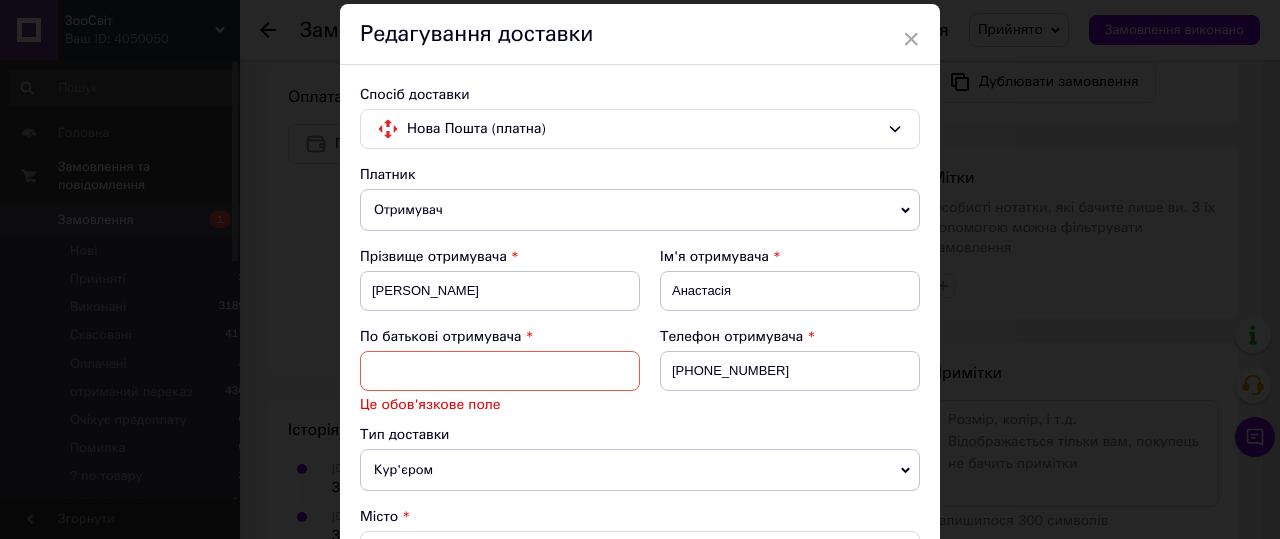 scroll, scrollTop: 112, scrollLeft: 0, axis: vertical 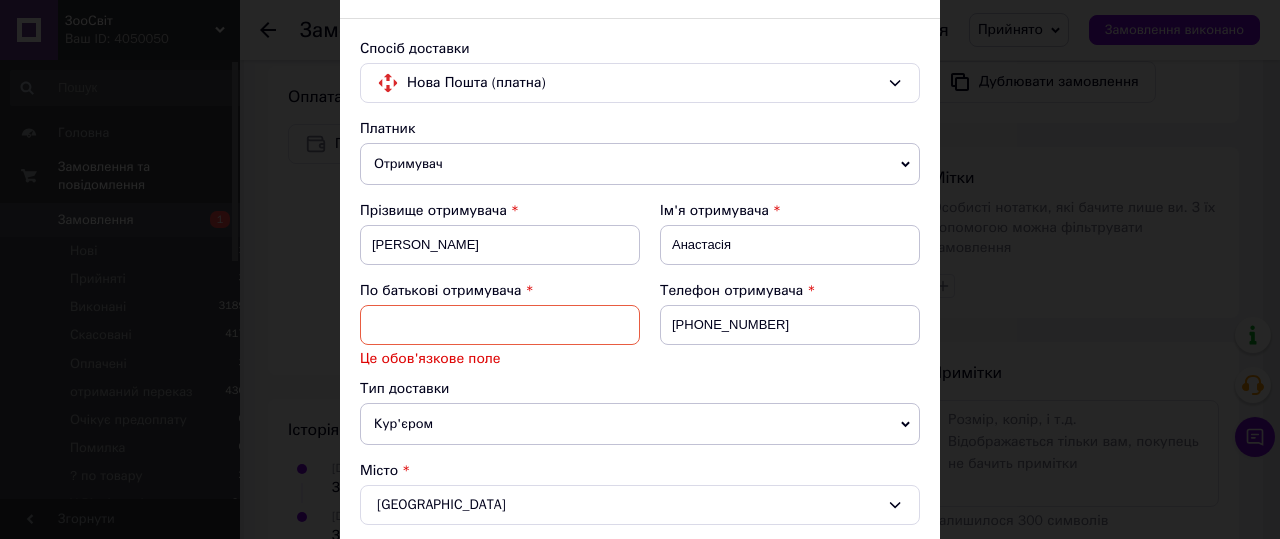 click at bounding box center (500, 325) 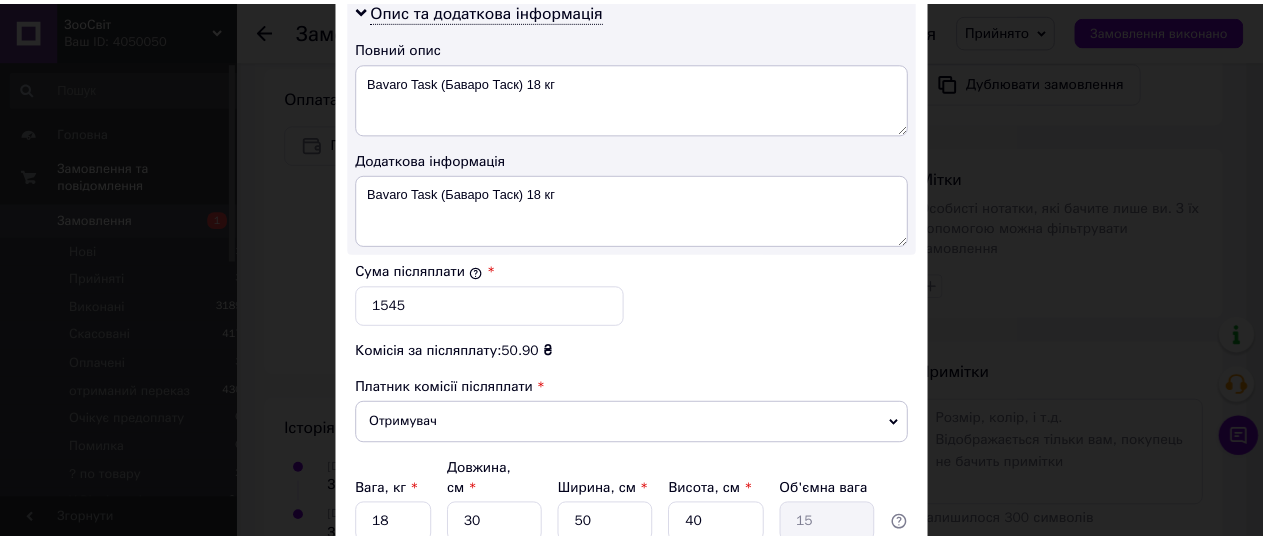 scroll, scrollTop: 1278, scrollLeft: 0, axis: vertical 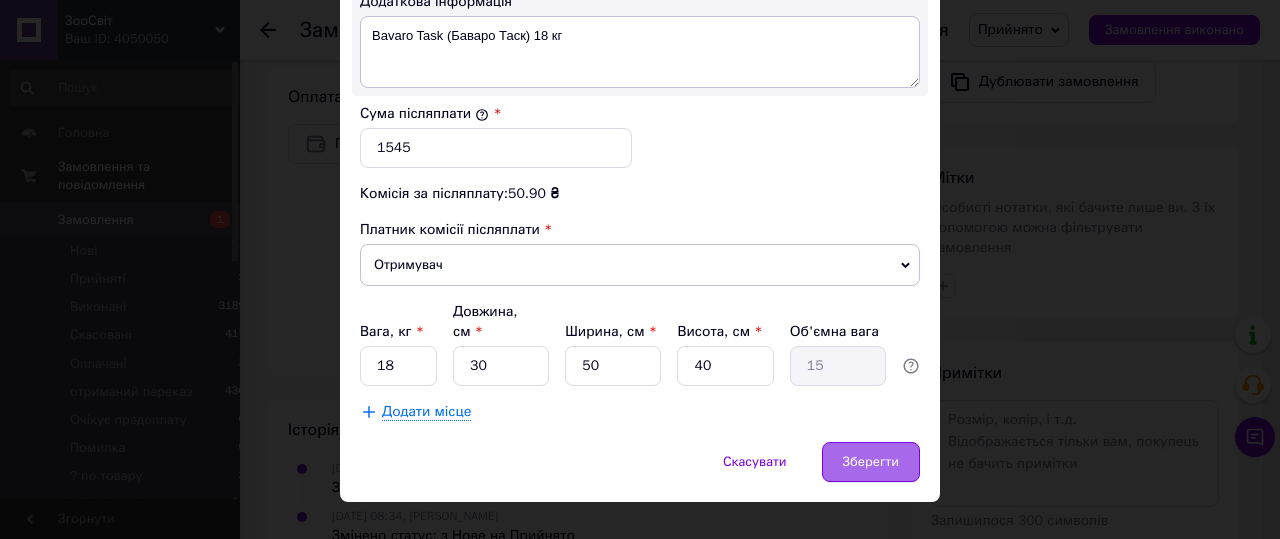 type on "-" 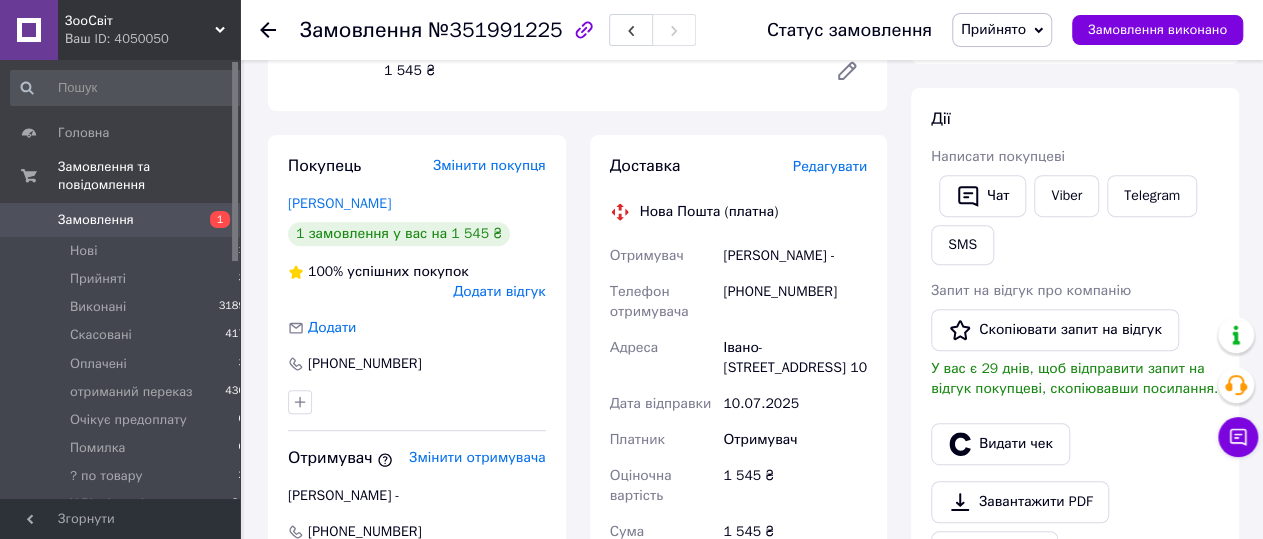 scroll, scrollTop: 832, scrollLeft: 0, axis: vertical 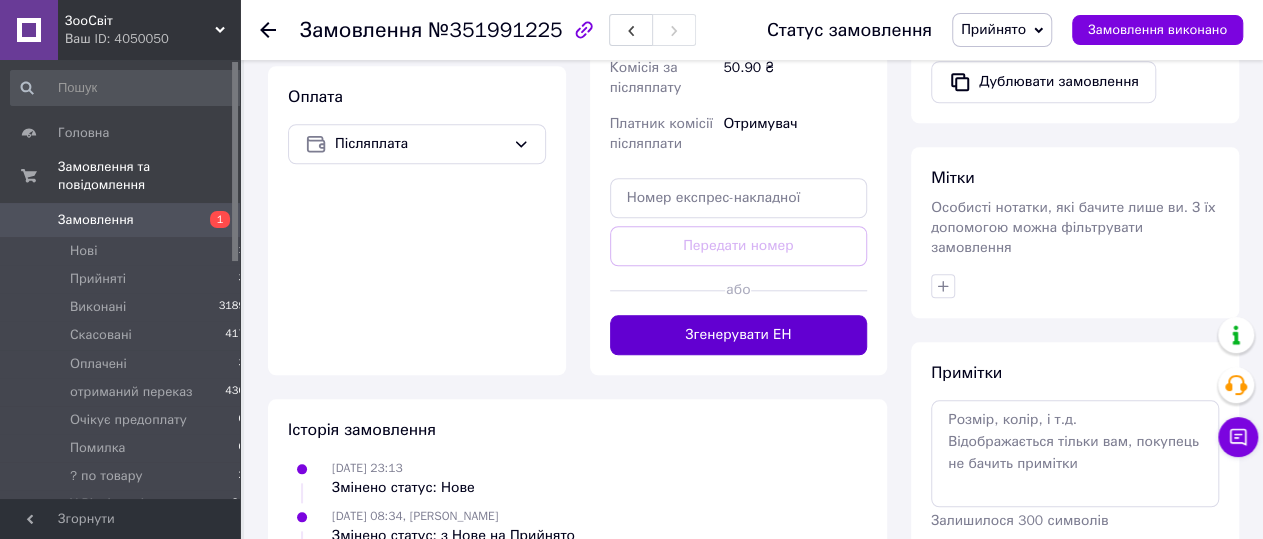 click on "Згенерувати ЕН" at bounding box center (739, 335) 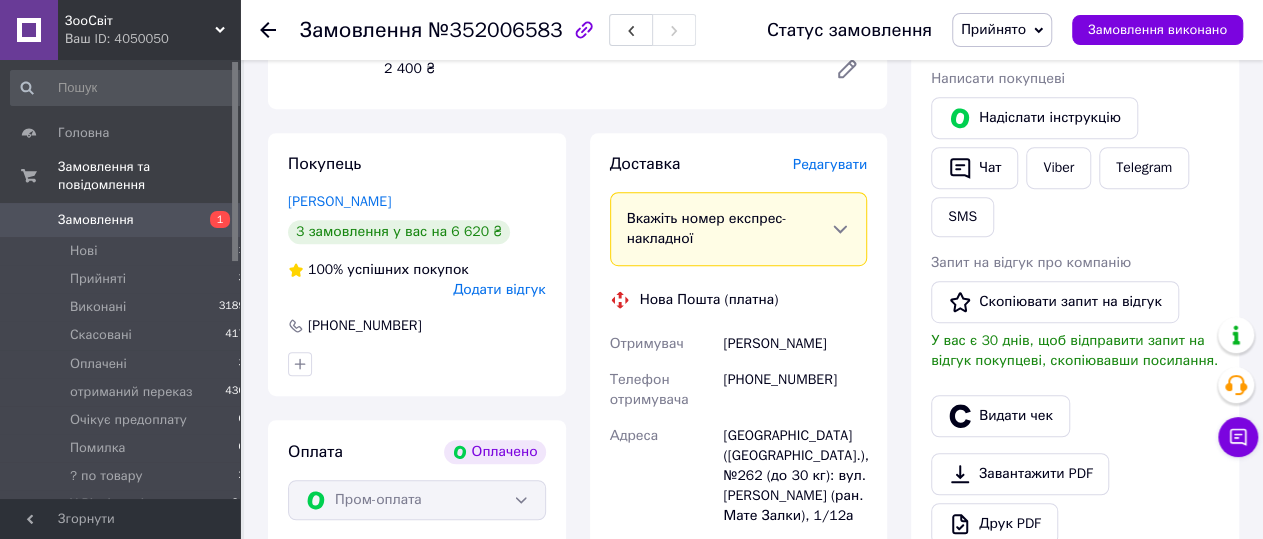 scroll, scrollTop: 832, scrollLeft: 0, axis: vertical 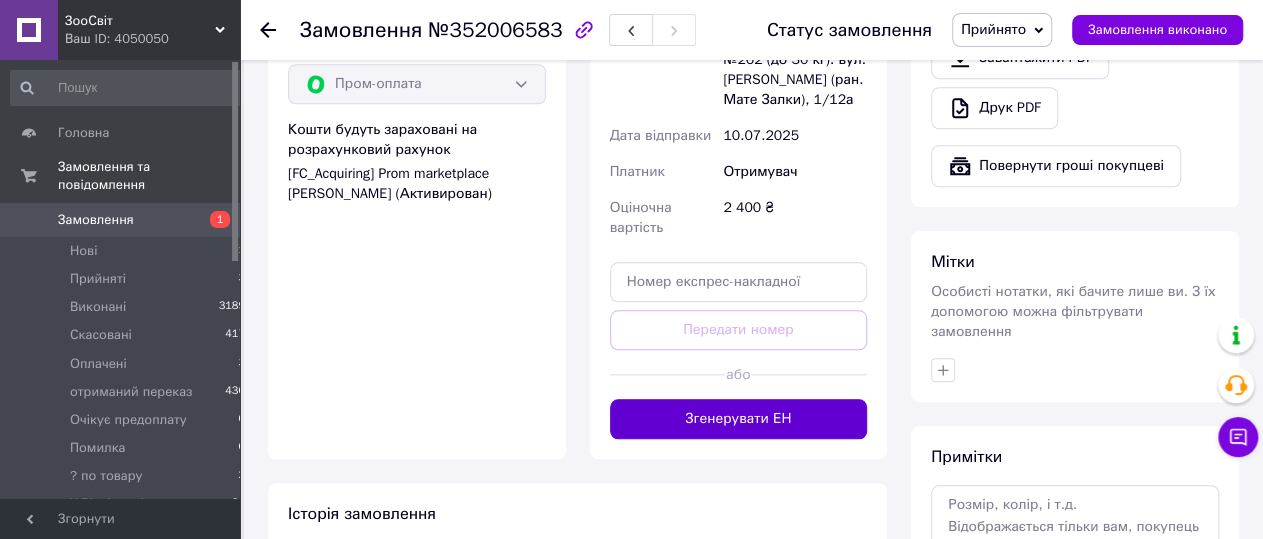 click on "Згенерувати ЕН" at bounding box center (739, 419) 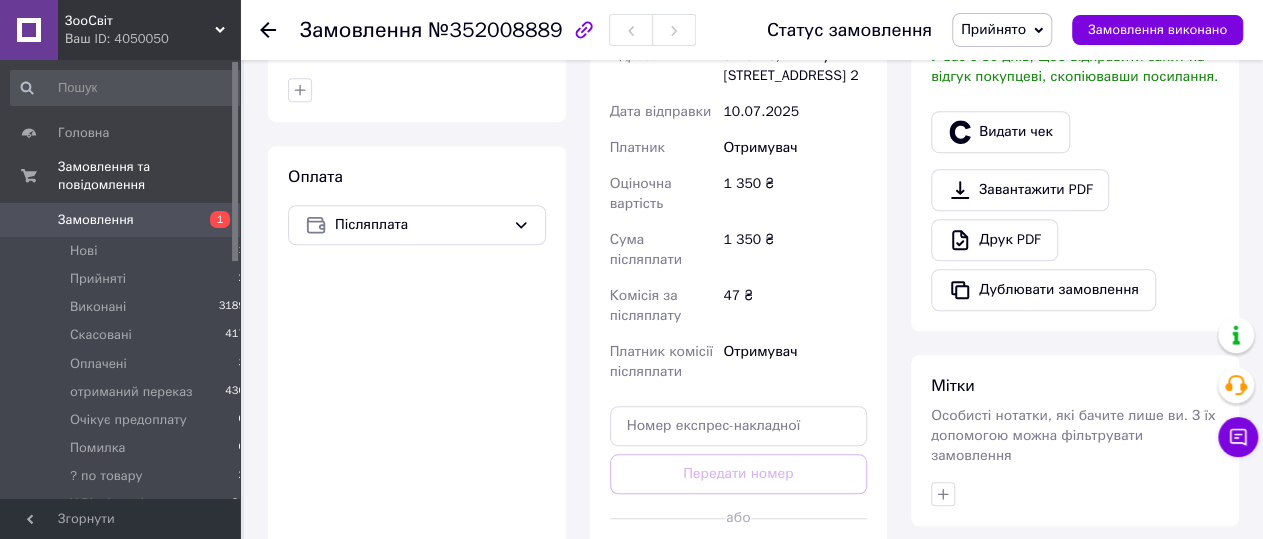 scroll, scrollTop: 728, scrollLeft: 0, axis: vertical 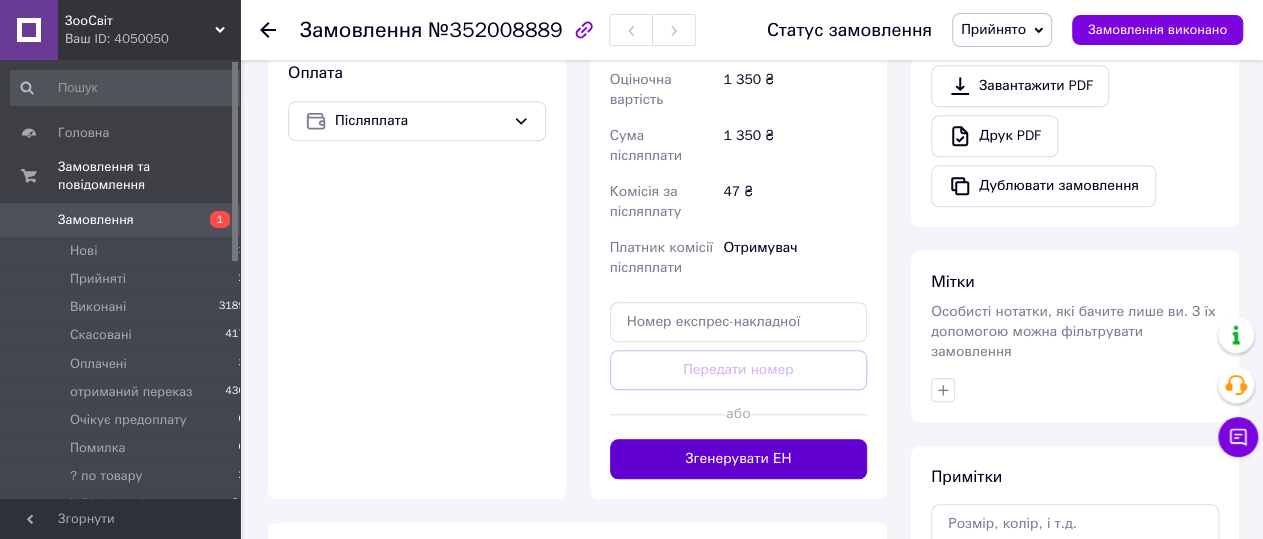 click on "Згенерувати ЕН" at bounding box center (739, 459) 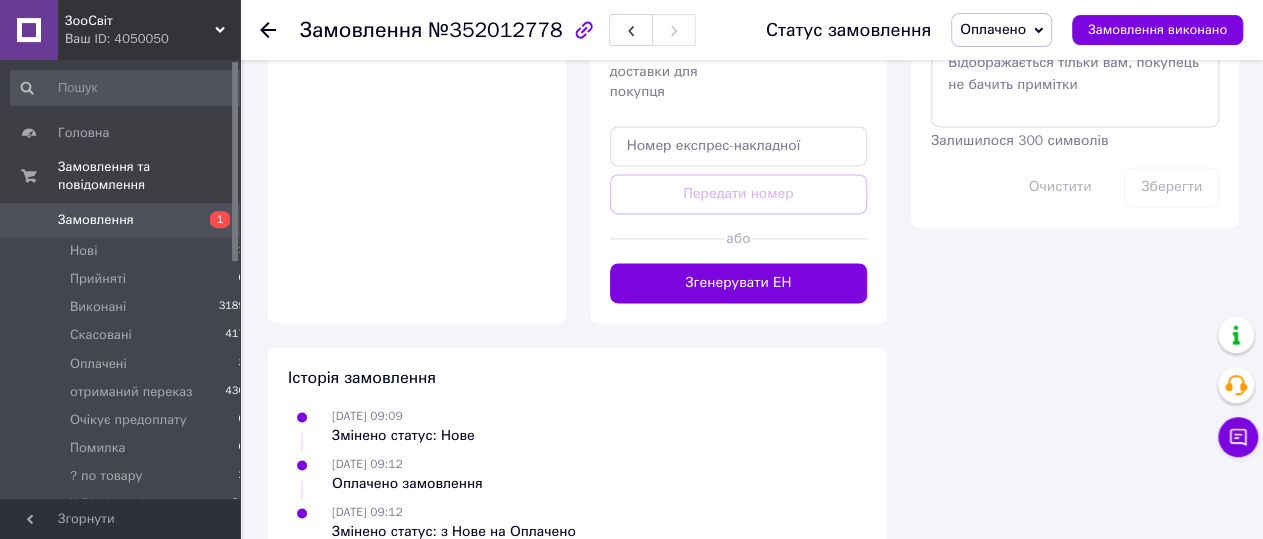 scroll, scrollTop: 1352, scrollLeft: 0, axis: vertical 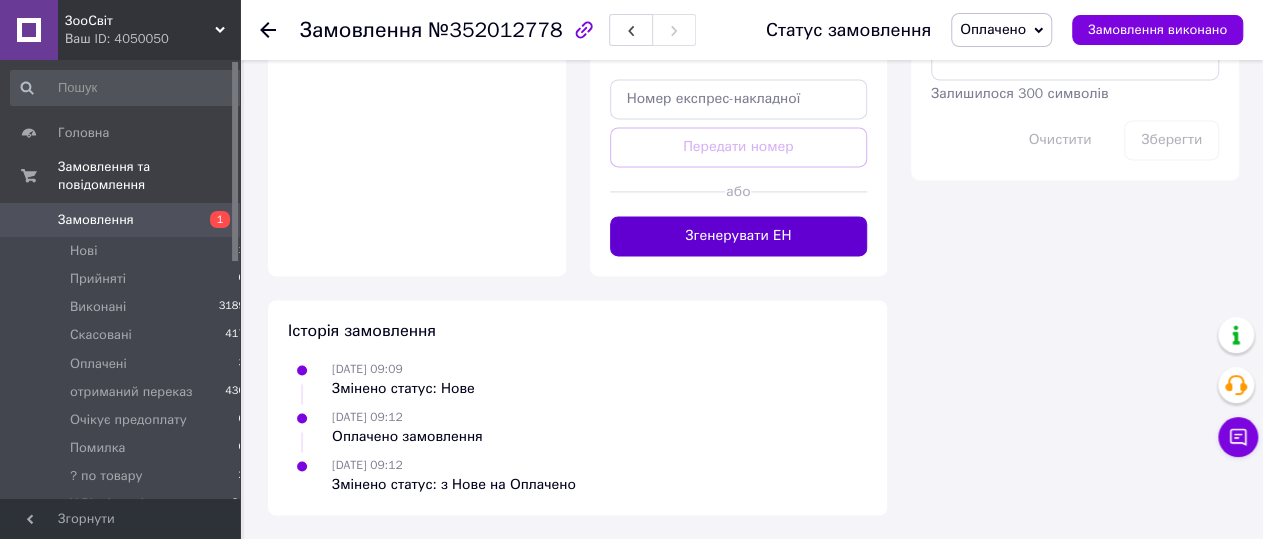 click on "Згенерувати ЕН" at bounding box center (739, 236) 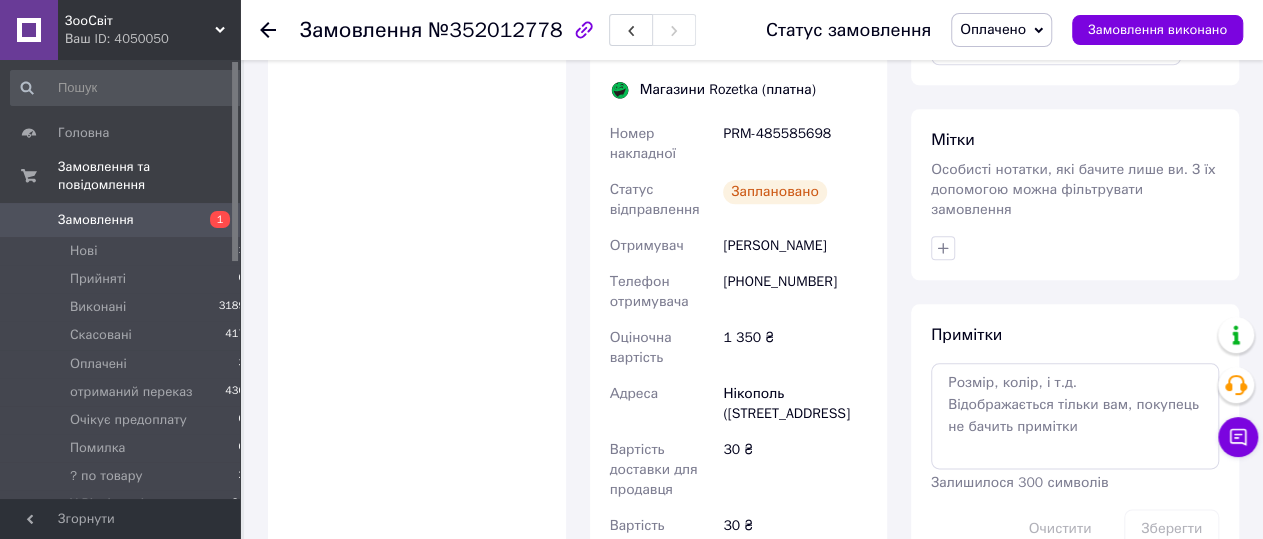 scroll, scrollTop: 1426, scrollLeft: 0, axis: vertical 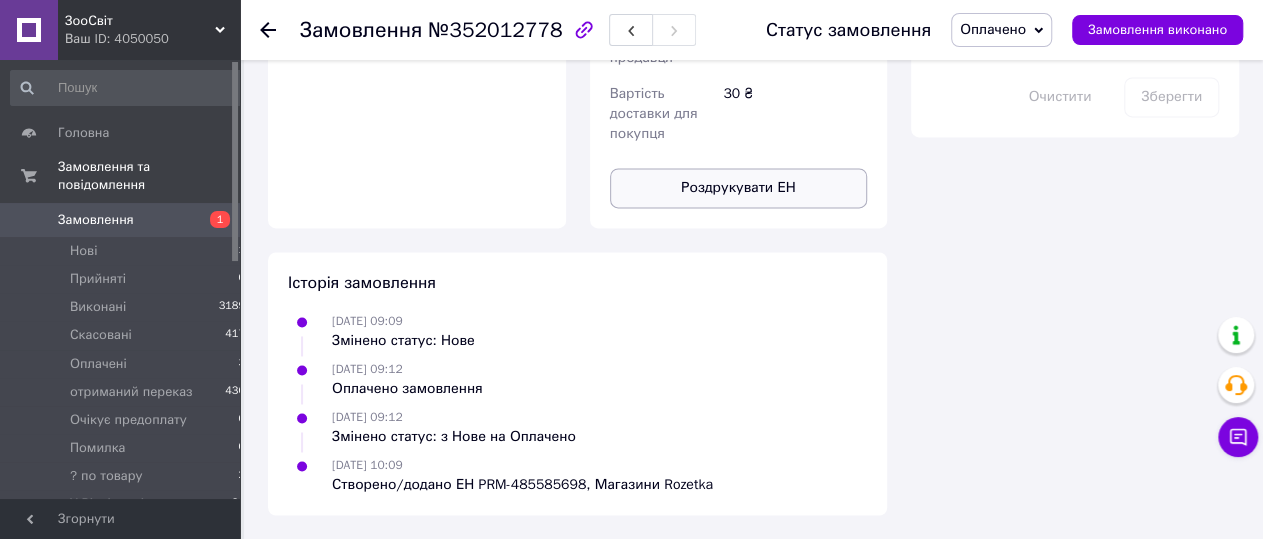 click on "Роздрукувати ЕН" at bounding box center [739, 188] 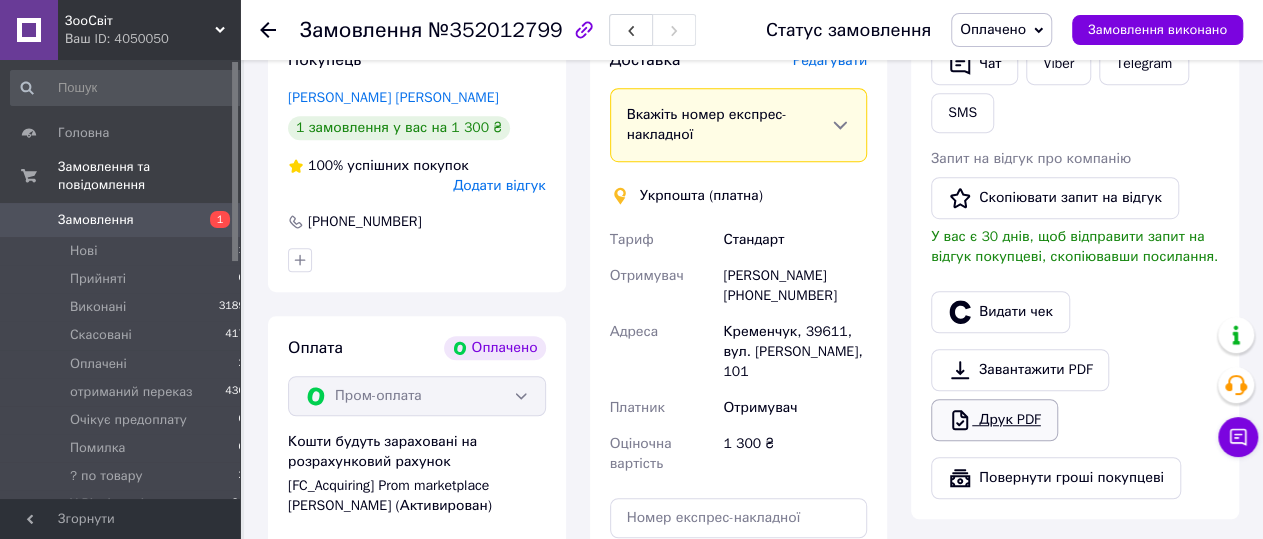 scroll, scrollTop: 936, scrollLeft: 0, axis: vertical 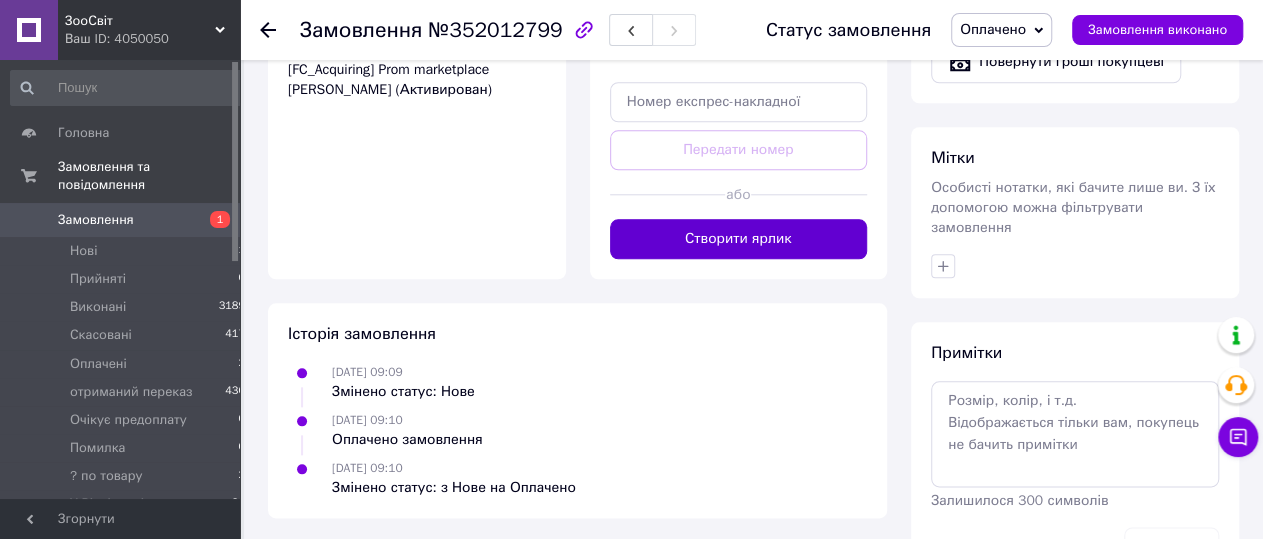 click on "Створити ярлик" at bounding box center [739, 239] 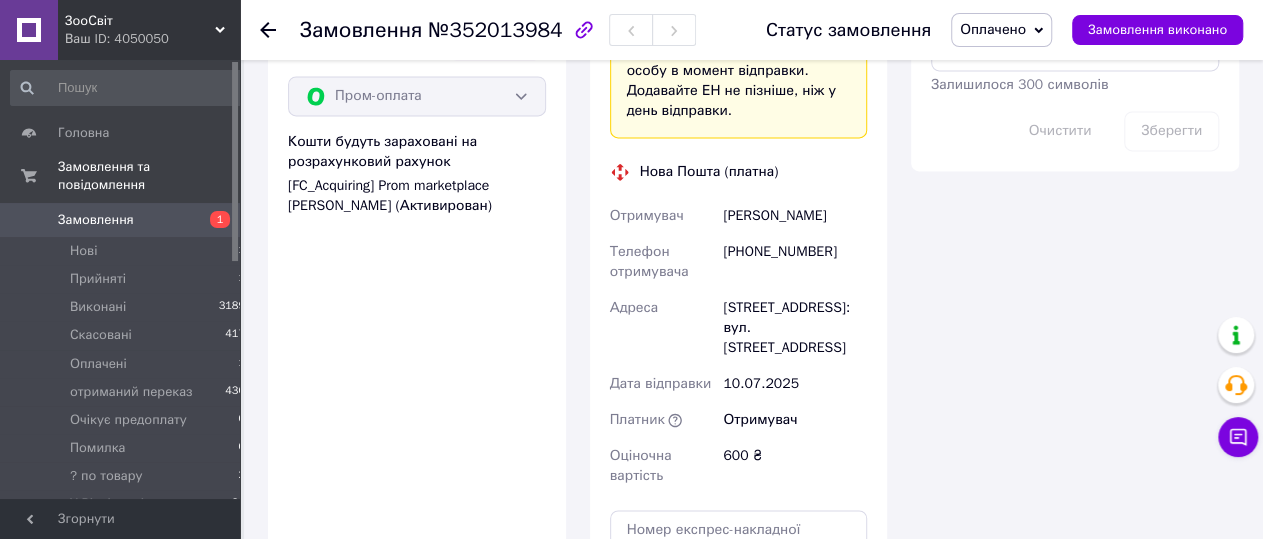 scroll, scrollTop: 1768, scrollLeft: 0, axis: vertical 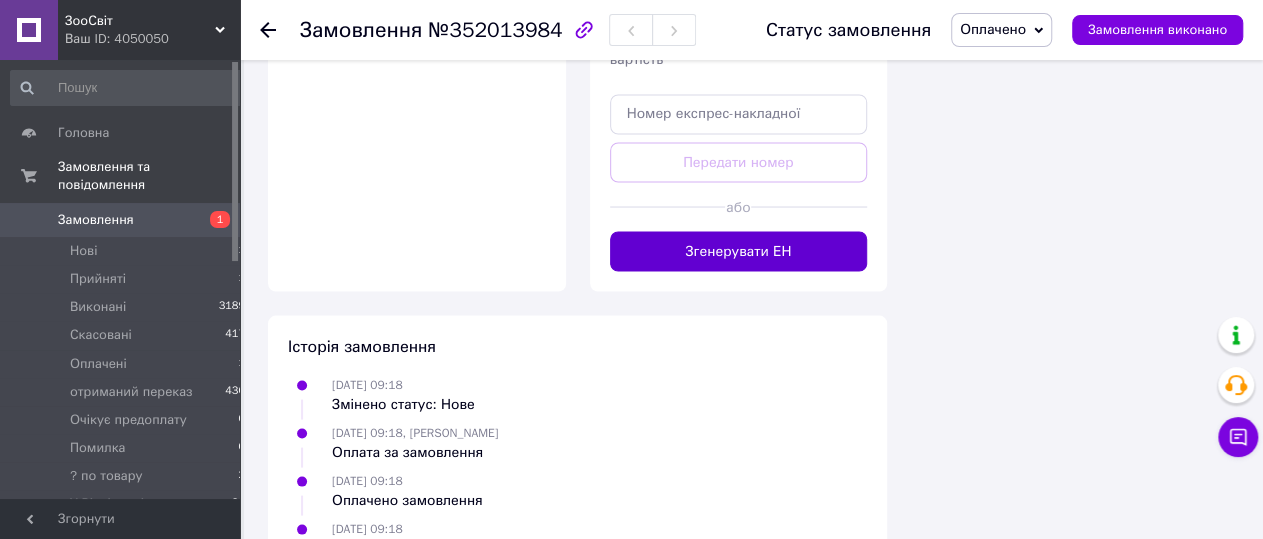 click on "Згенерувати ЕН" at bounding box center [739, 251] 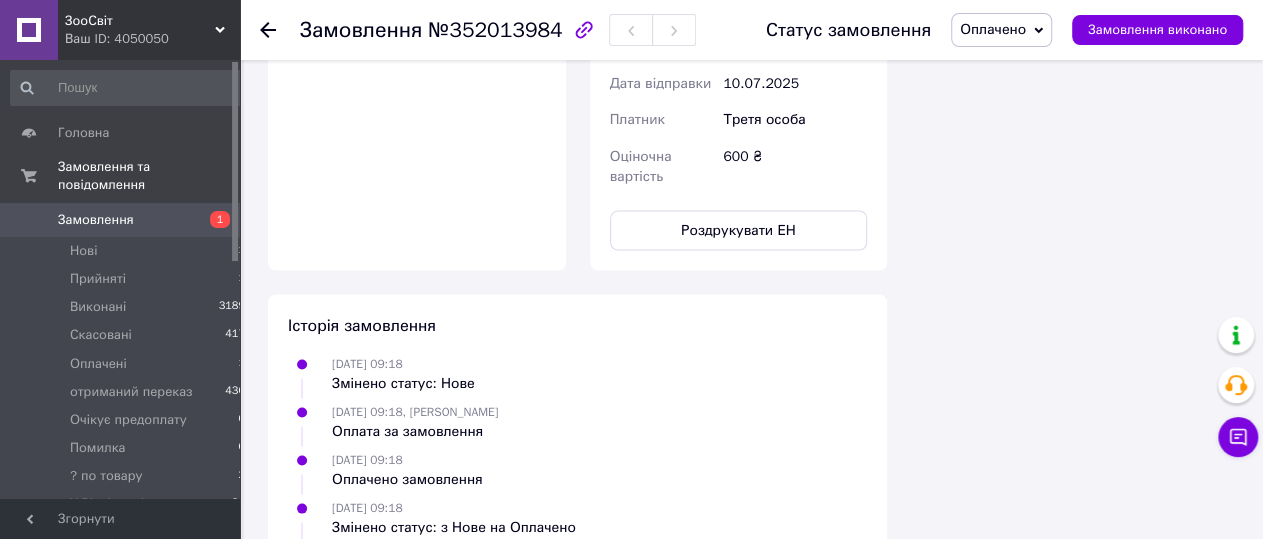 scroll, scrollTop: 1456, scrollLeft: 0, axis: vertical 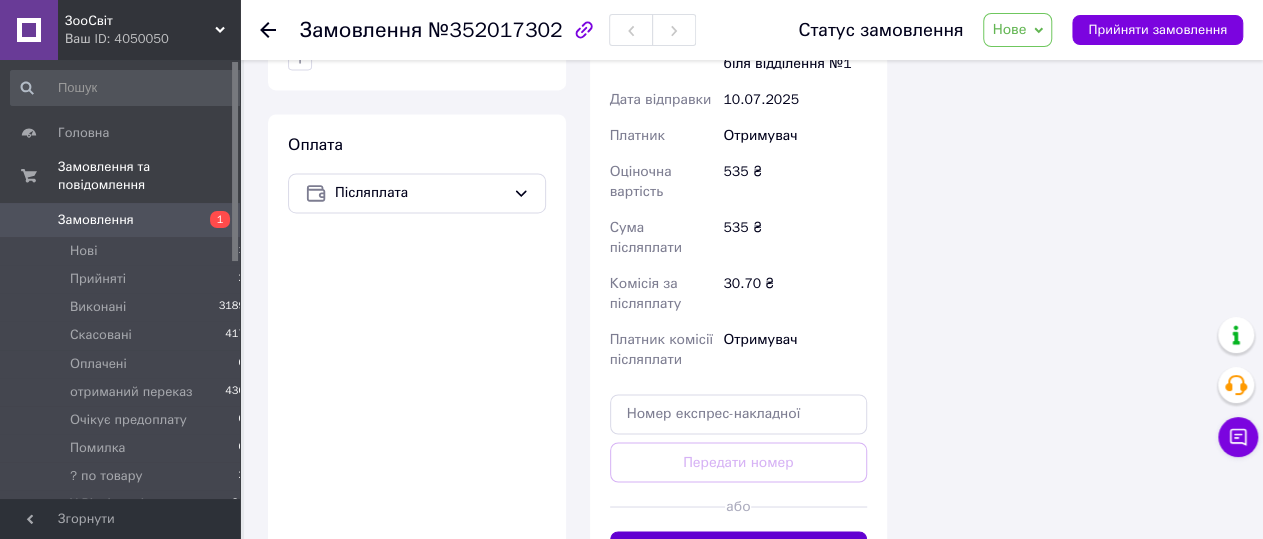 click on "Згенерувати ЕН" at bounding box center (739, 551) 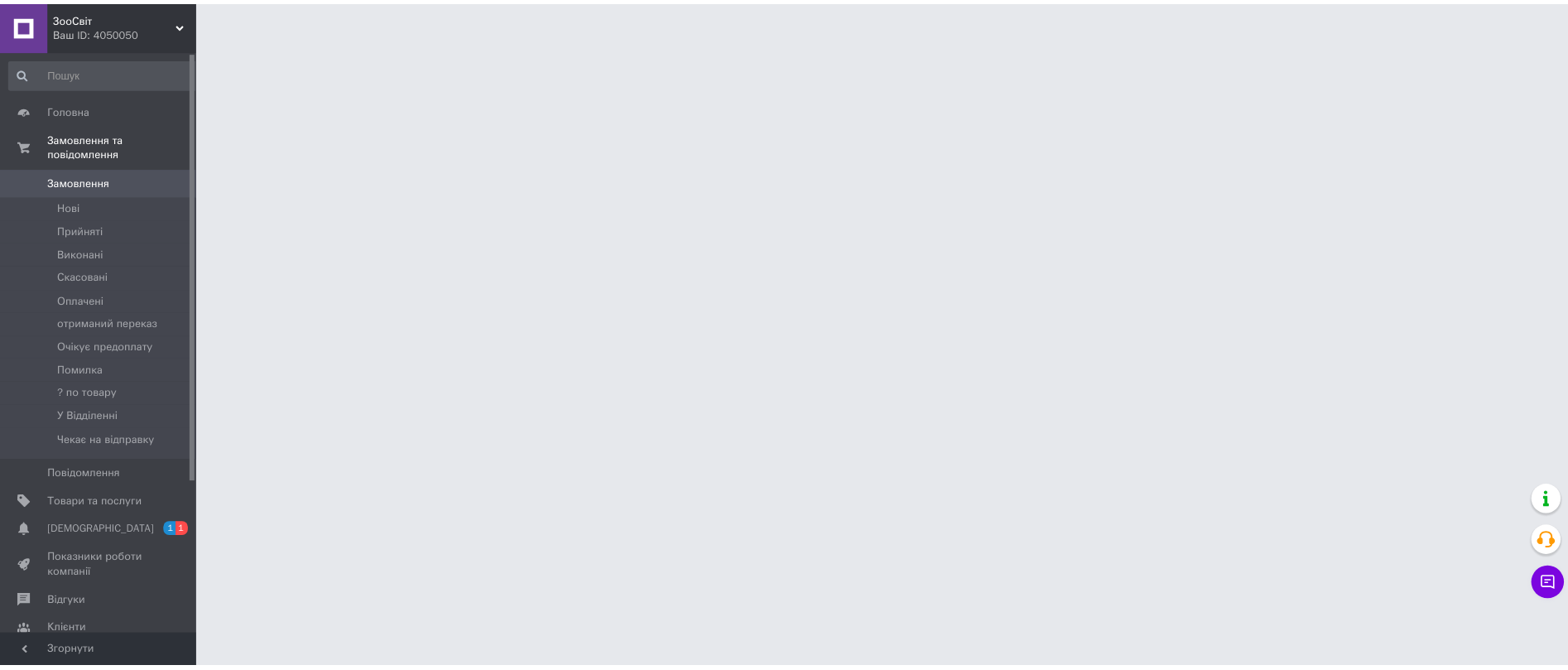 scroll, scrollTop: 0, scrollLeft: 0, axis: both 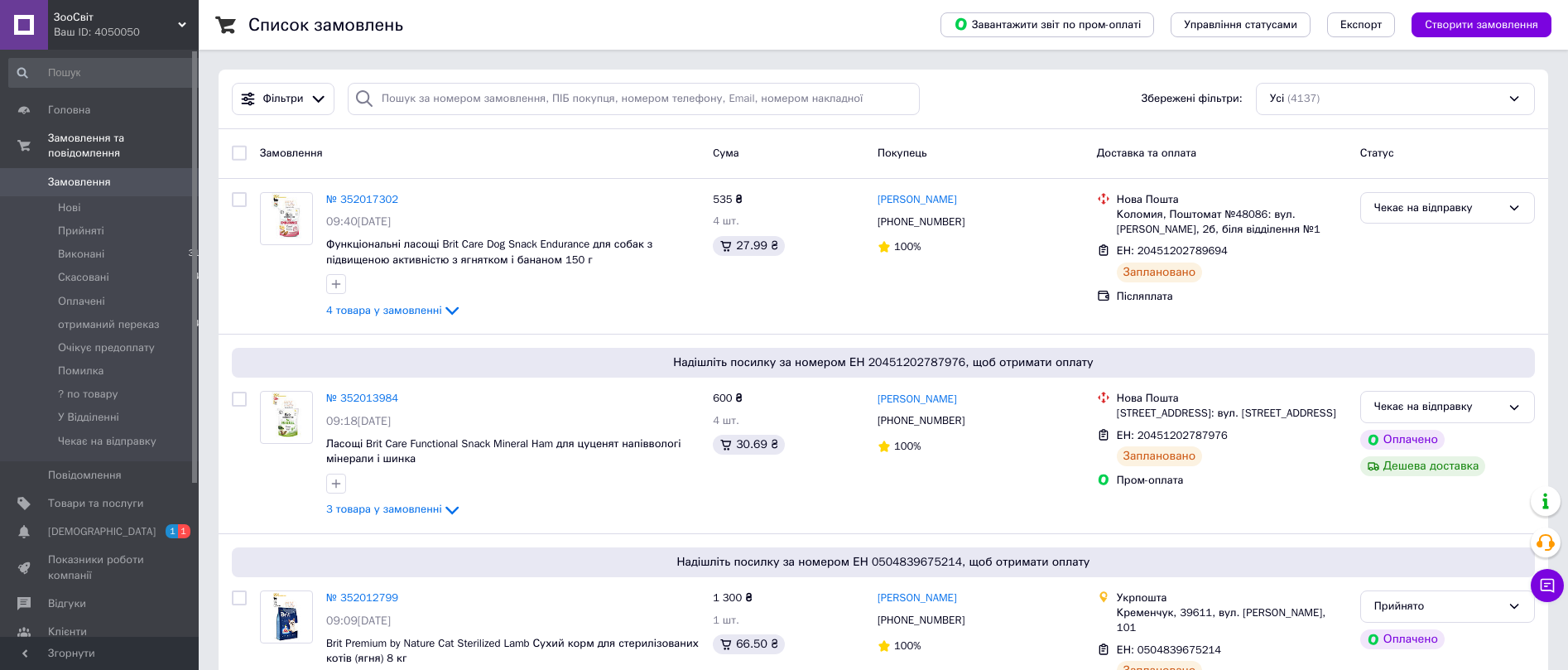 click at bounding box center (364, 99) 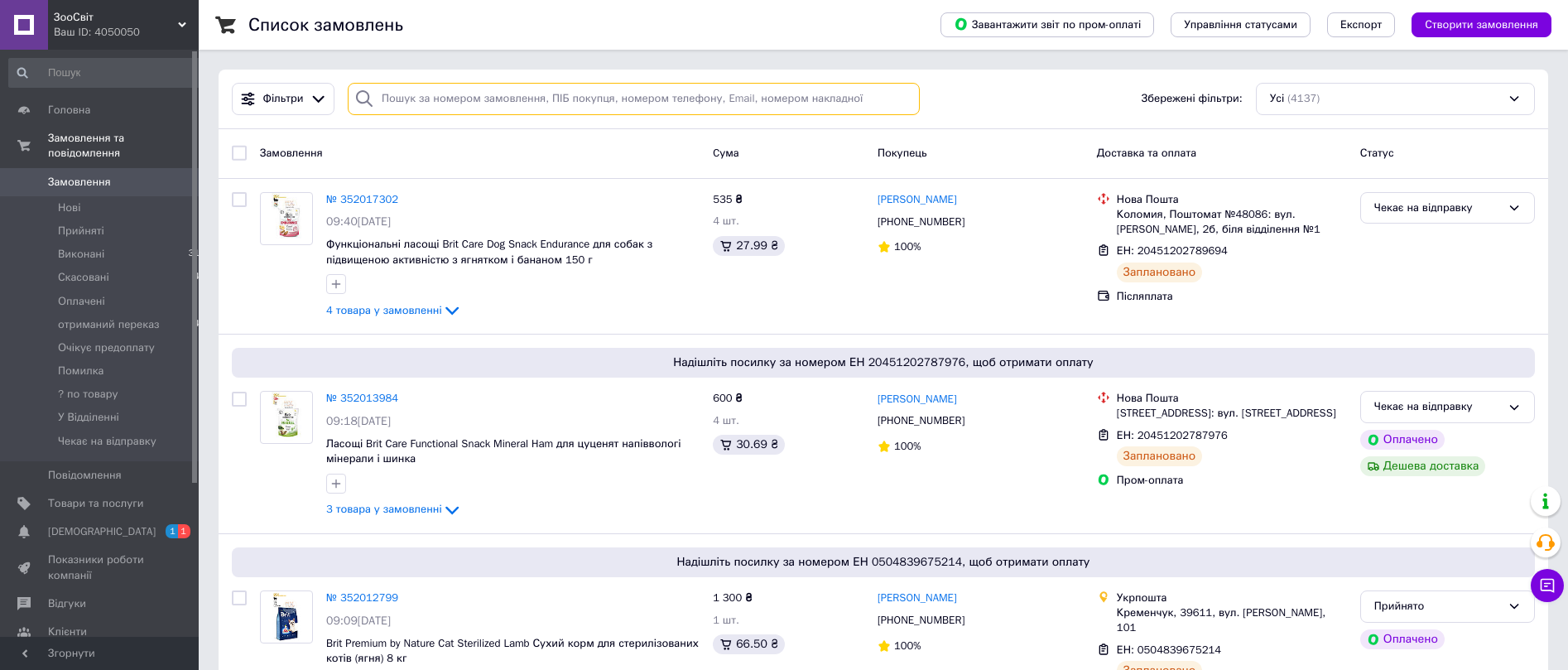 click at bounding box center (633, 99) 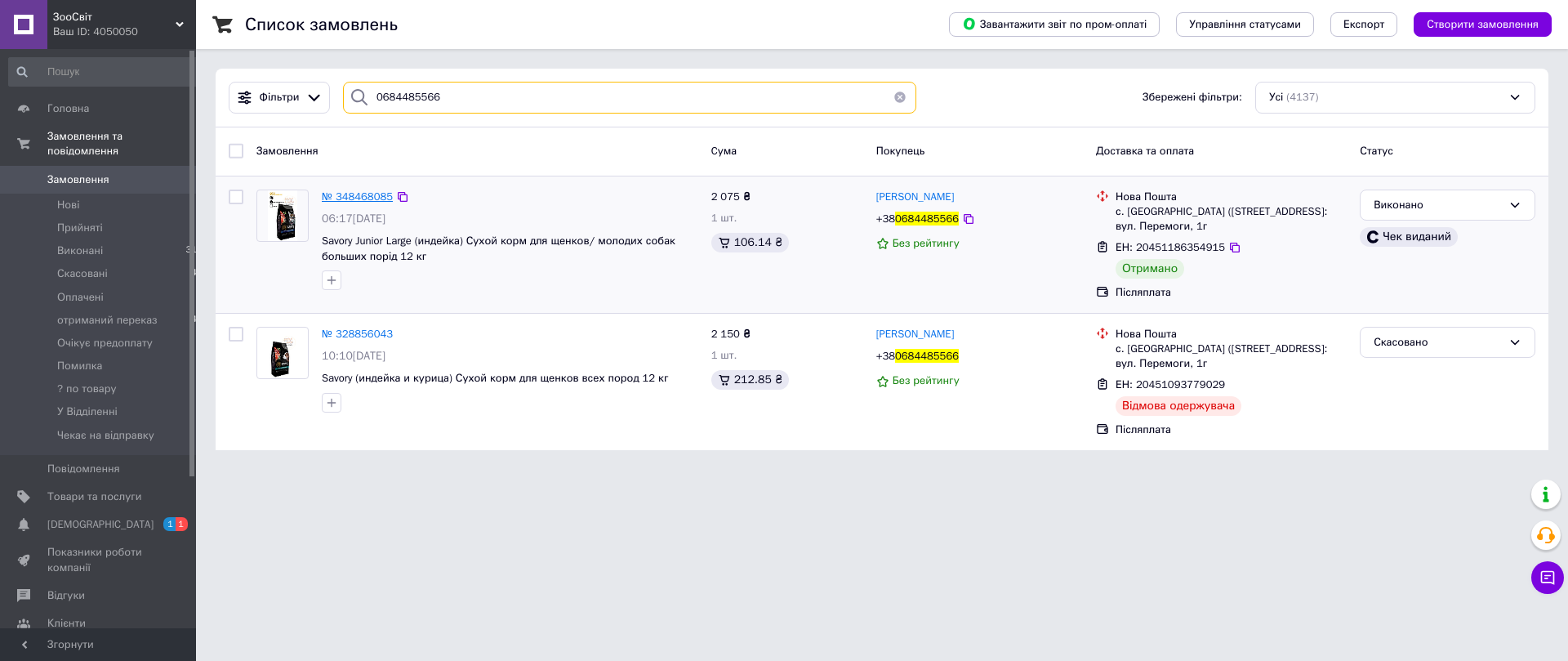 type on "0684485566" 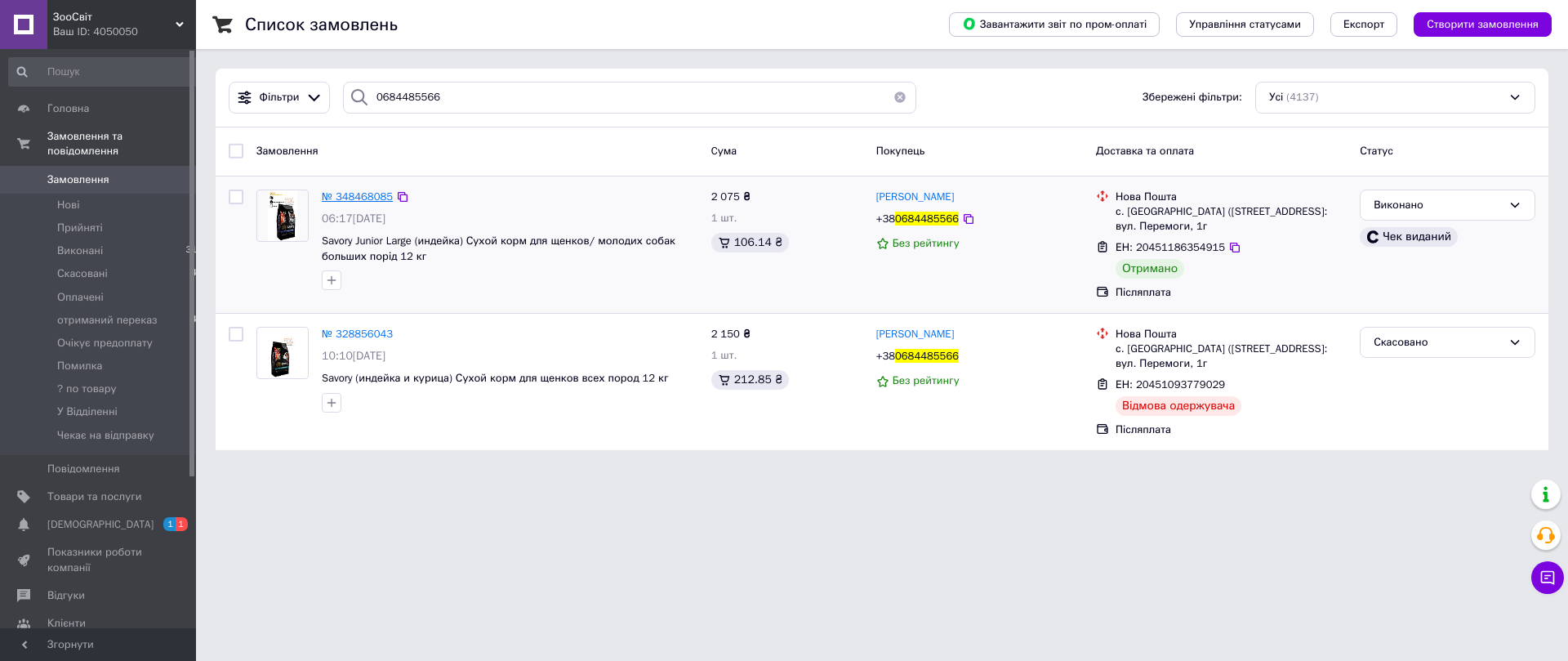 click on "№ 348468085" at bounding box center [357, 196] 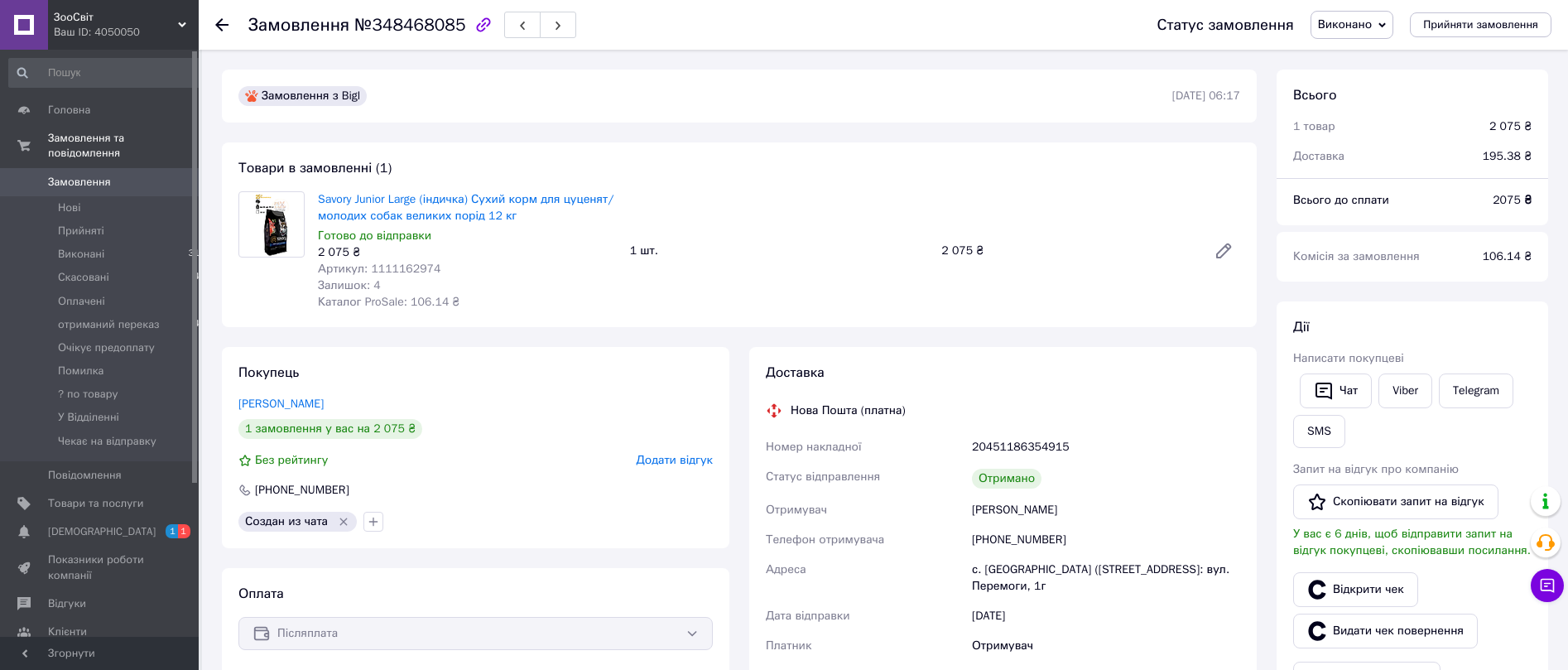 scroll, scrollTop: 13, scrollLeft: 0, axis: vertical 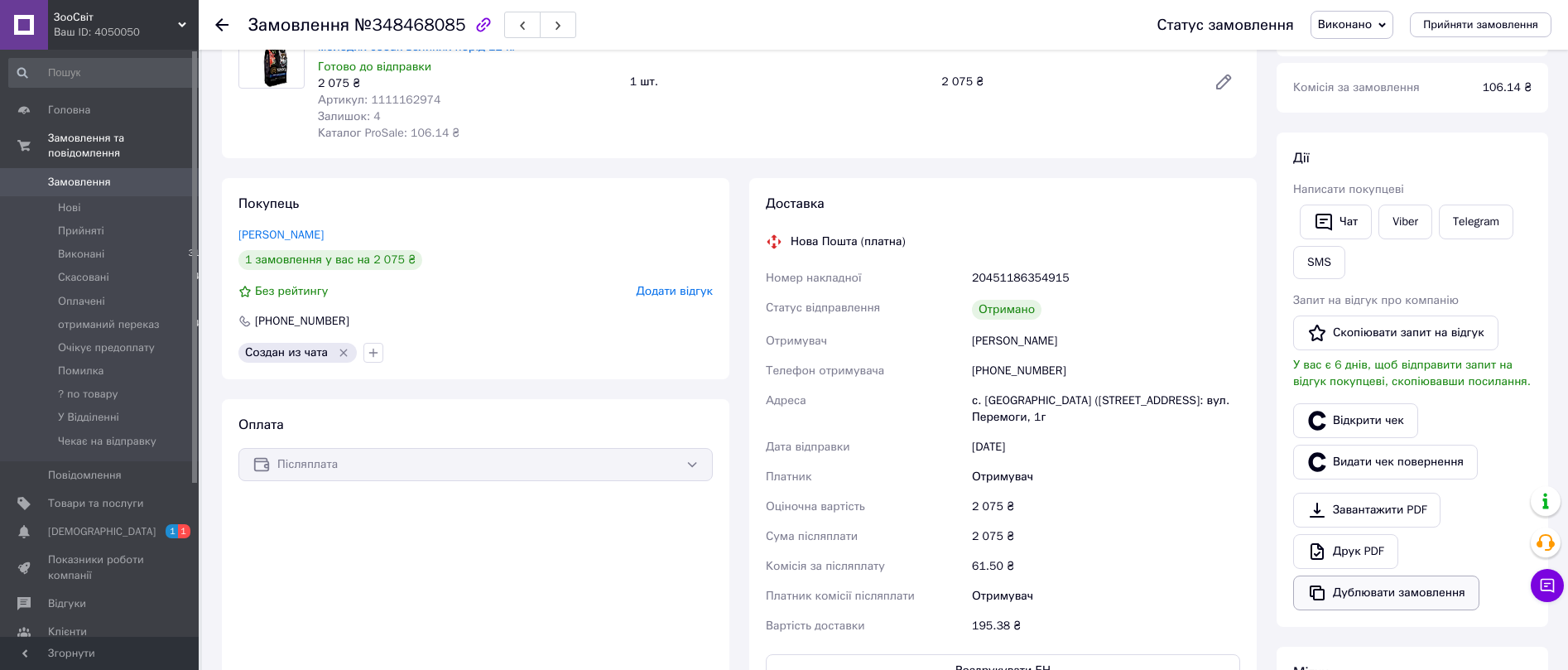 click on "Дублювати замовлення" at bounding box center [1386, 593] 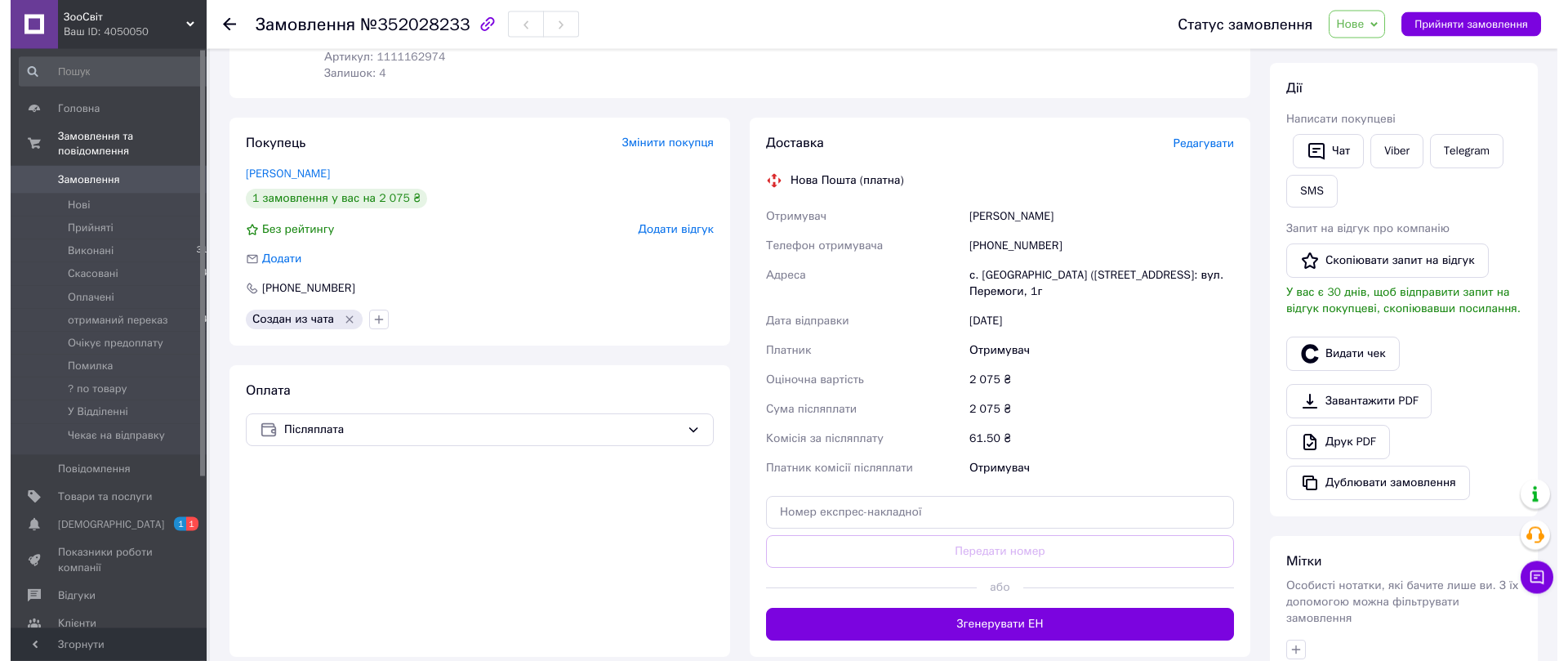 scroll, scrollTop: 83, scrollLeft: 0, axis: vertical 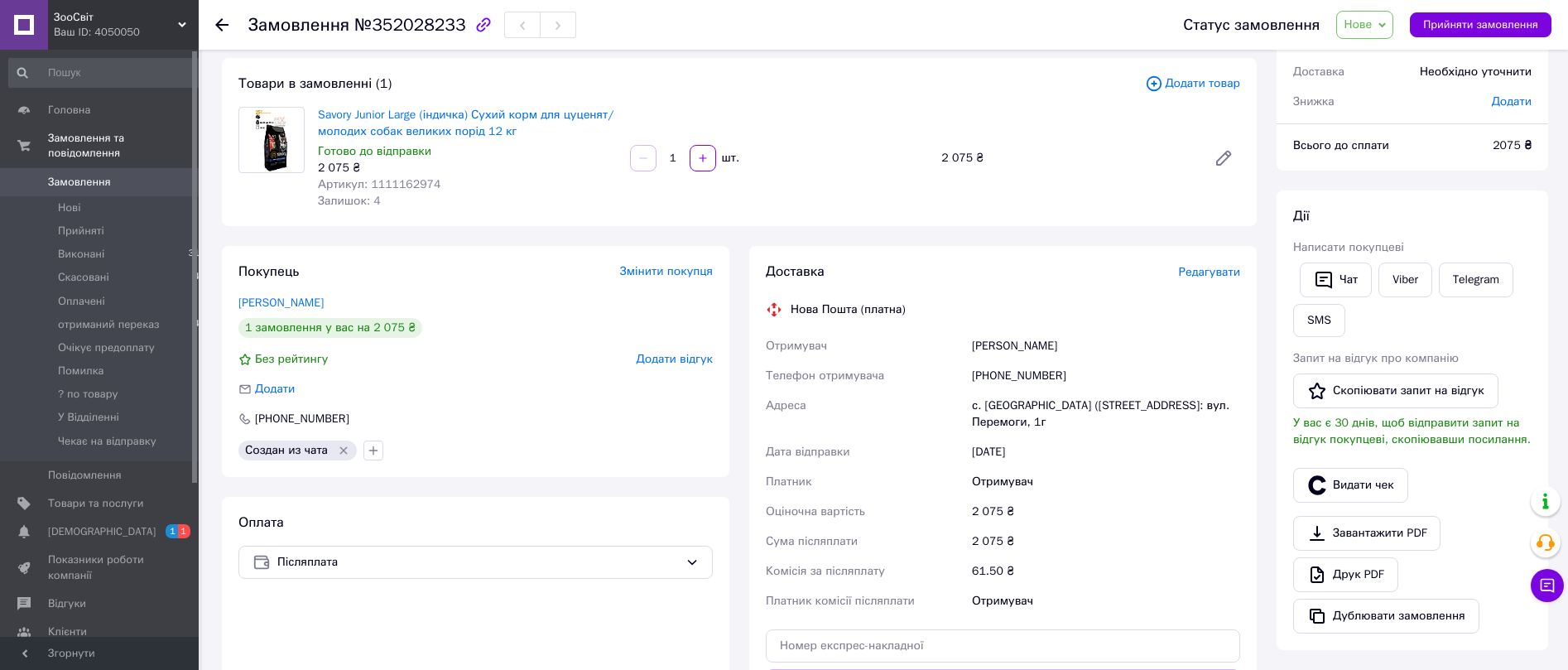 click on "Редагувати" at bounding box center (1210, 272) 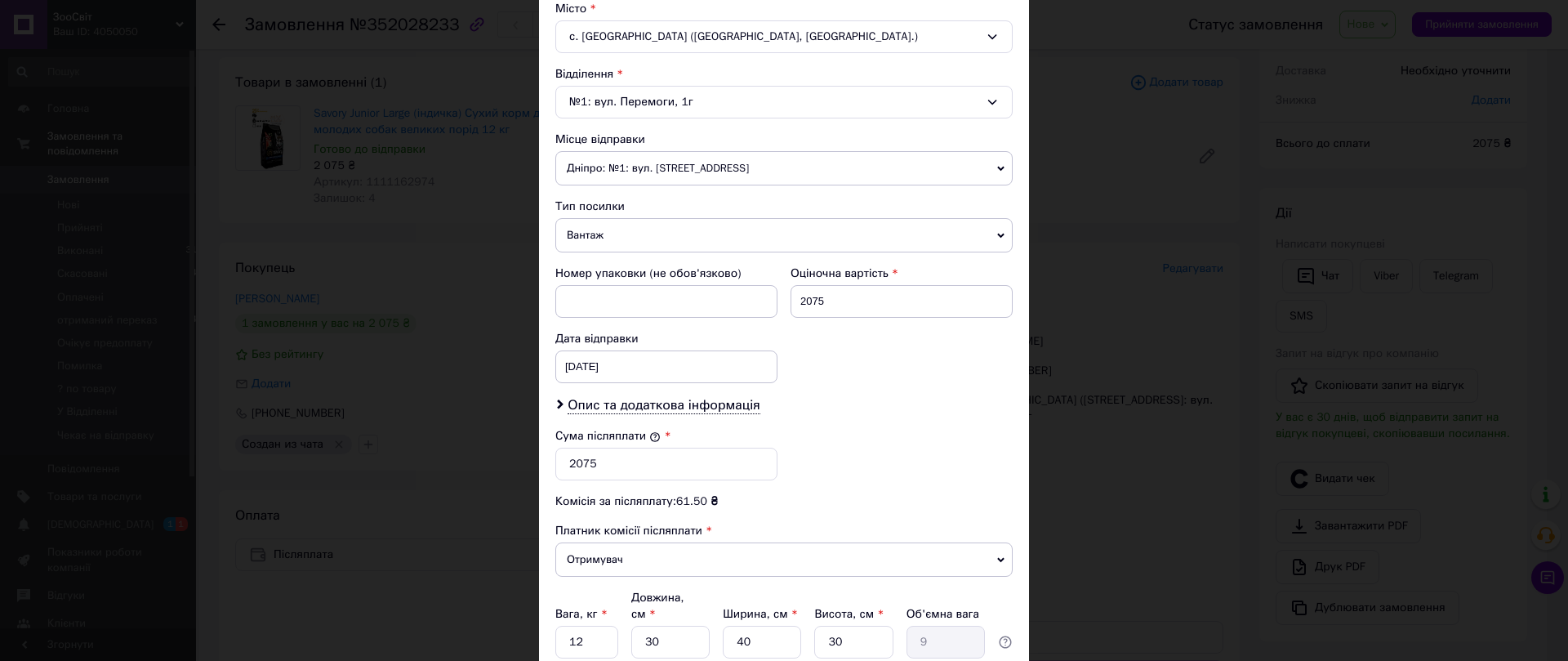 scroll, scrollTop: 466, scrollLeft: 0, axis: vertical 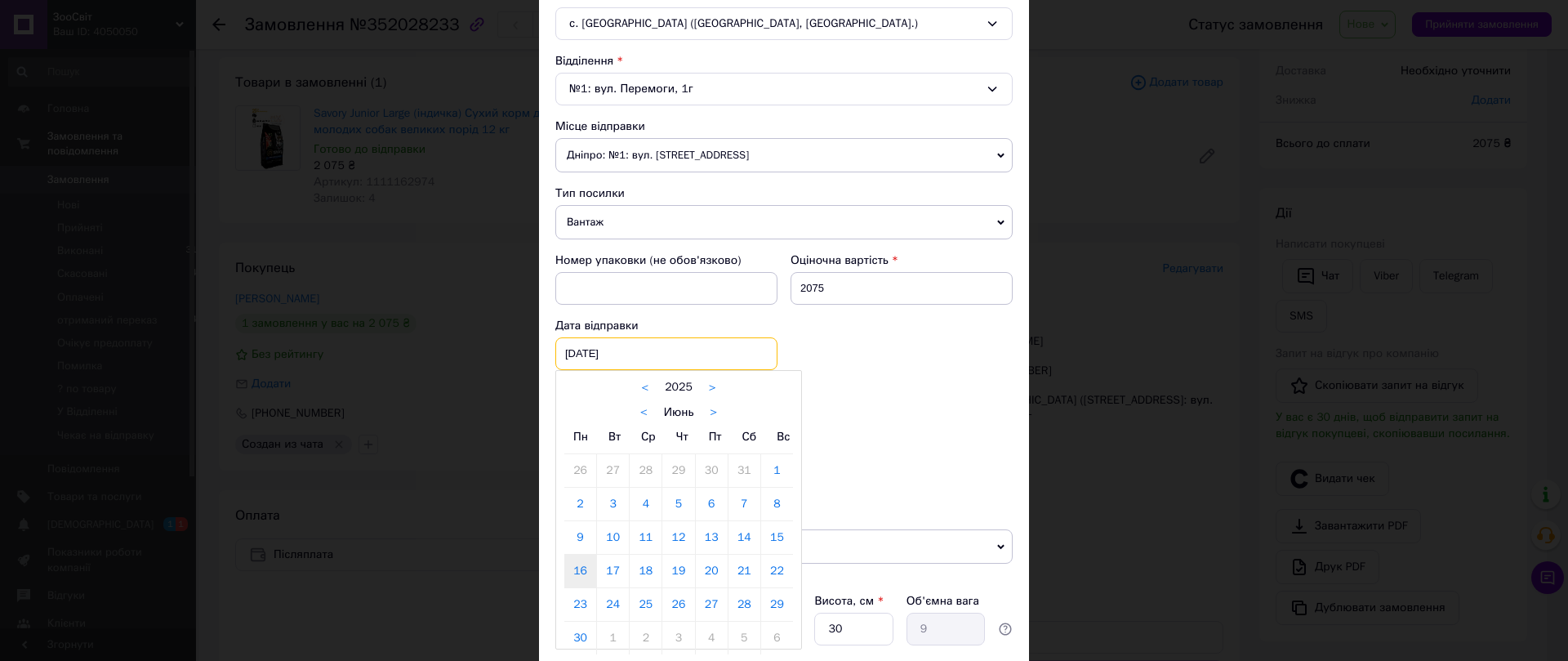 click on "[DATE]" at bounding box center [666, 354] 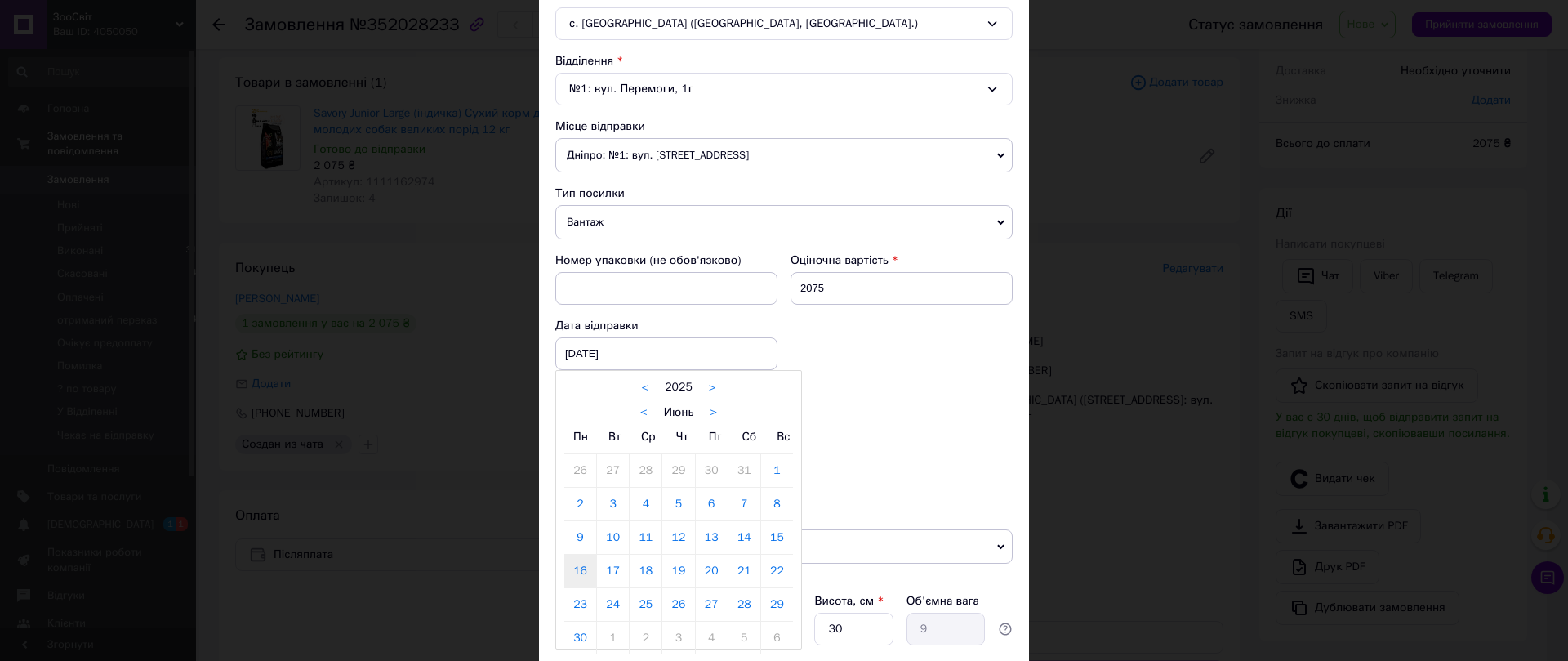 click on ">" at bounding box center [713, 413] 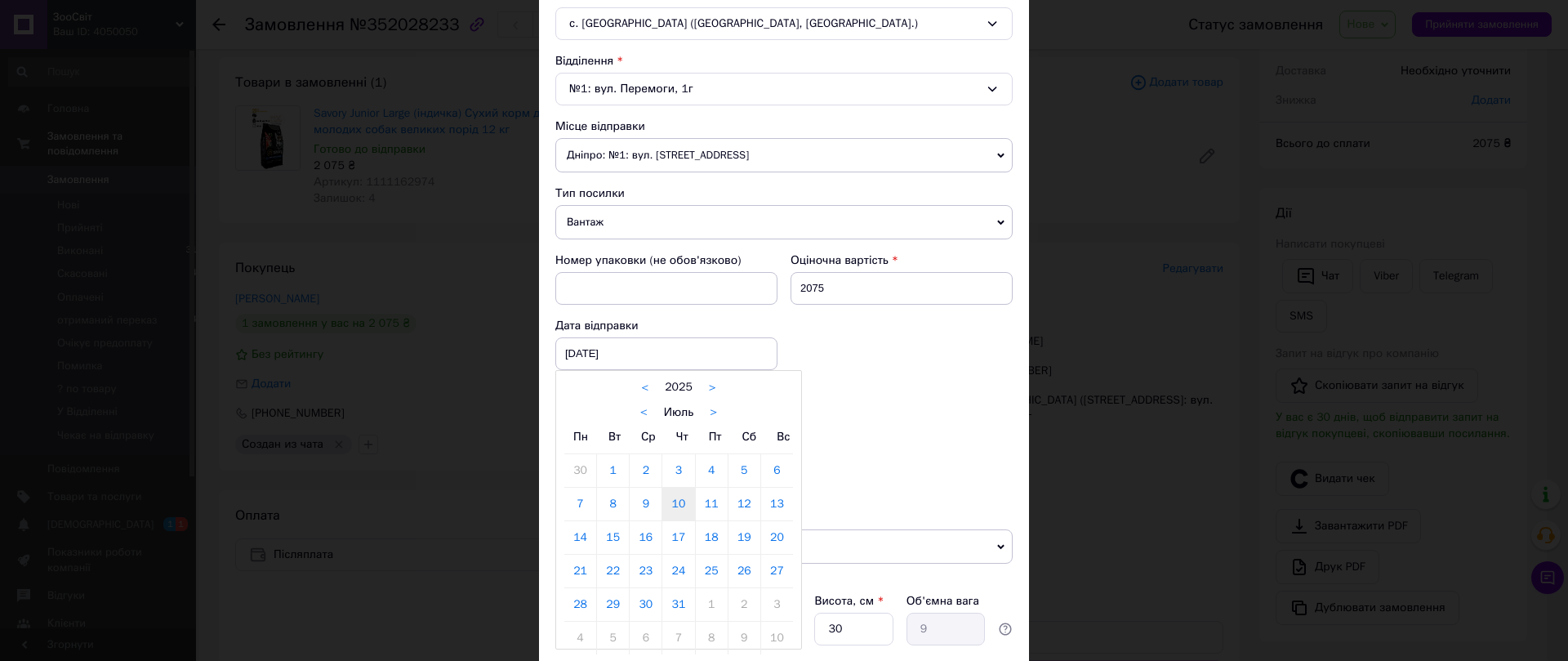click on "10" at bounding box center (678, 504) 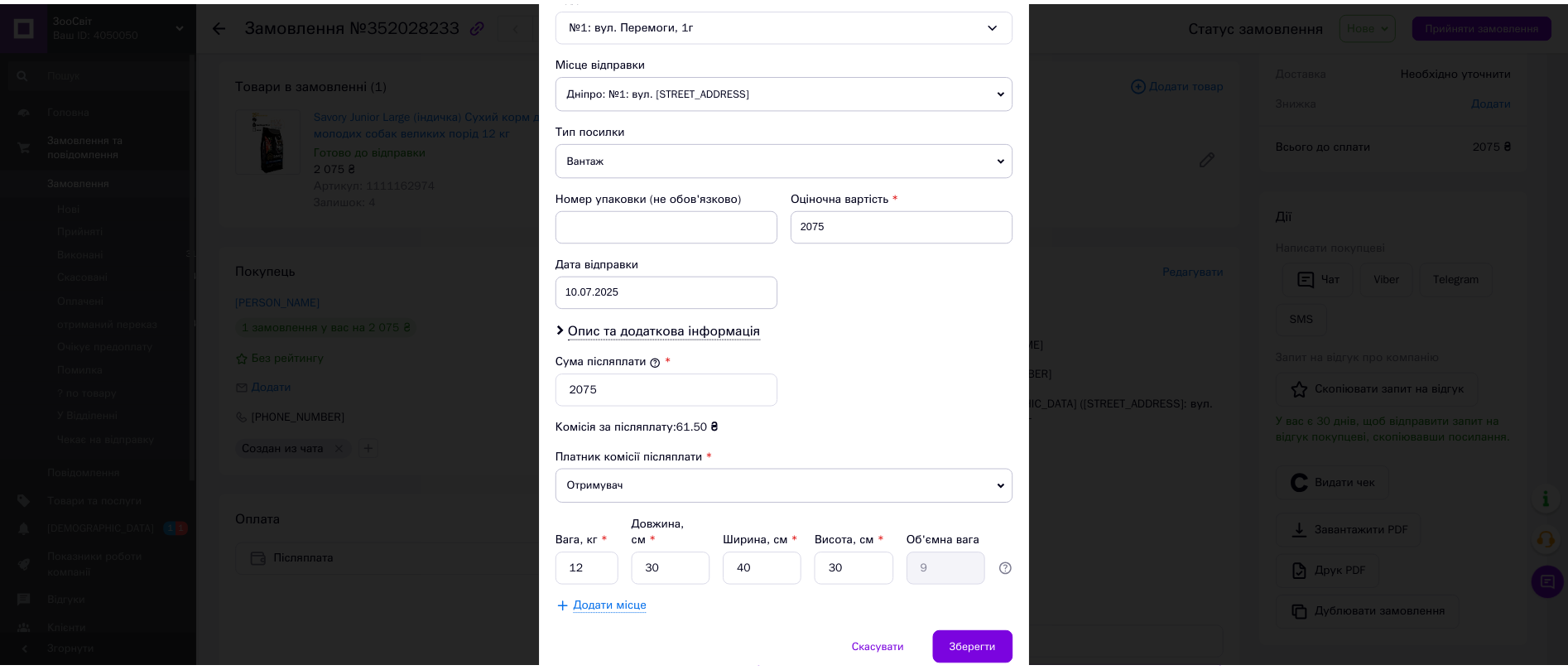 scroll, scrollTop: 594, scrollLeft: 0, axis: vertical 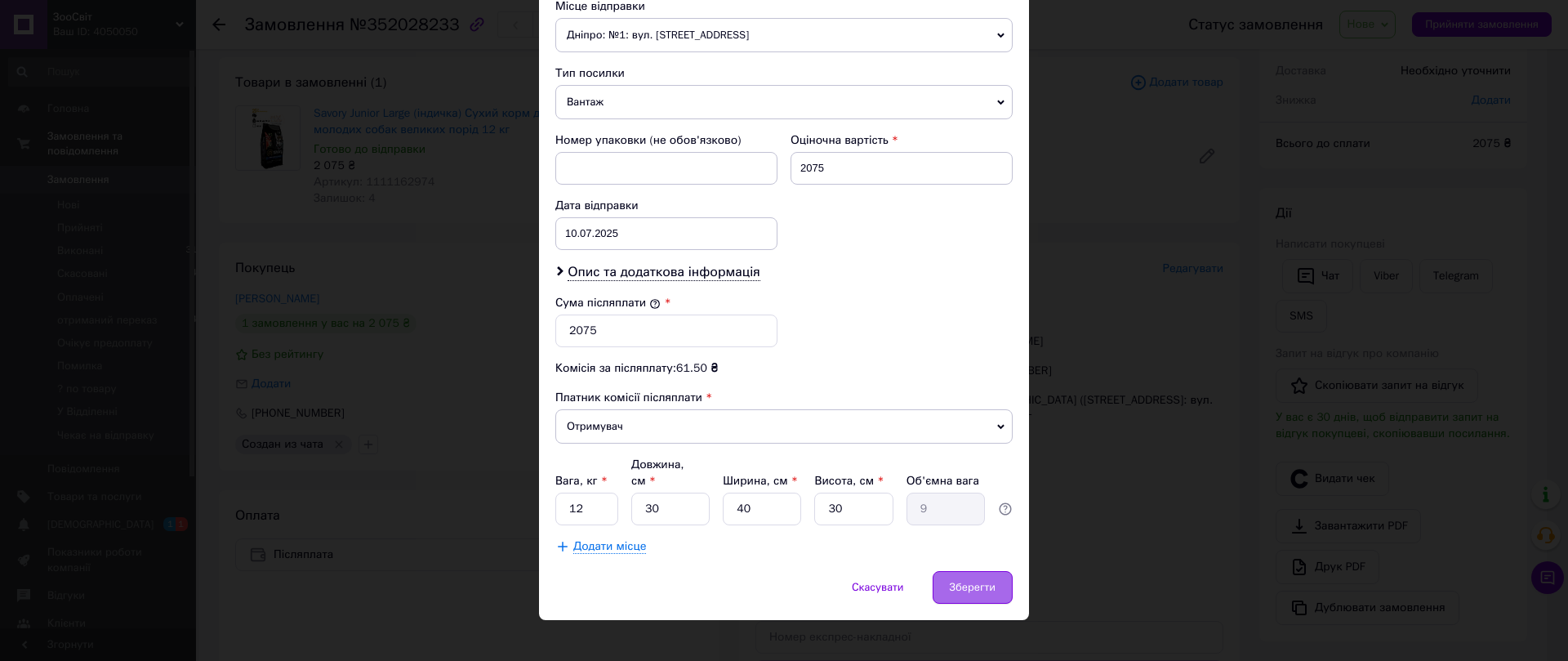 click on "Зберегти" at bounding box center [973, 587] 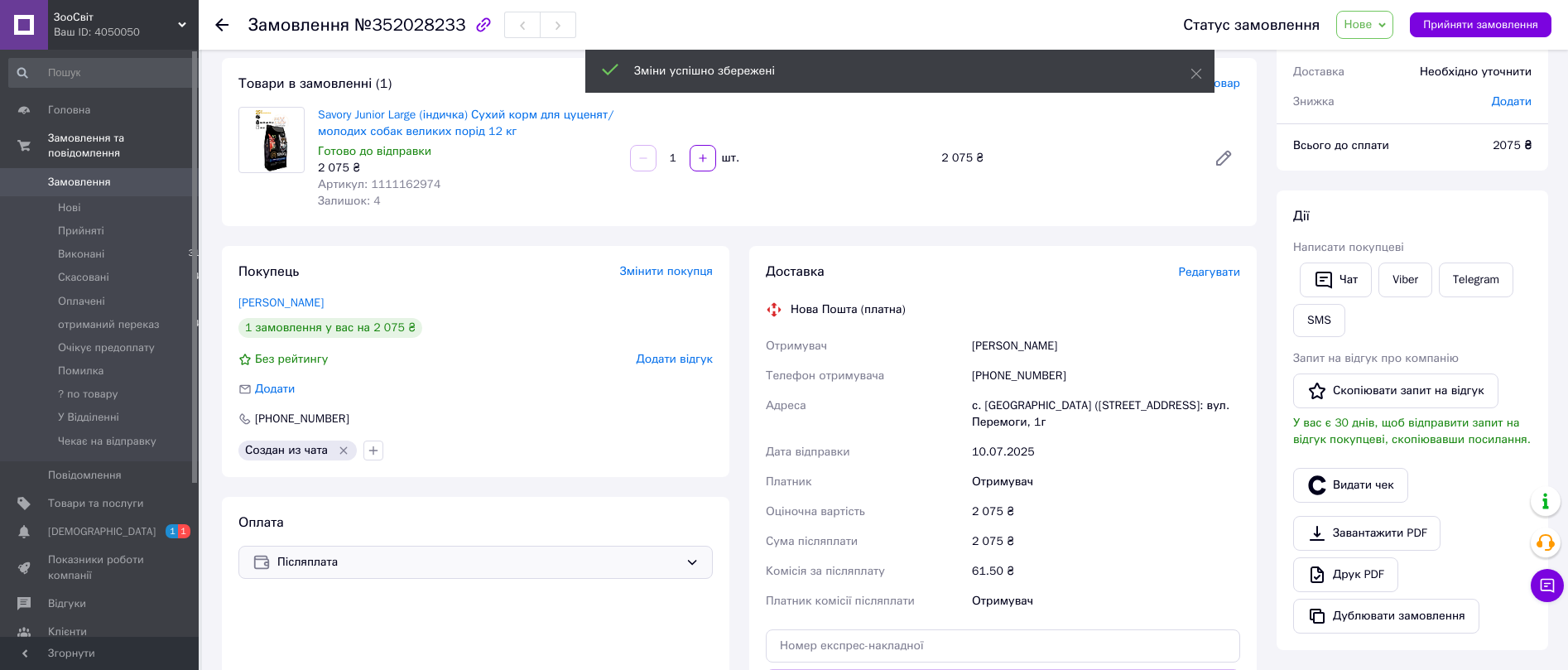 click on "Післяплата" at bounding box center [478, 562] 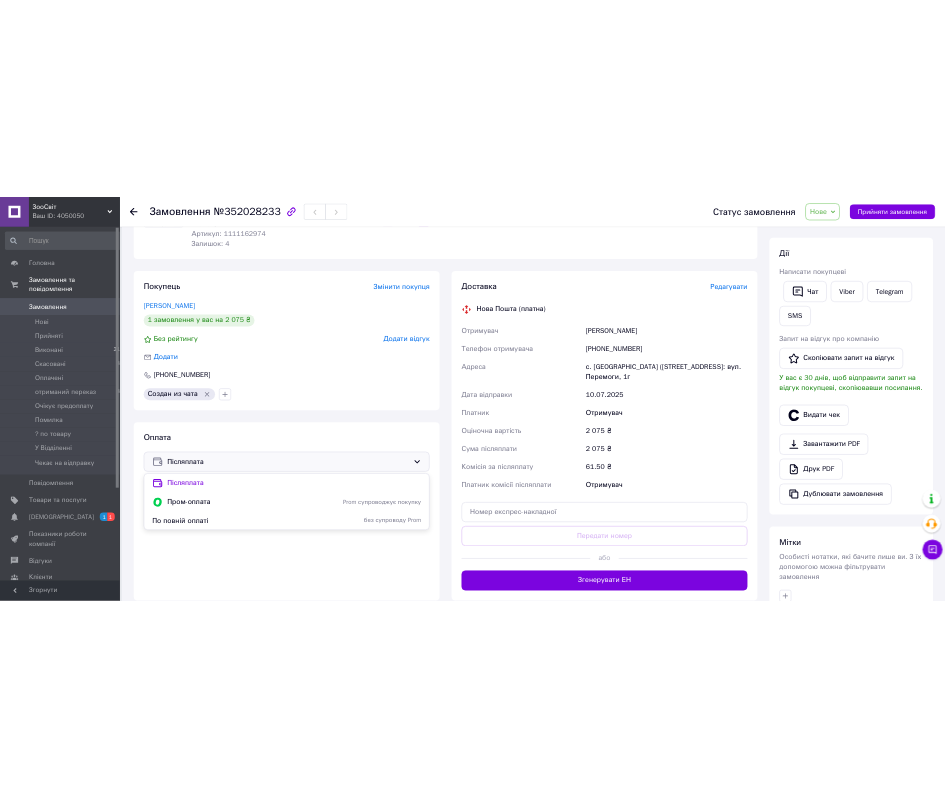 scroll, scrollTop: 408, scrollLeft: 0, axis: vertical 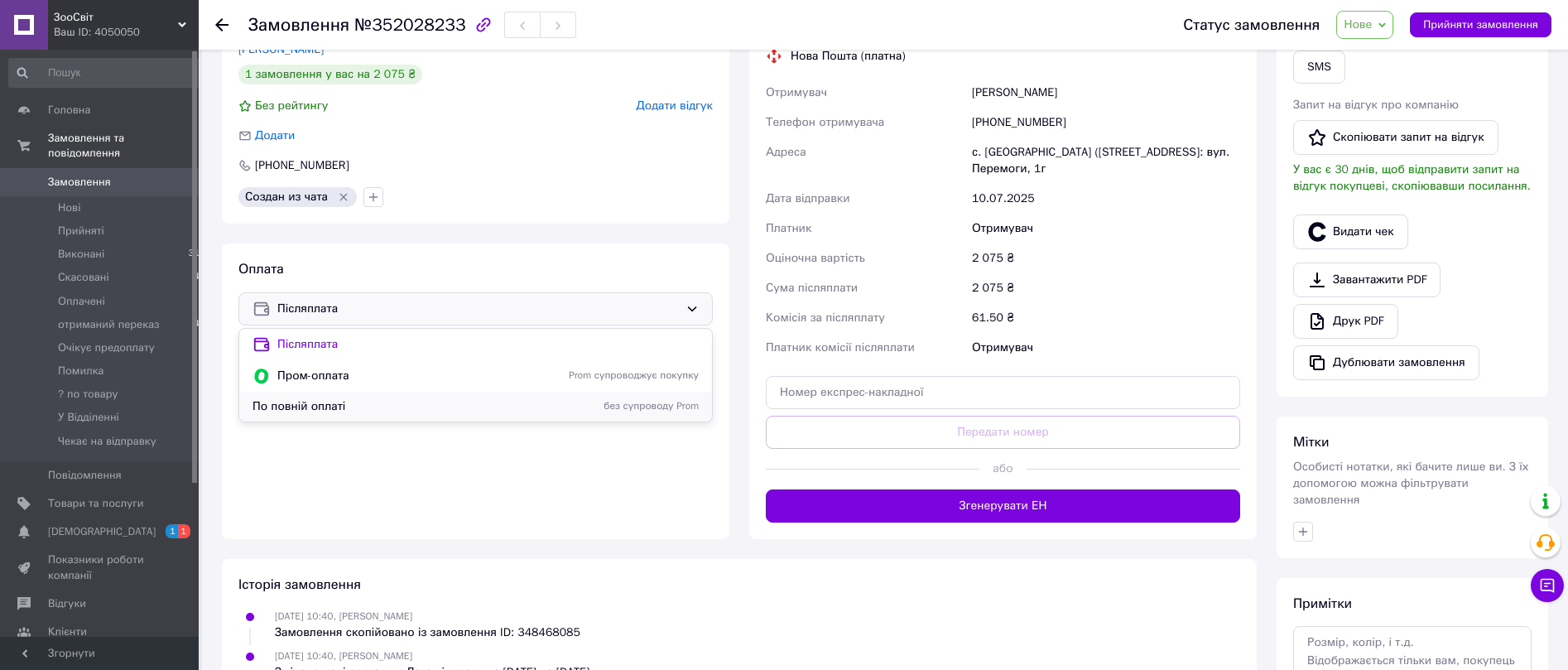click on "По повній оплаті" at bounding box center (385, 407) 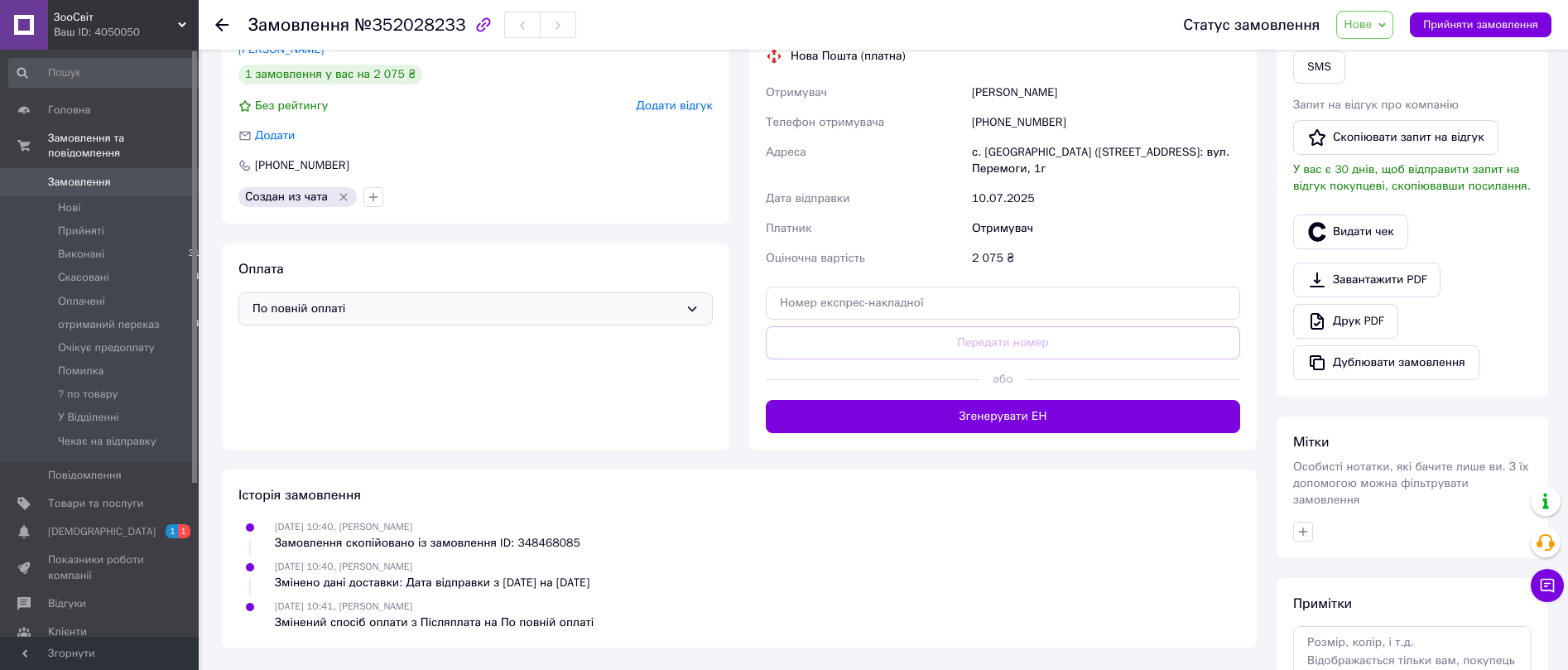 click on "Нове" at bounding box center [1364, 25] 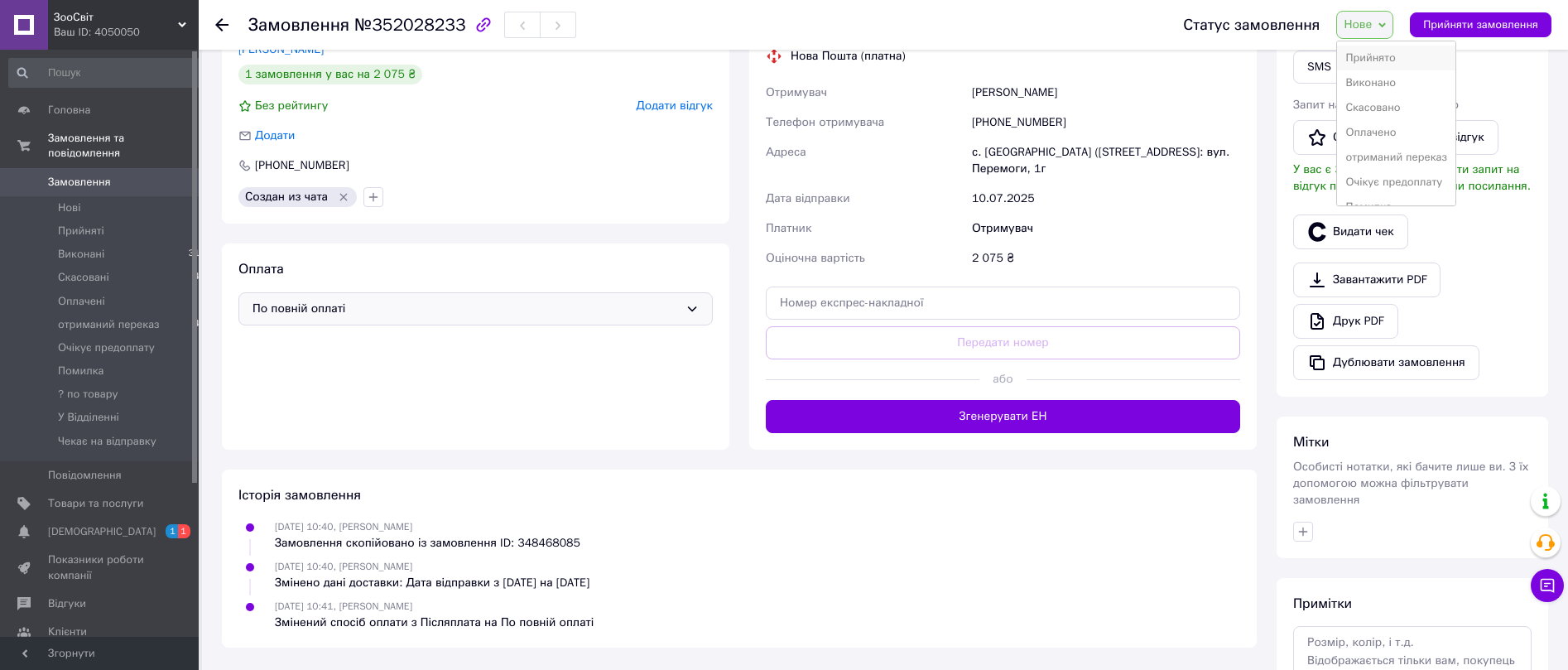 click on "Прийнято" at bounding box center [1396, 58] 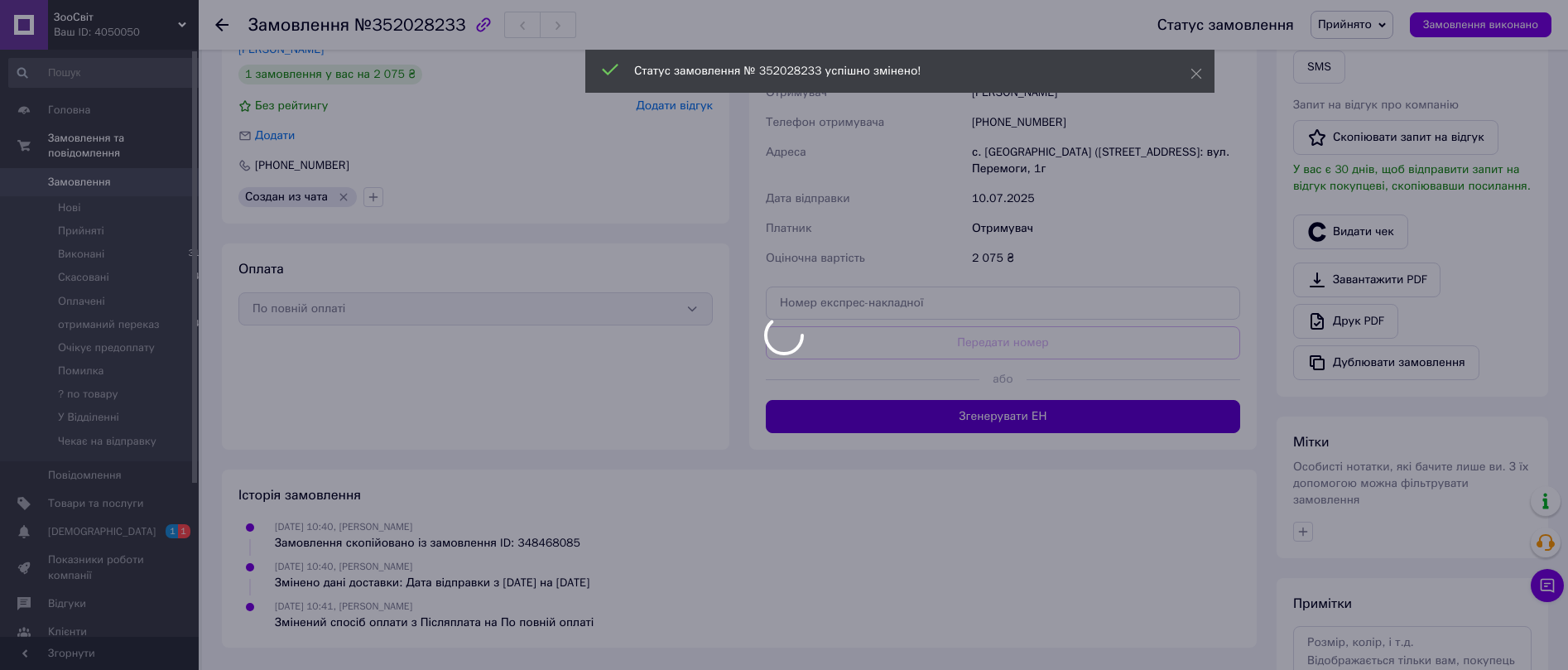click on "Згенерувати ЕН" at bounding box center [1003, 417] 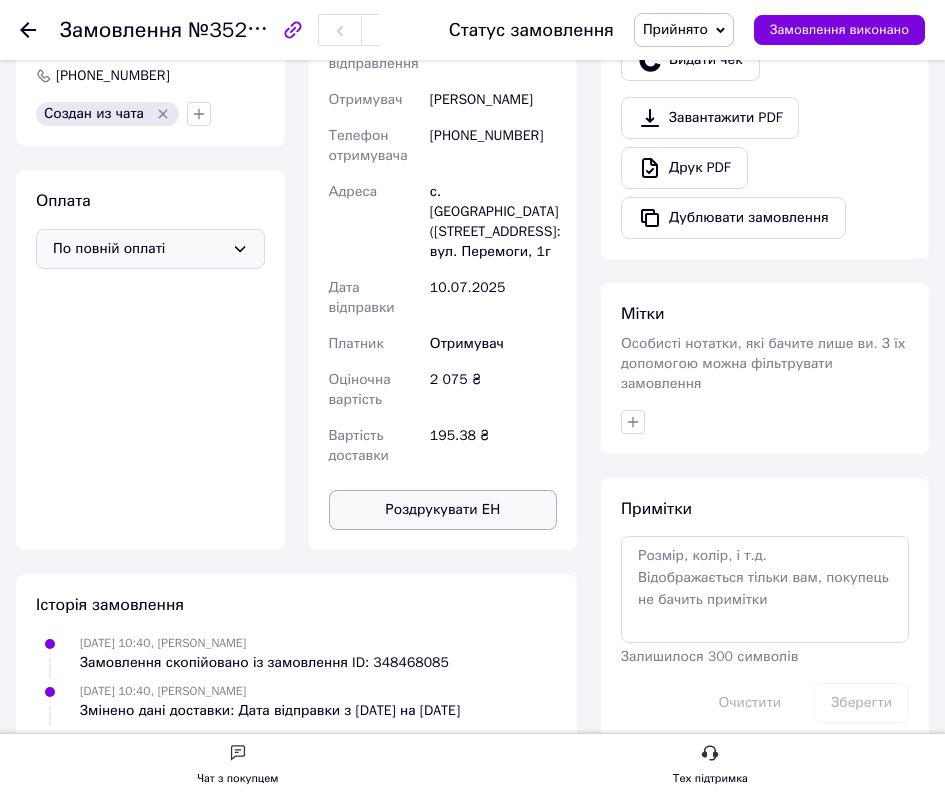 scroll, scrollTop: 510, scrollLeft: 0, axis: vertical 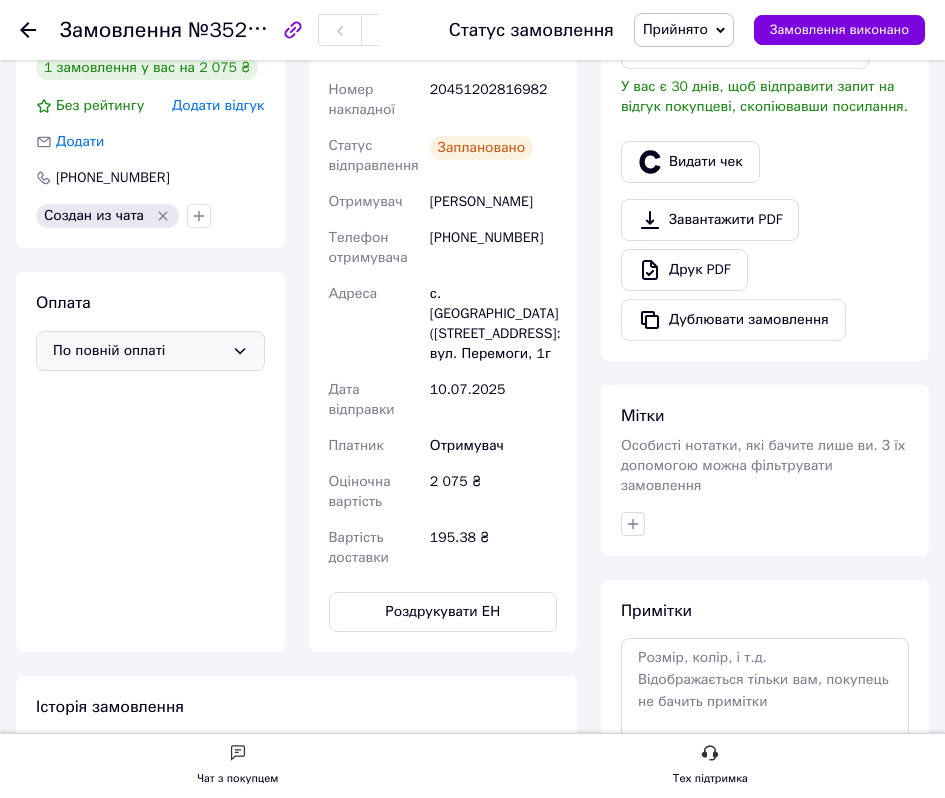 click on "20451202816982" at bounding box center (493, 100) 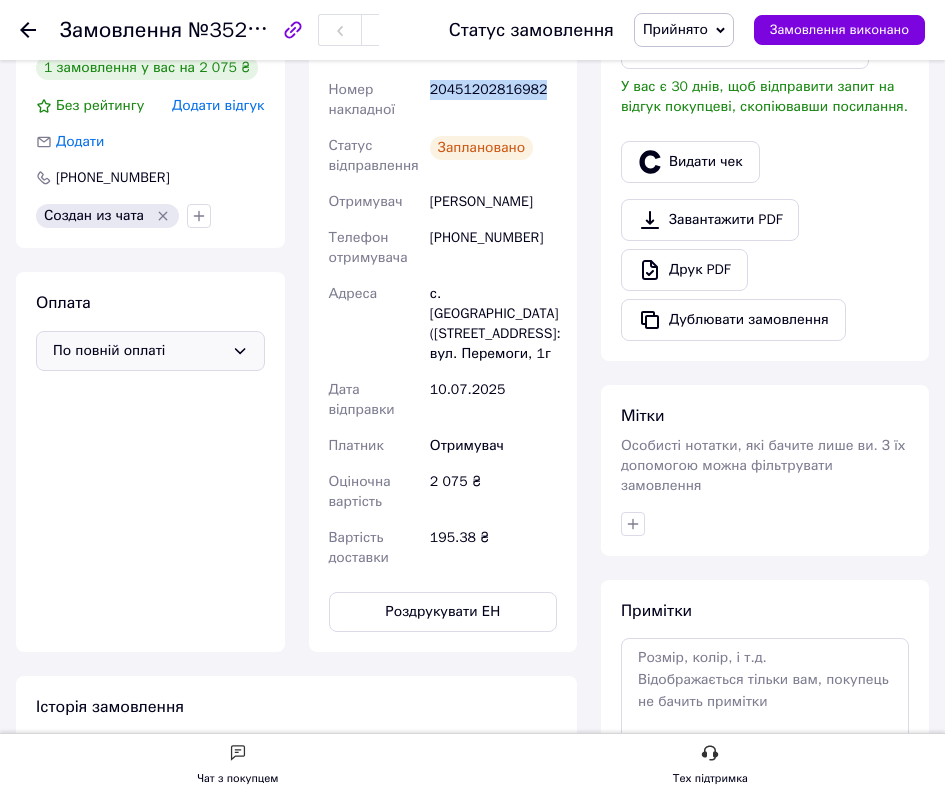click on "20451202816982" at bounding box center [493, 100] 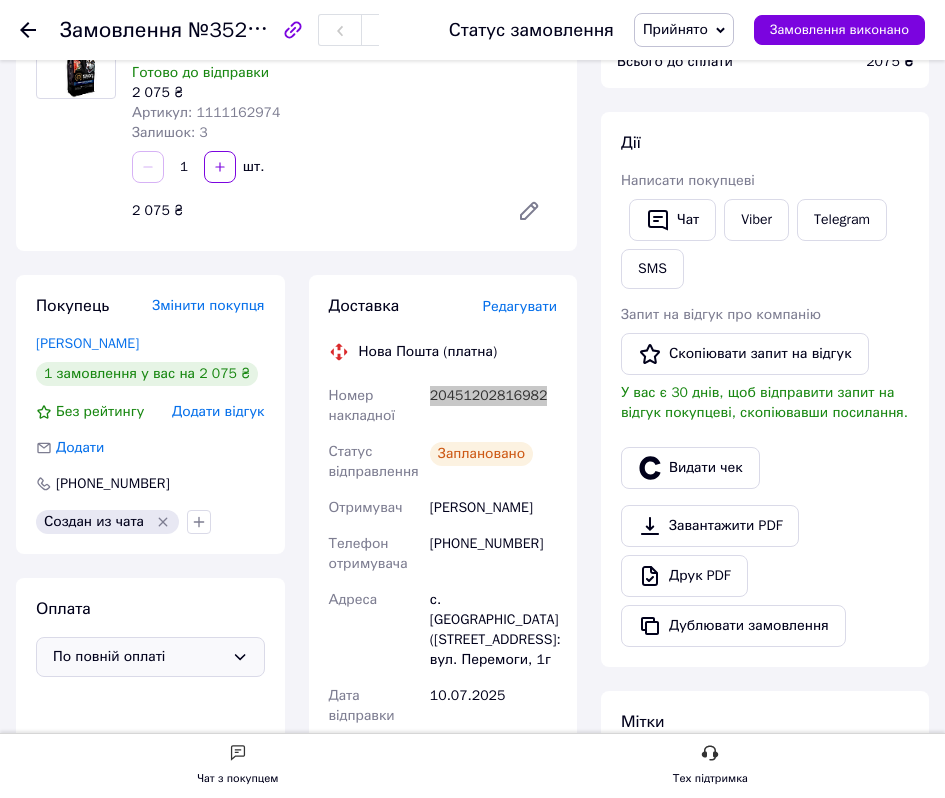 scroll, scrollTop: 0, scrollLeft: 0, axis: both 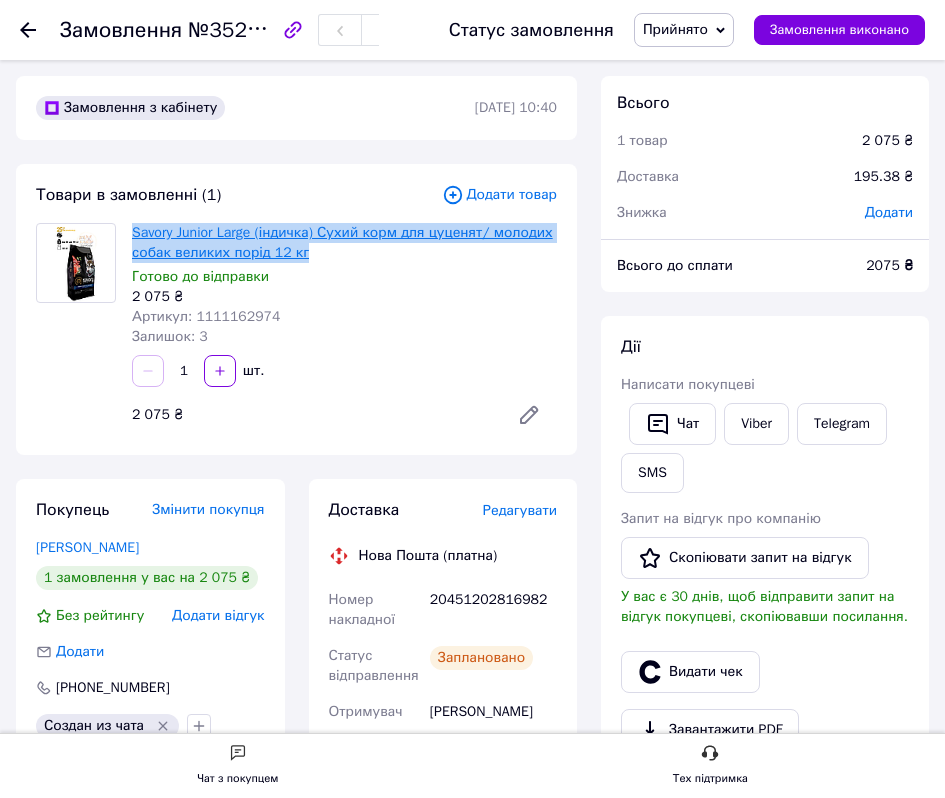drag, startPoint x: 345, startPoint y: 255, endPoint x: 142, endPoint y: 241, distance: 203.4822 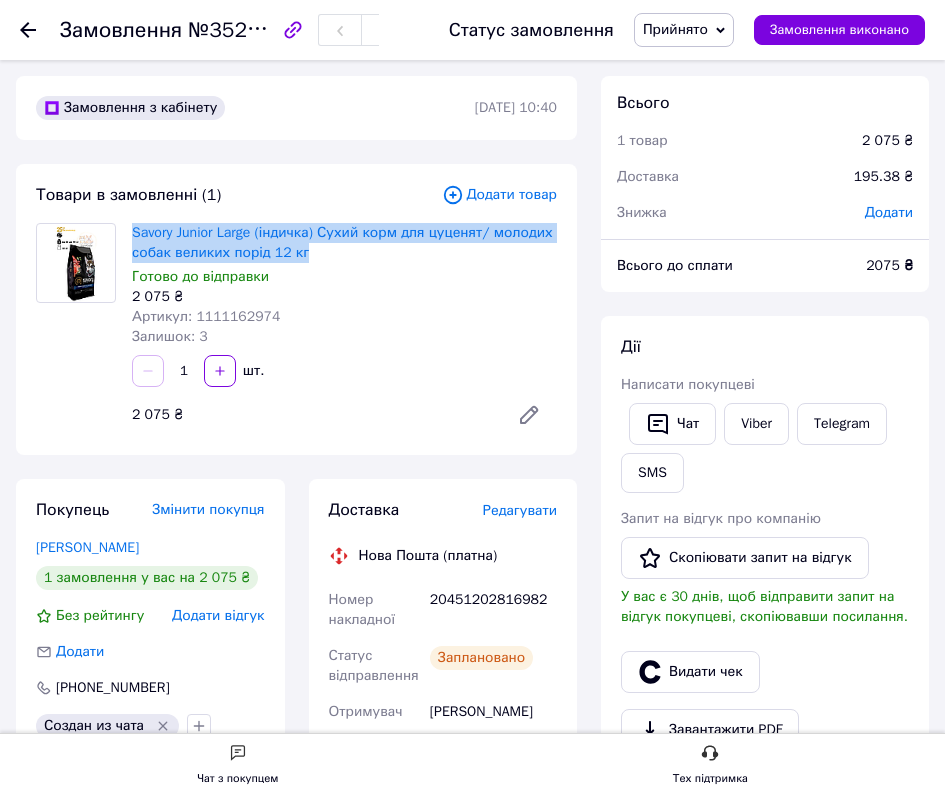 click on "Прийнято" at bounding box center (675, 29) 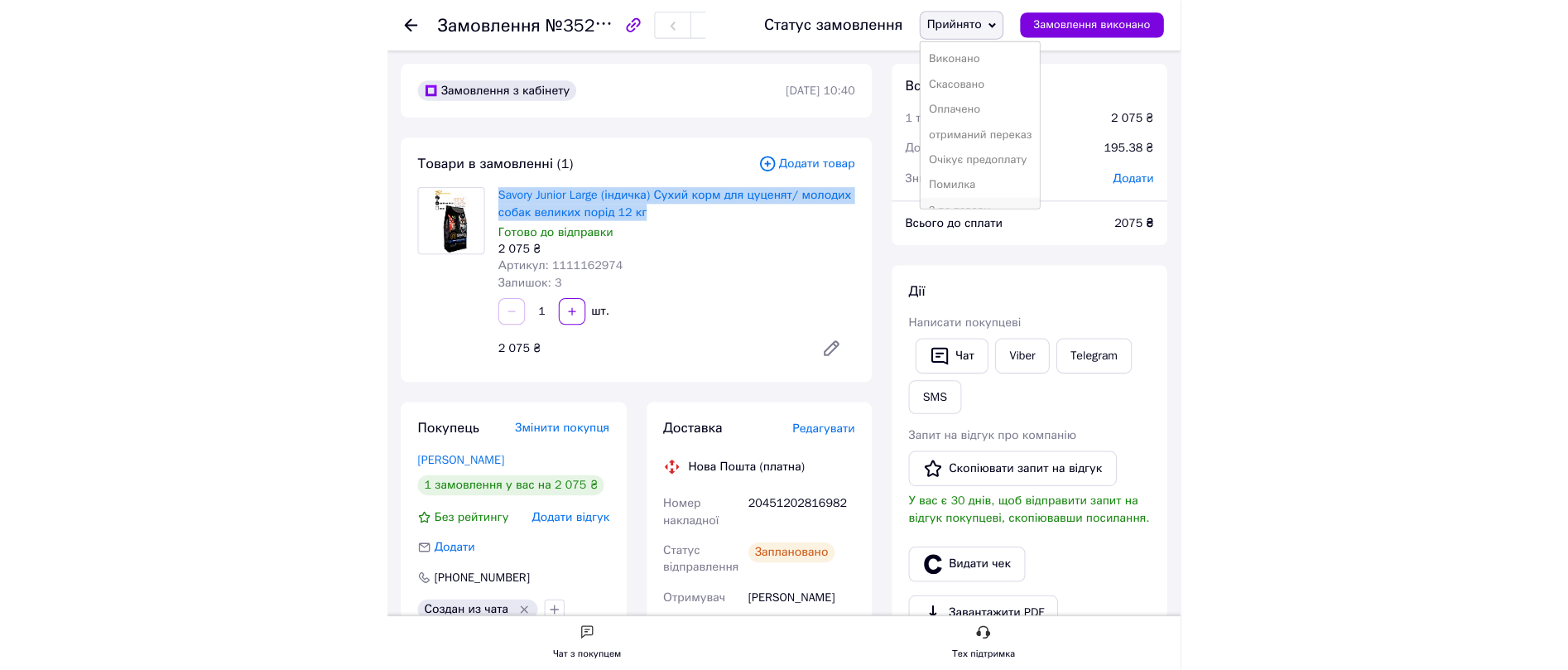 scroll, scrollTop: 89, scrollLeft: 0, axis: vertical 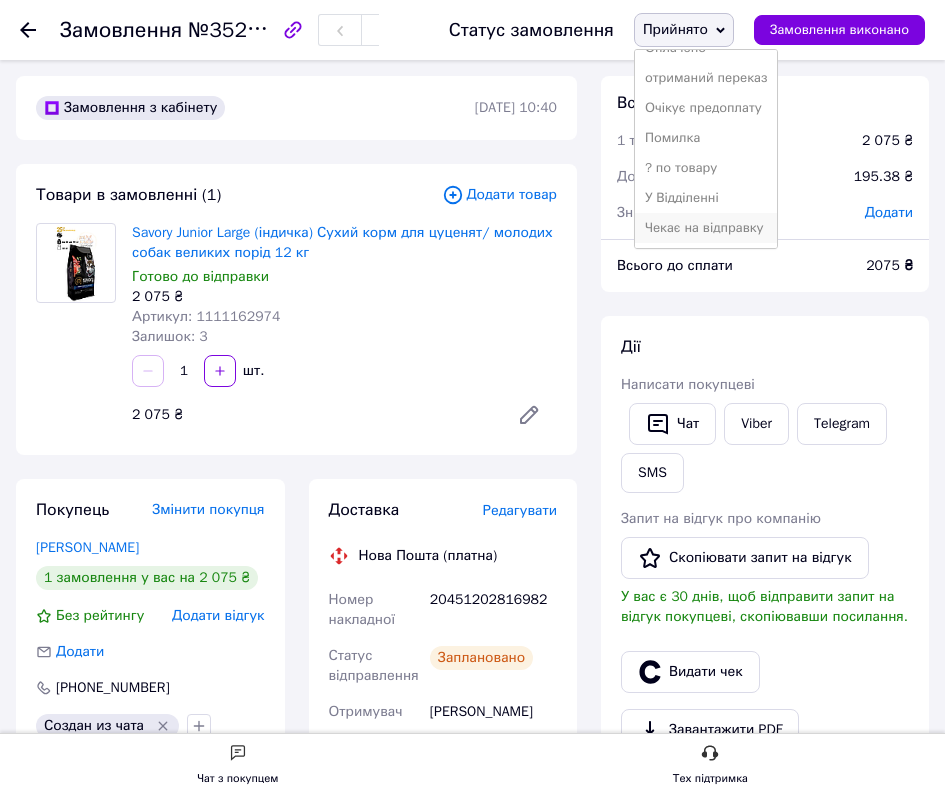 click on "Чекає на відправку" at bounding box center [706, 228] 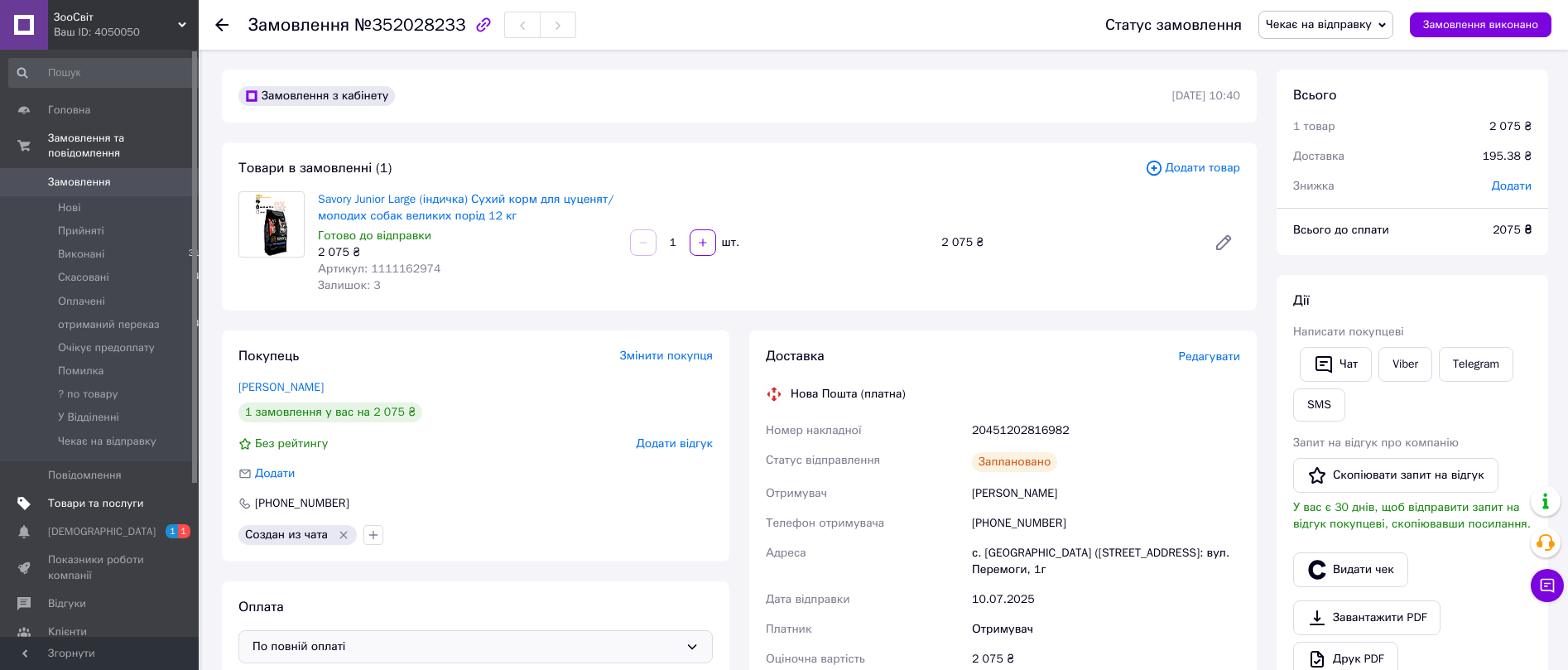click on "Товари та послуги" at bounding box center (95, 504) 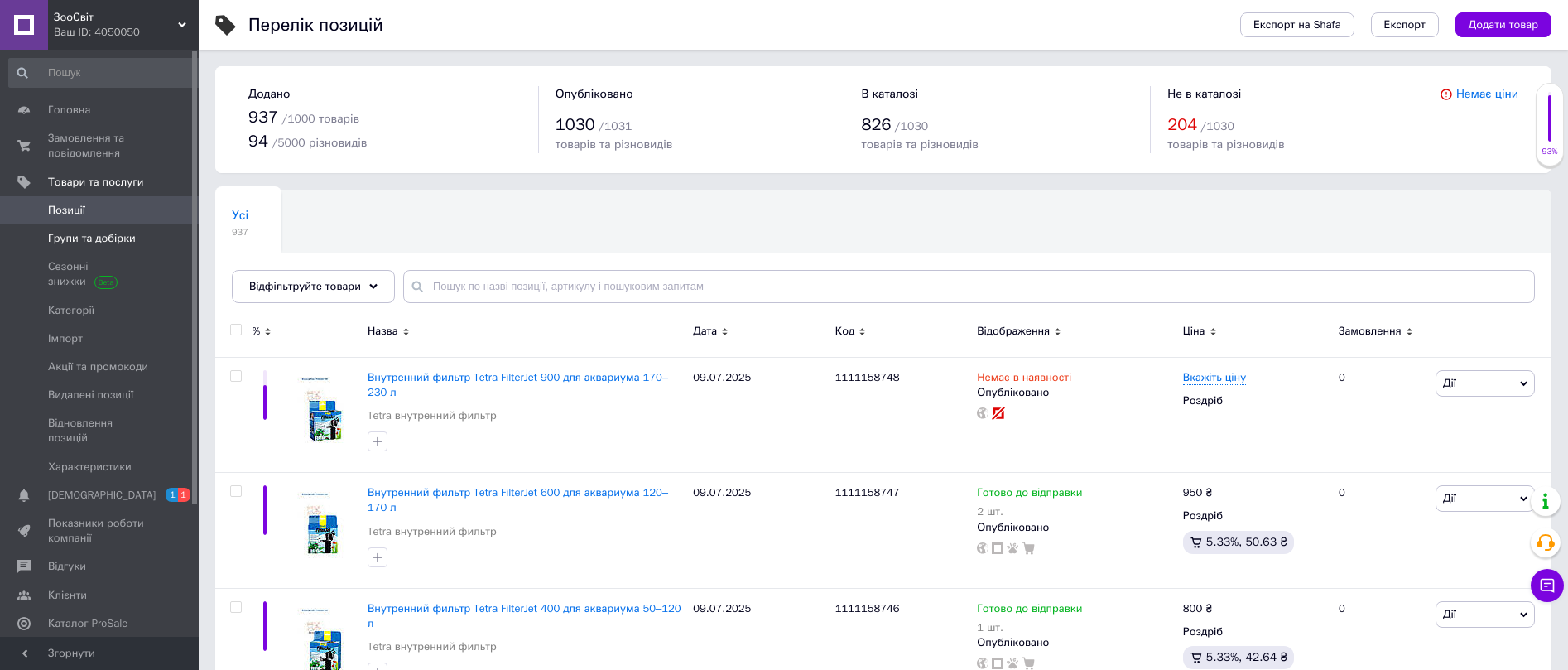 click on "Групи та добірки" at bounding box center [92, 239] 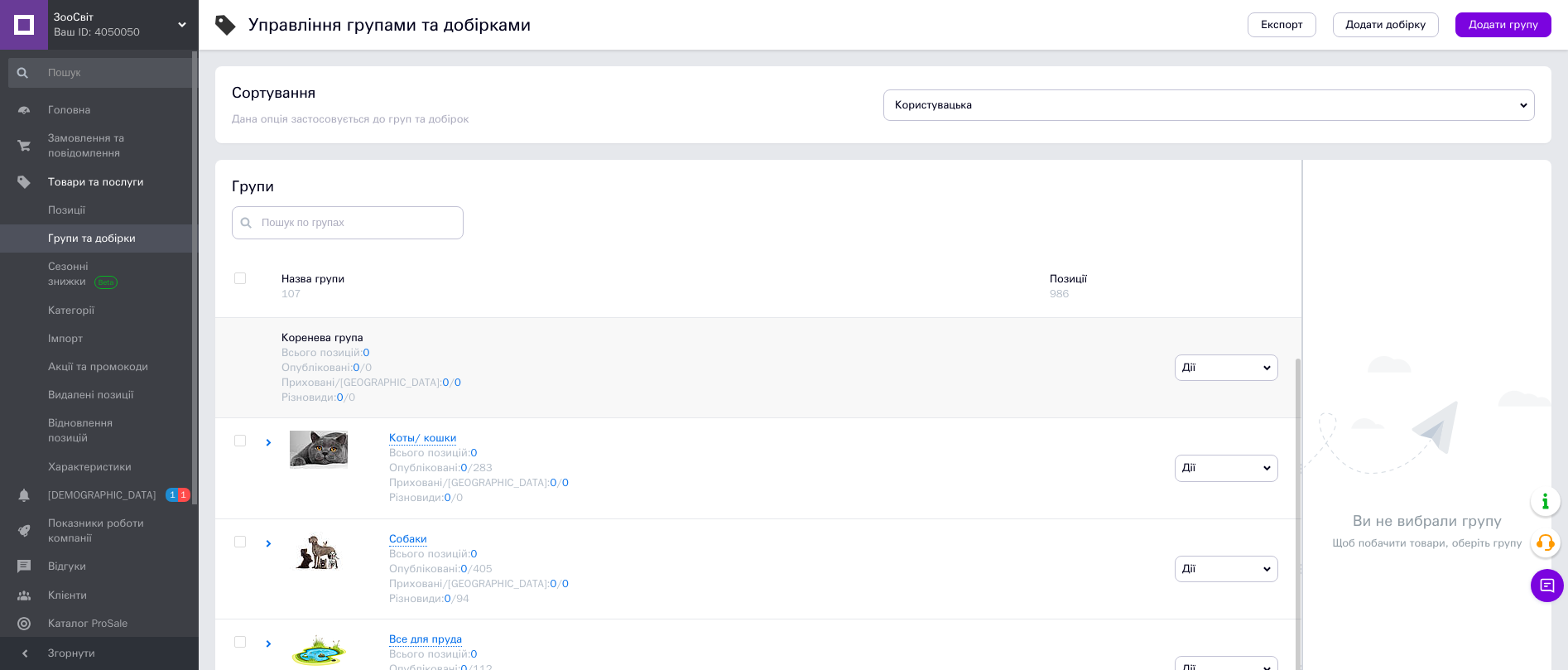 scroll, scrollTop: 58, scrollLeft: 0, axis: vertical 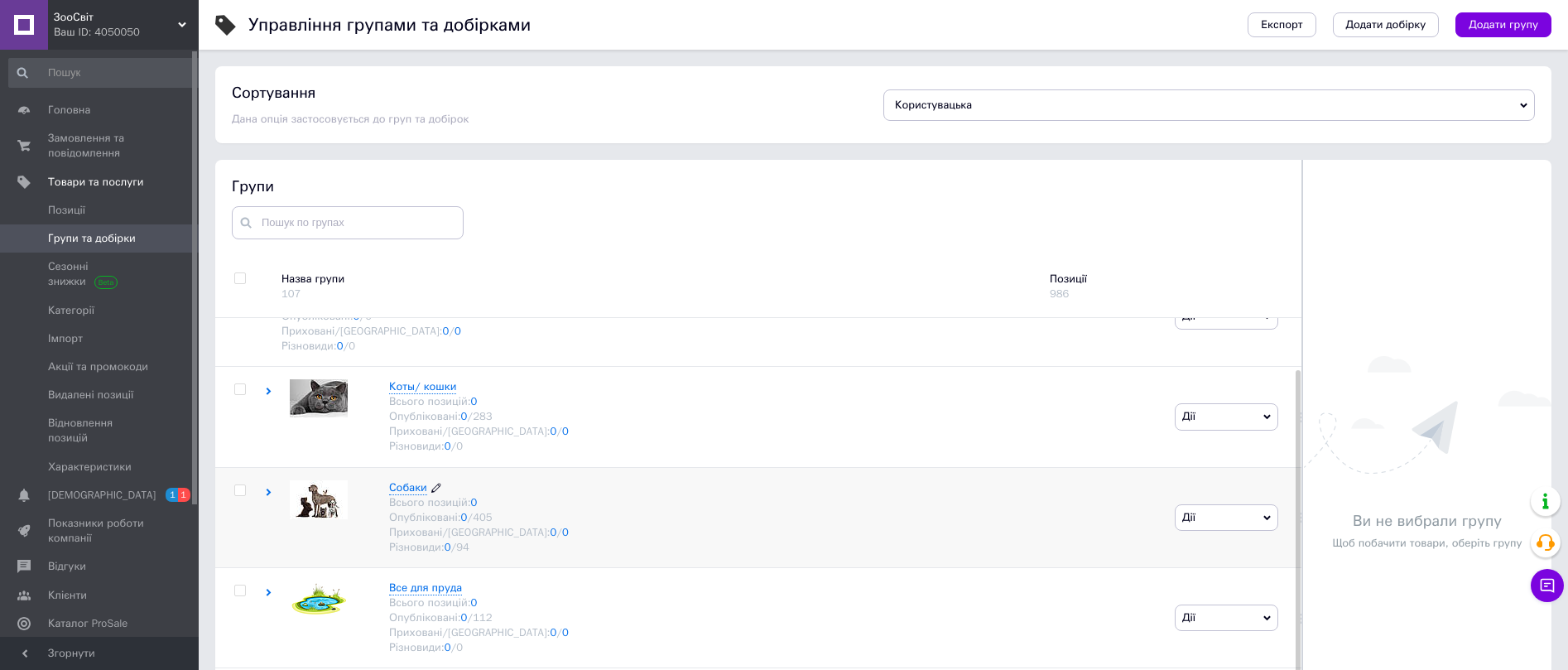 click on "Собаки" at bounding box center [408, 487] 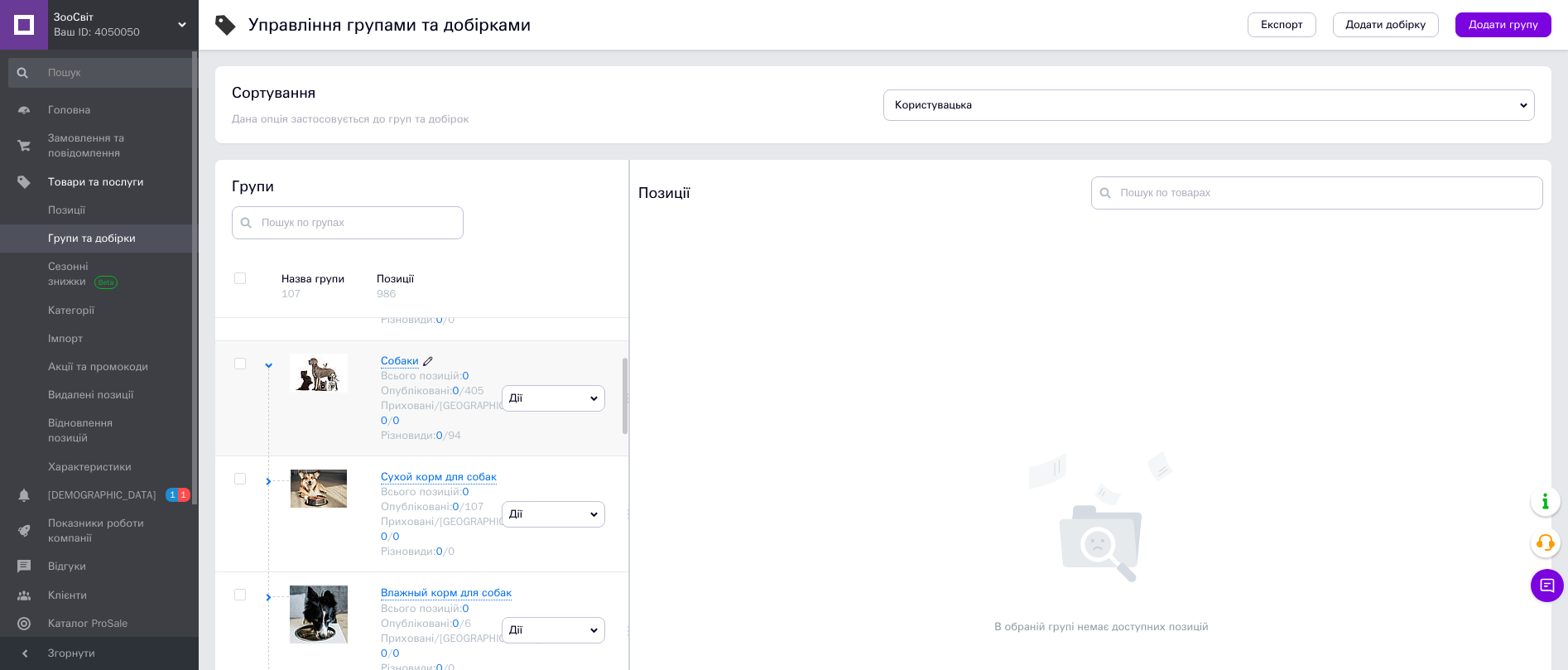 scroll, scrollTop: 227, scrollLeft: 0, axis: vertical 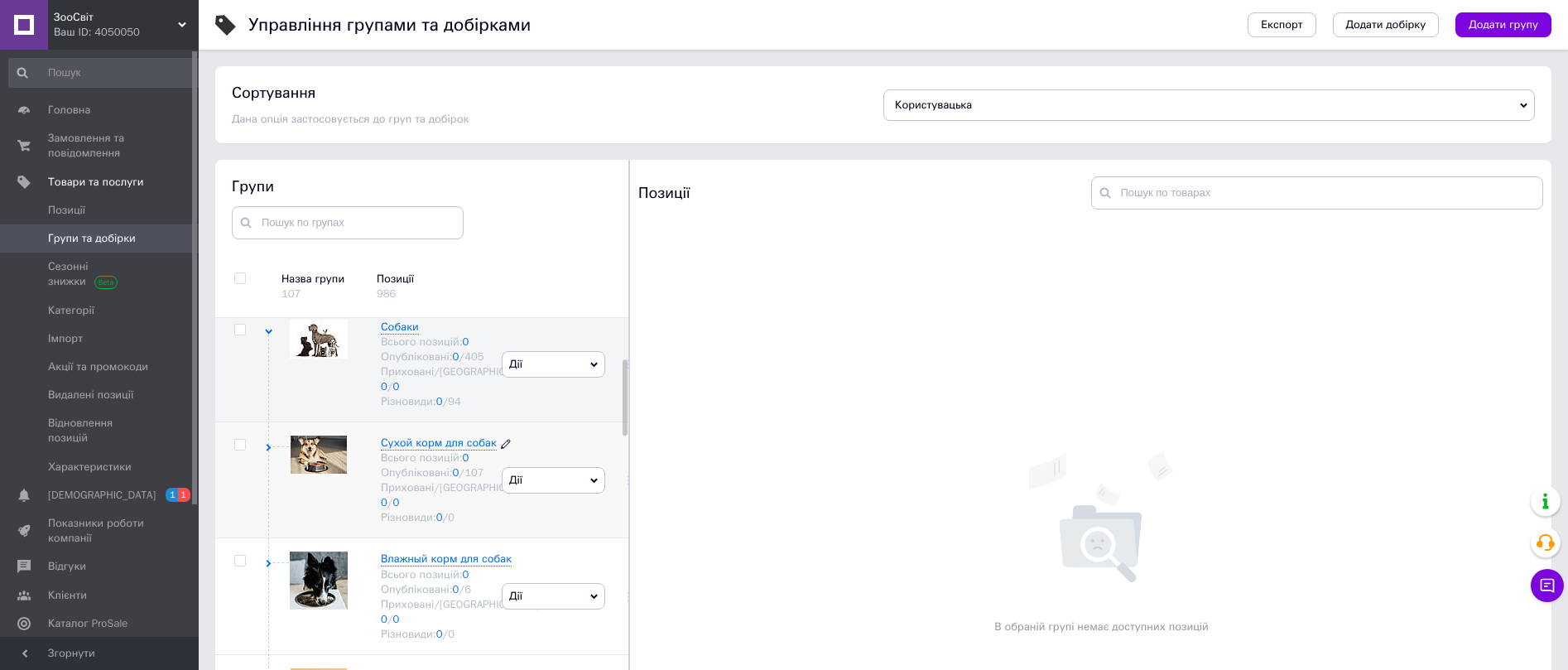 click on "Сухой корм для собак" at bounding box center [439, 442] 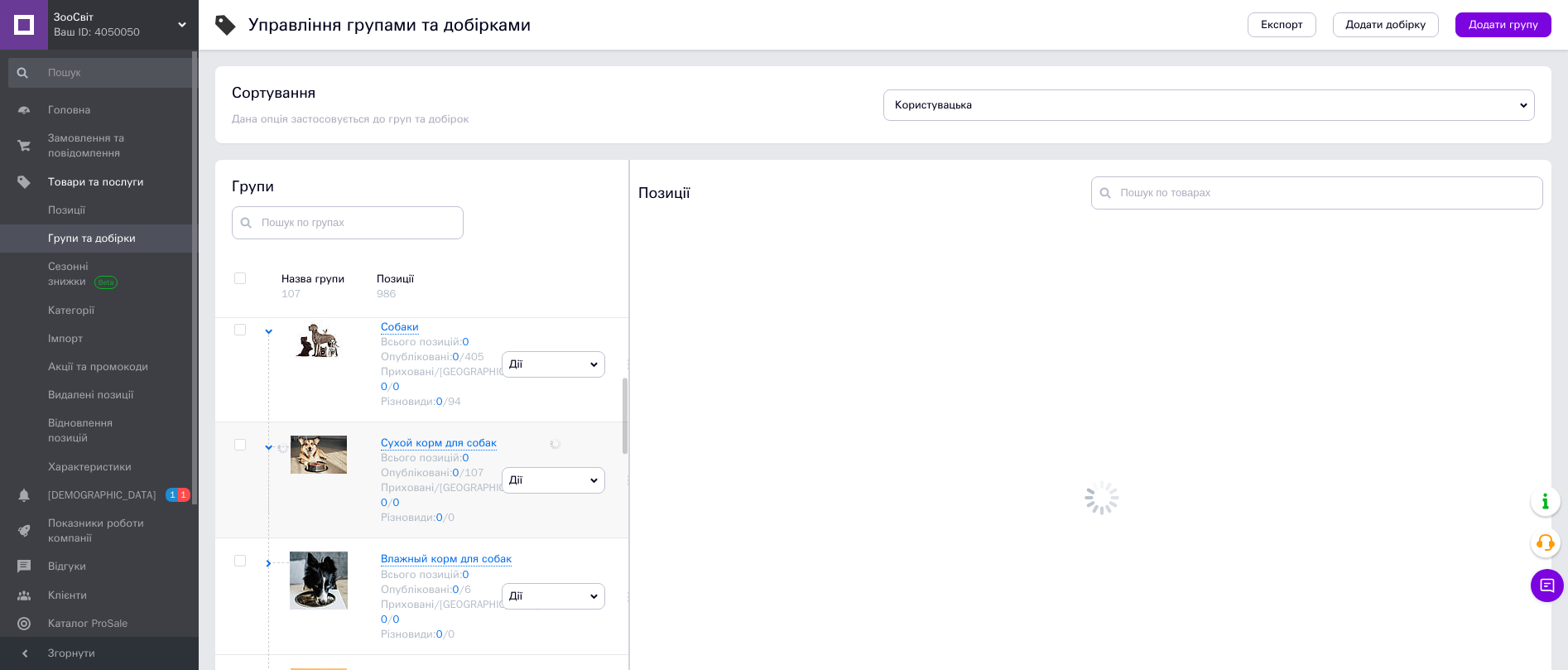 scroll, scrollTop: 396, scrollLeft: 0, axis: vertical 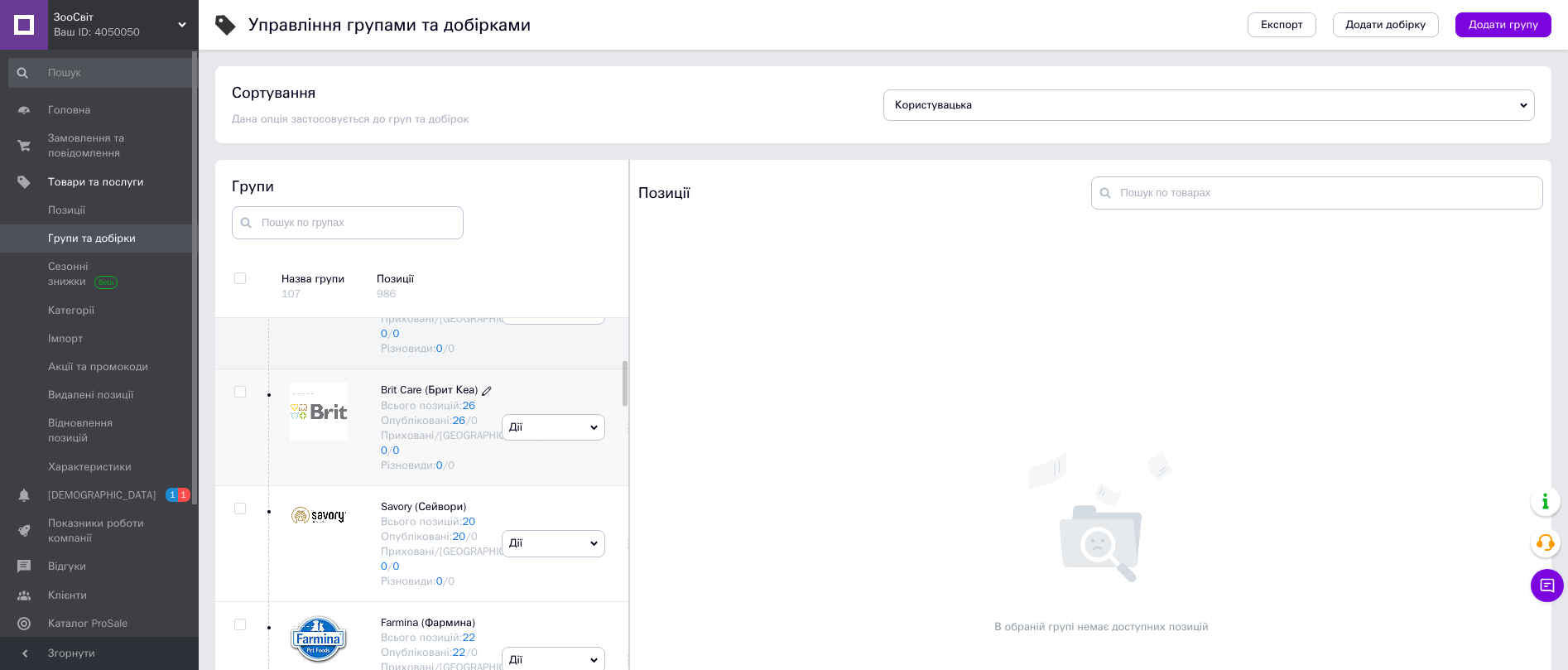 click on "Brit Care (Брит Кеа)" at bounding box center (429, 389) 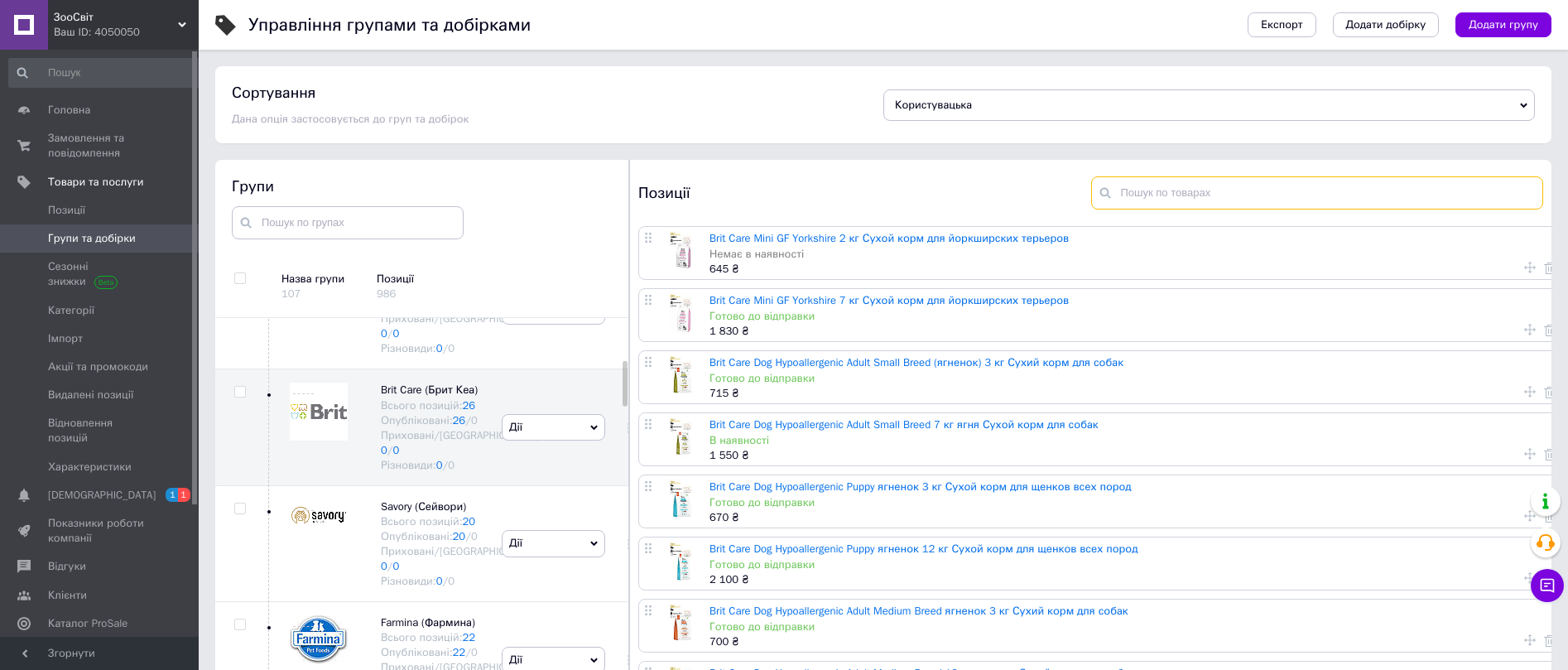click at bounding box center (1317, 193) 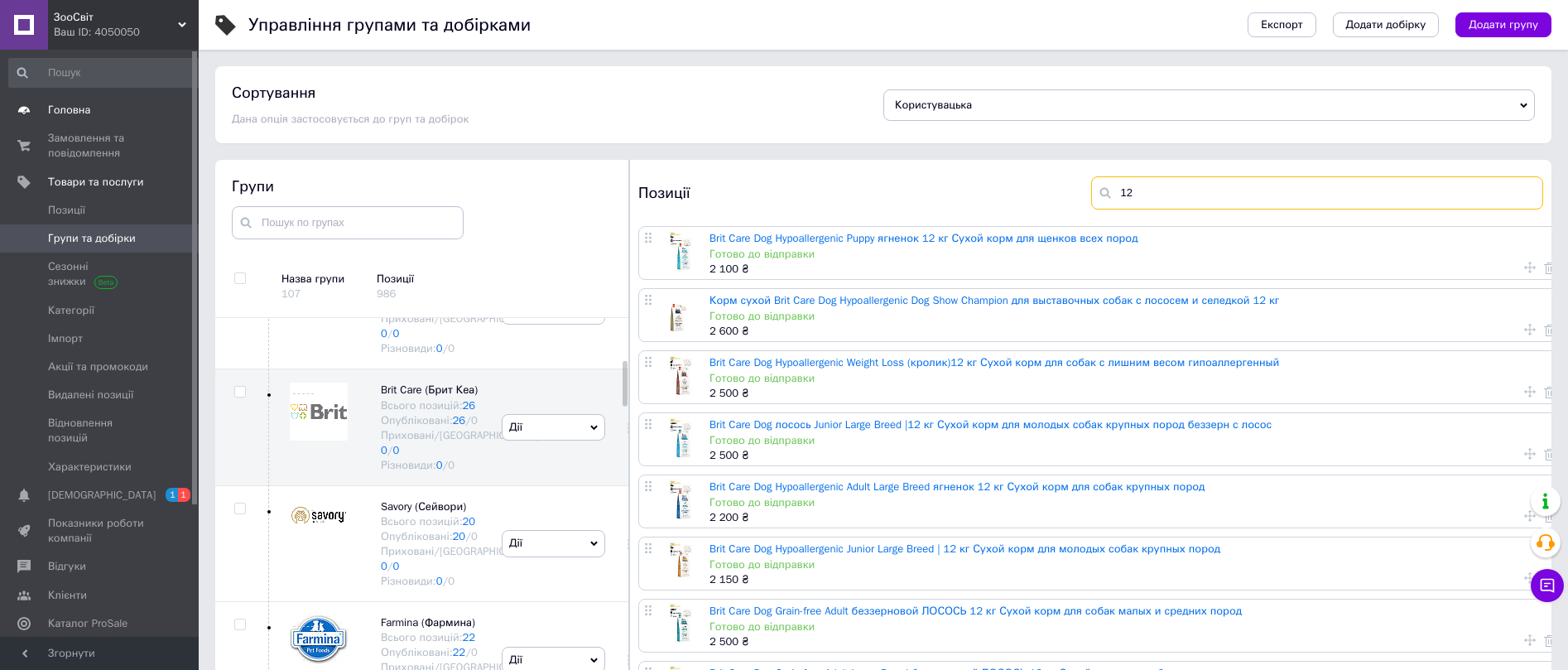 type on "12" 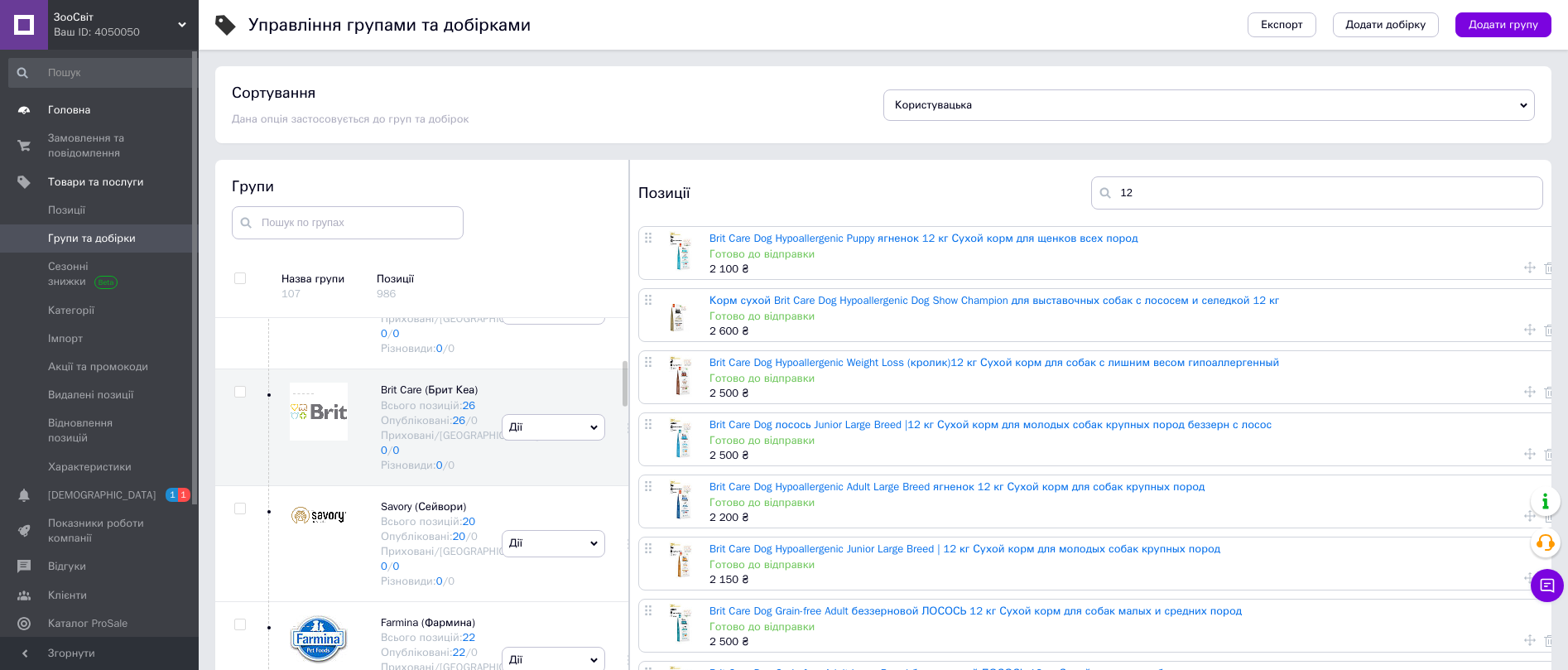 click on "Головна" at bounding box center [69, 110] 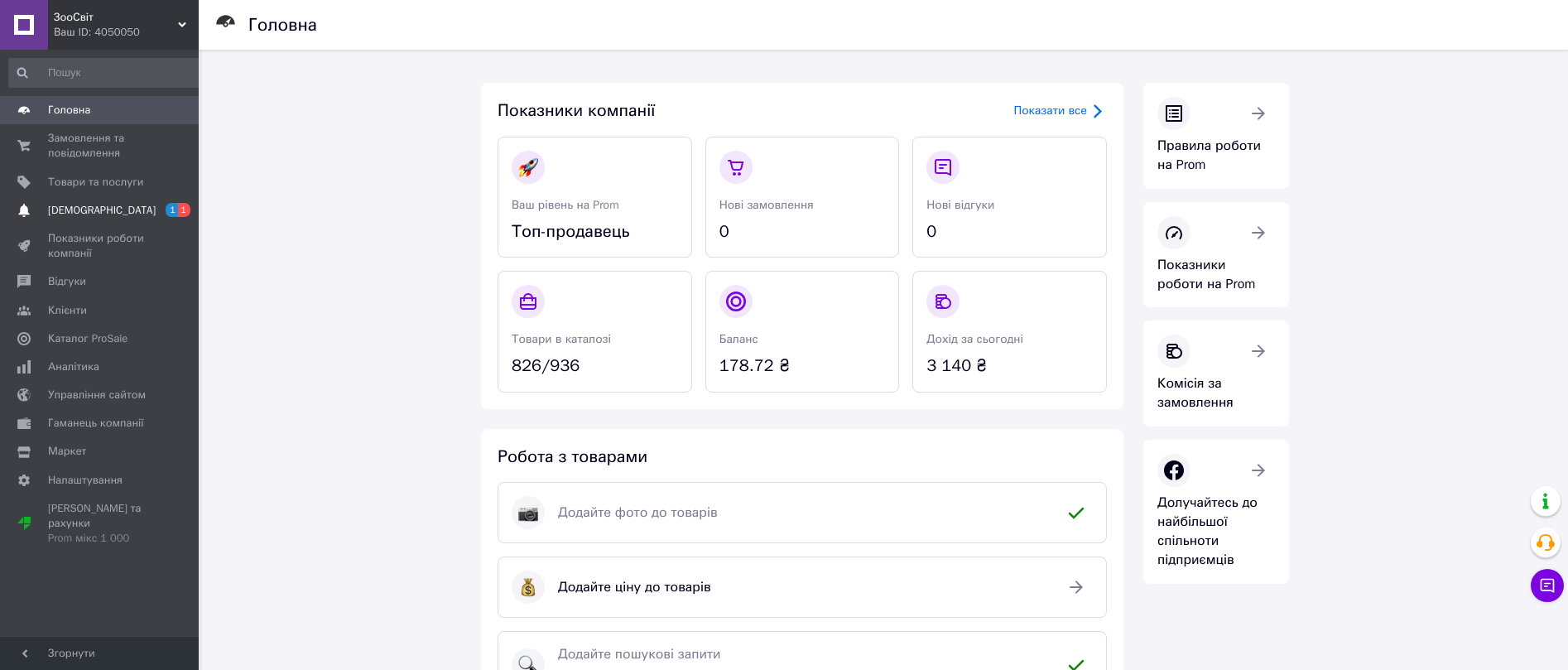 click on "[DEMOGRAPHIC_DATA]" at bounding box center [102, 210] 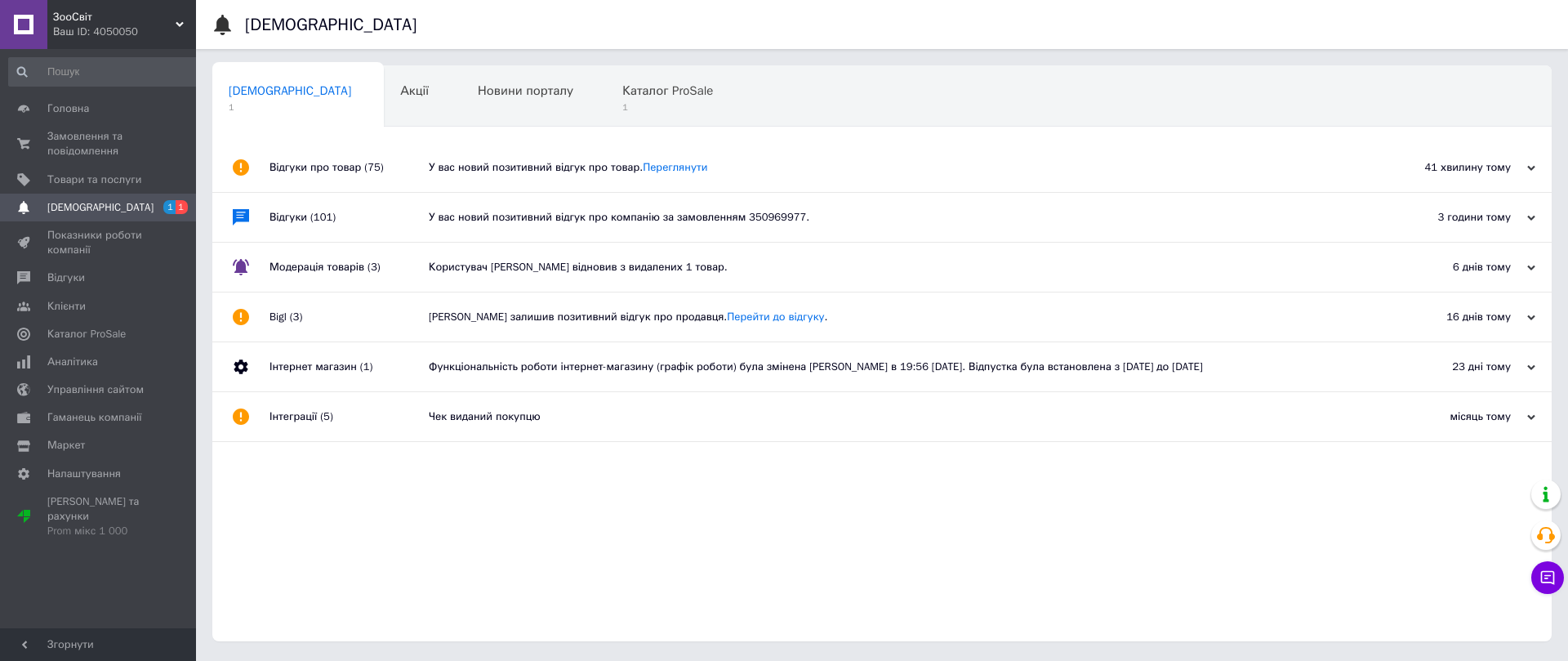 click on "41 хвилину тому" at bounding box center [1454, 167] 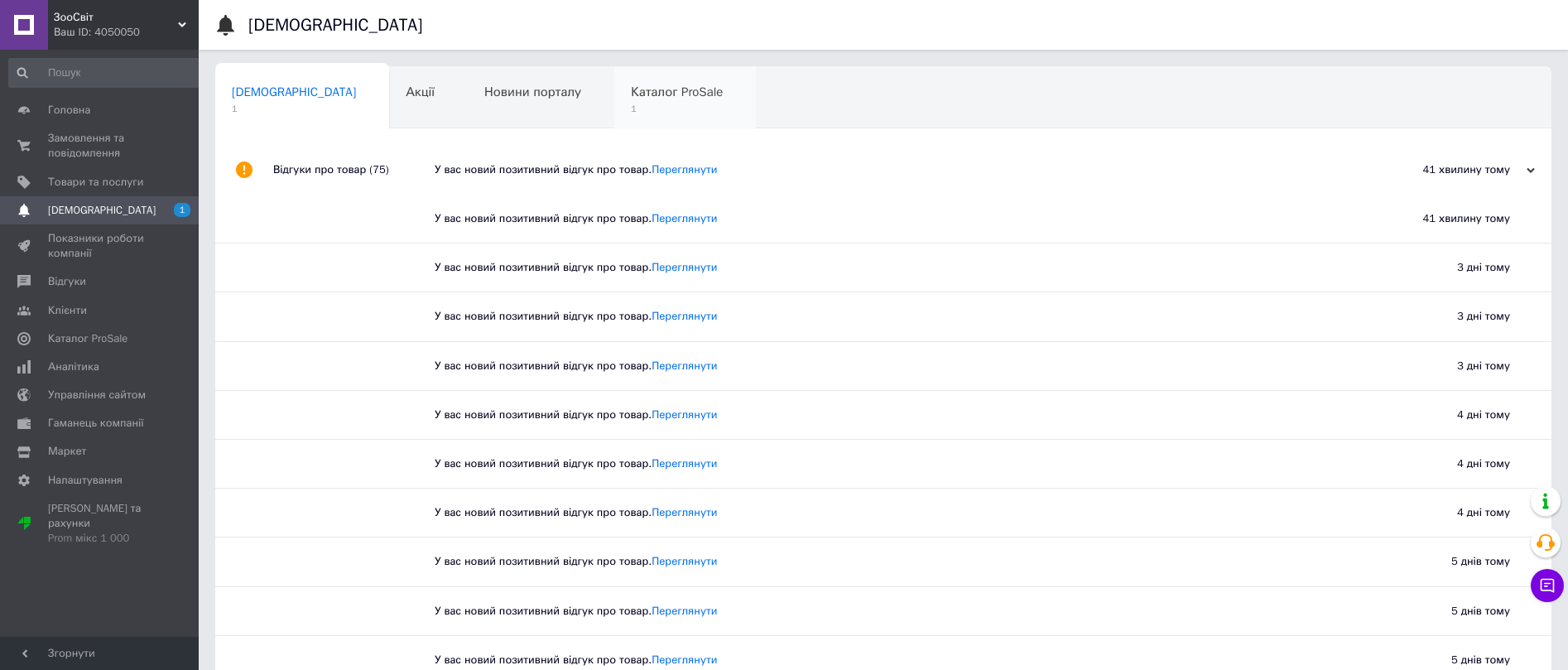 click on "Каталог ProSale" at bounding box center [676, 92] 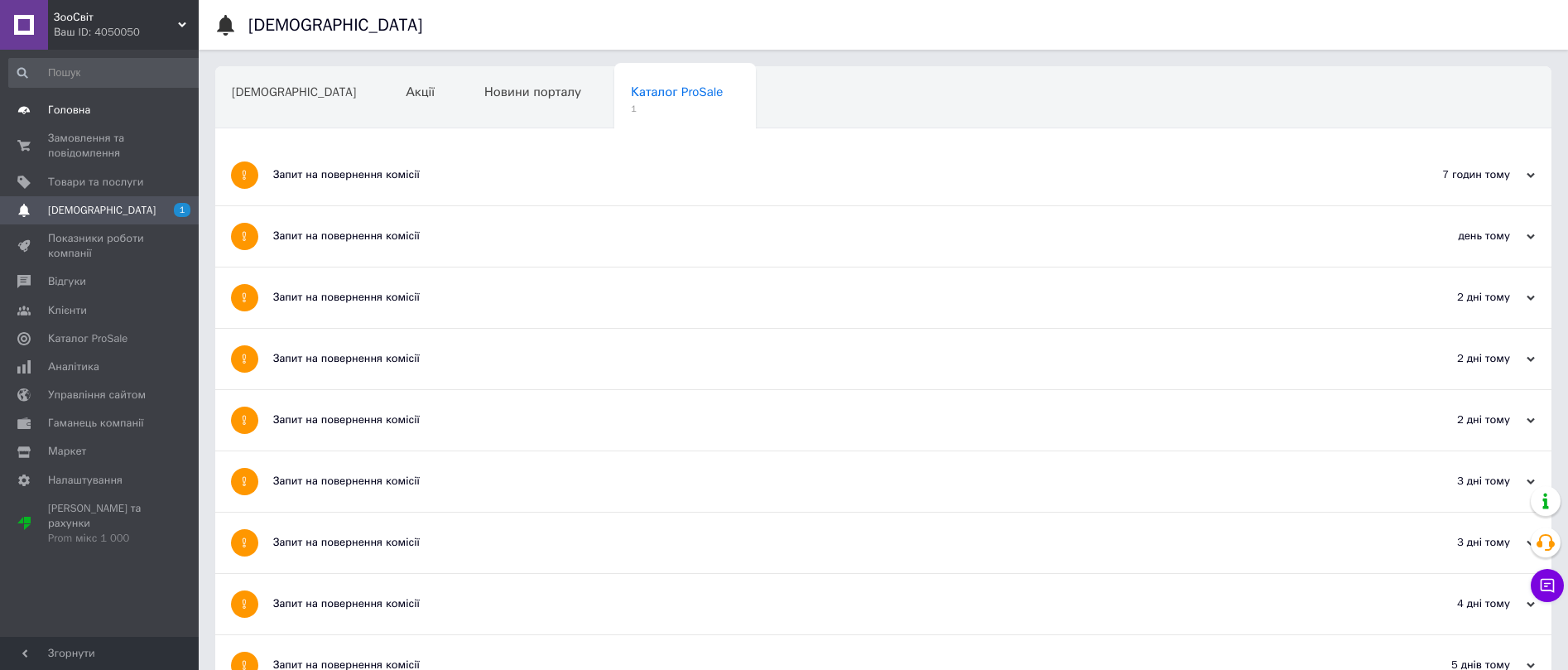 click on "Головна" at bounding box center [69, 110] 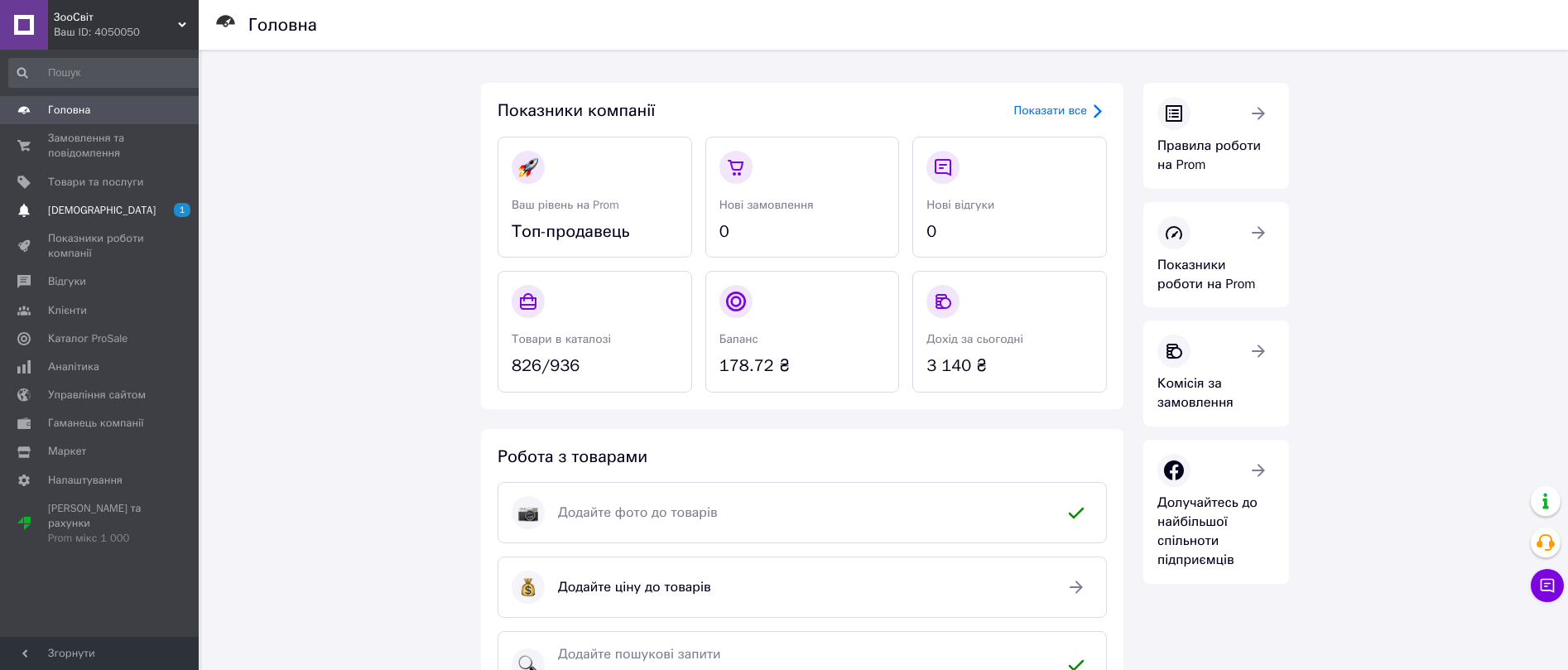 click on "[DEMOGRAPHIC_DATA]" at bounding box center (102, 210) 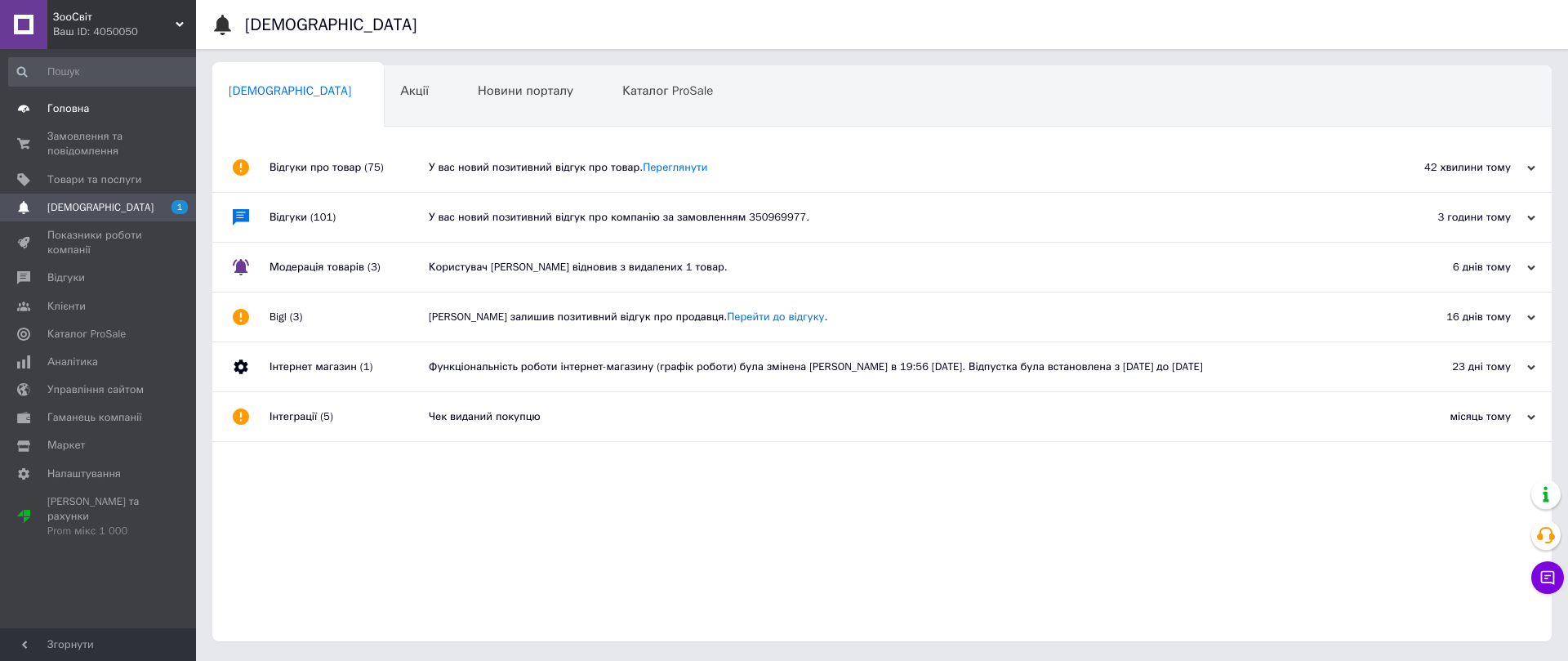 click on "Головна" at bounding box center [68, 109] 